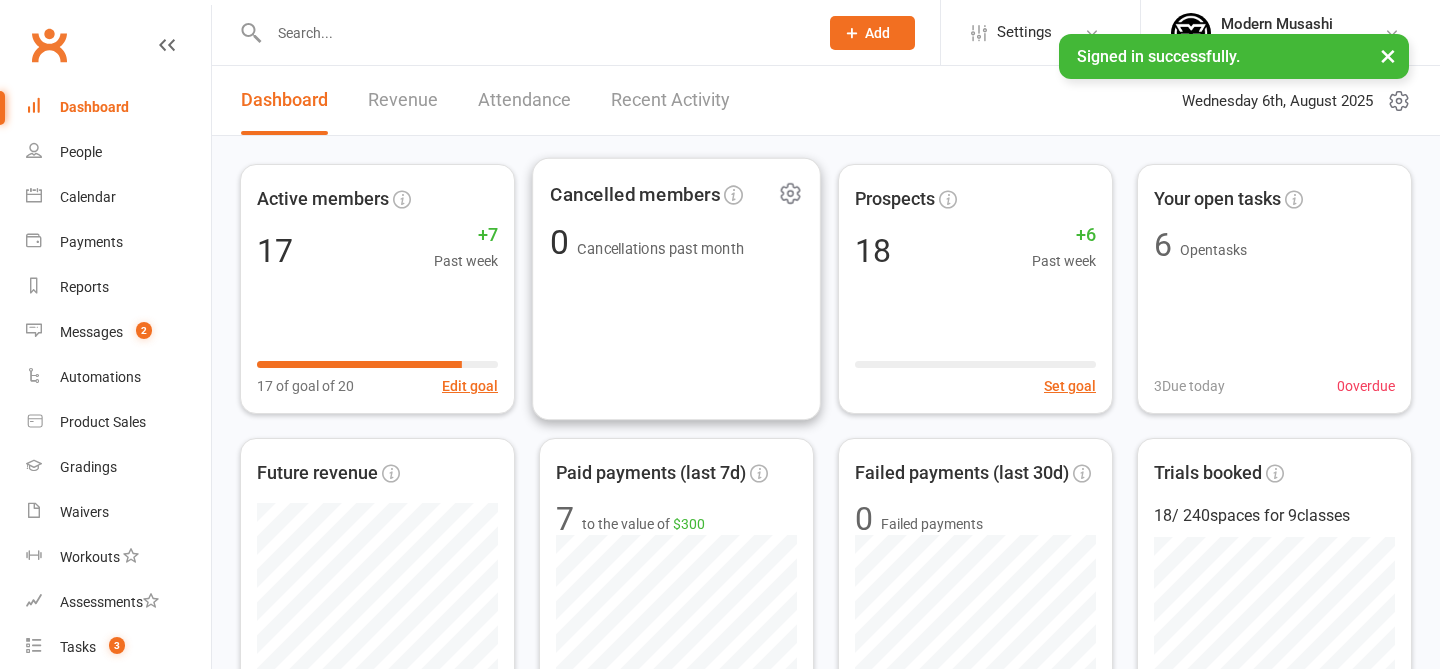 scroll, scrollTop: 0, scrollLeft: 0, axis: both 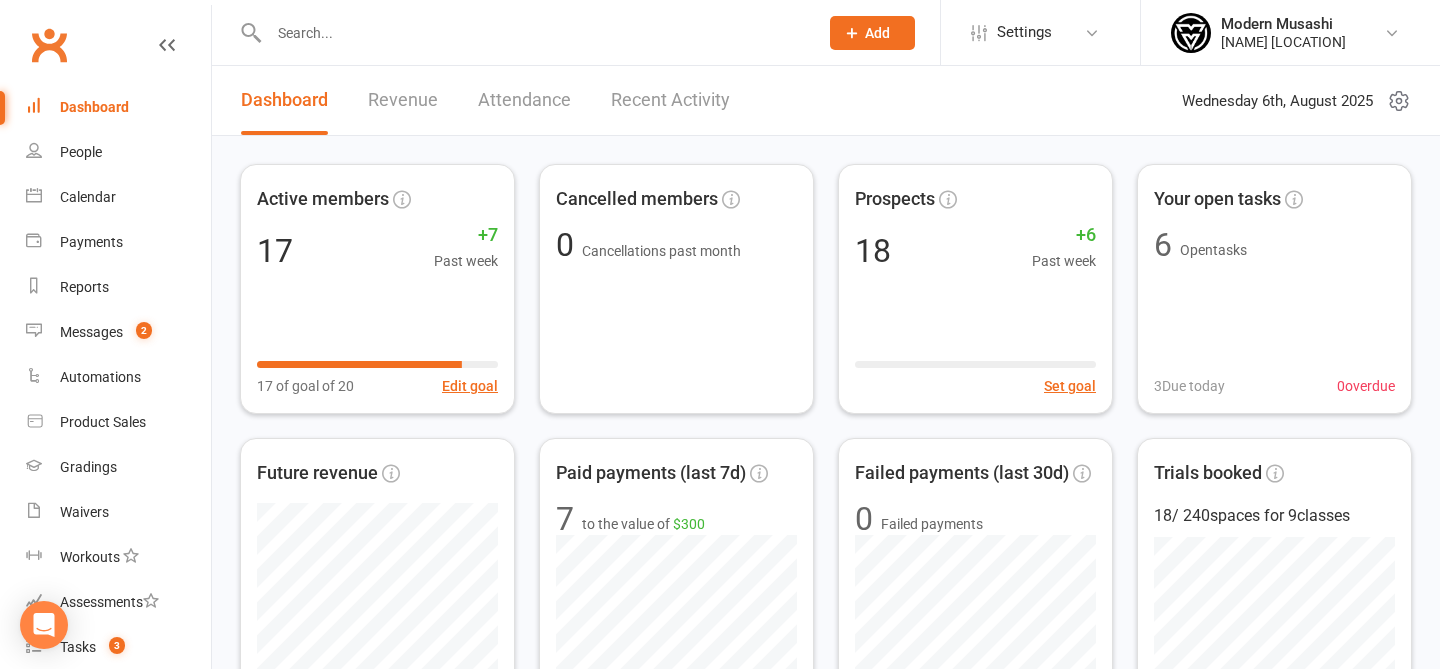 click on "Modern Musashi Modern Musashi Thirroul Signed in as: Modern Musashi Thirroul Switch to: Modern Musashi Wollongong My profile My subscription Help Terms & conditions  Privacy policy  Sign out" at bounding box center (1290, 32) 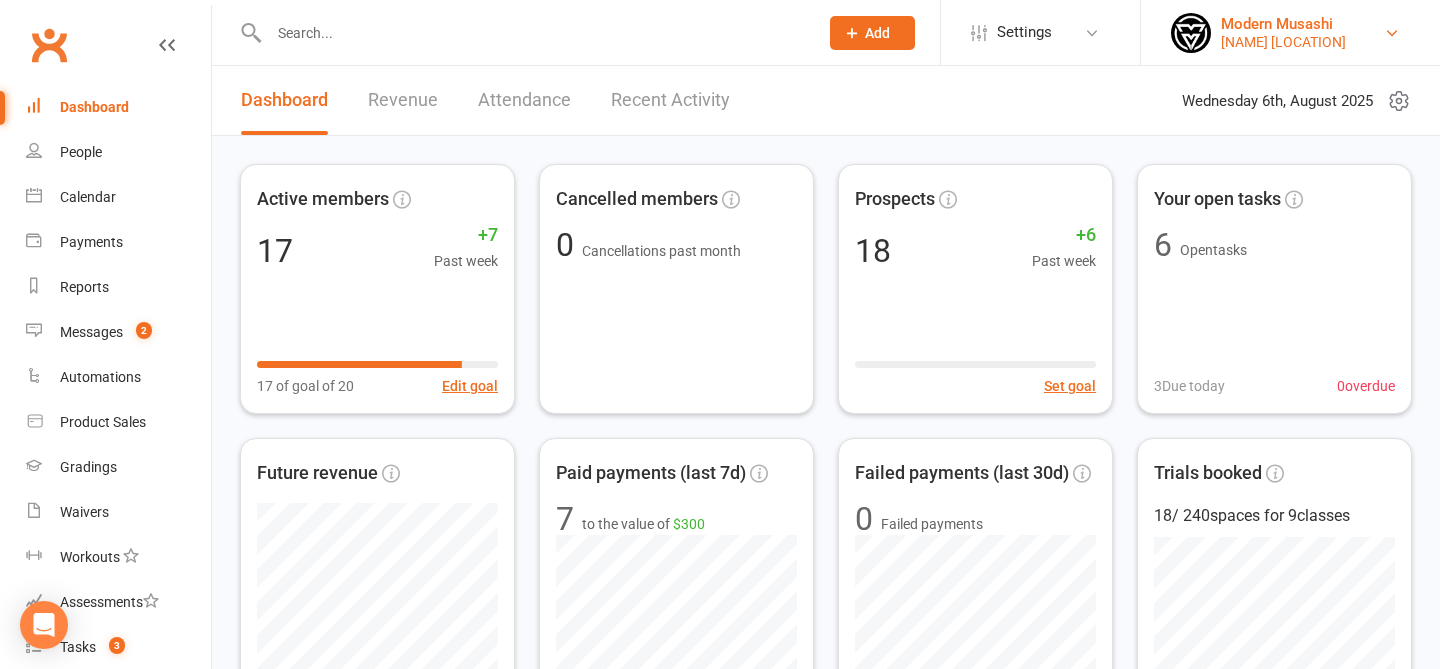 click on "Modern Musashi Modern Musashi Thirroul" at bounding box center [1290, 33] 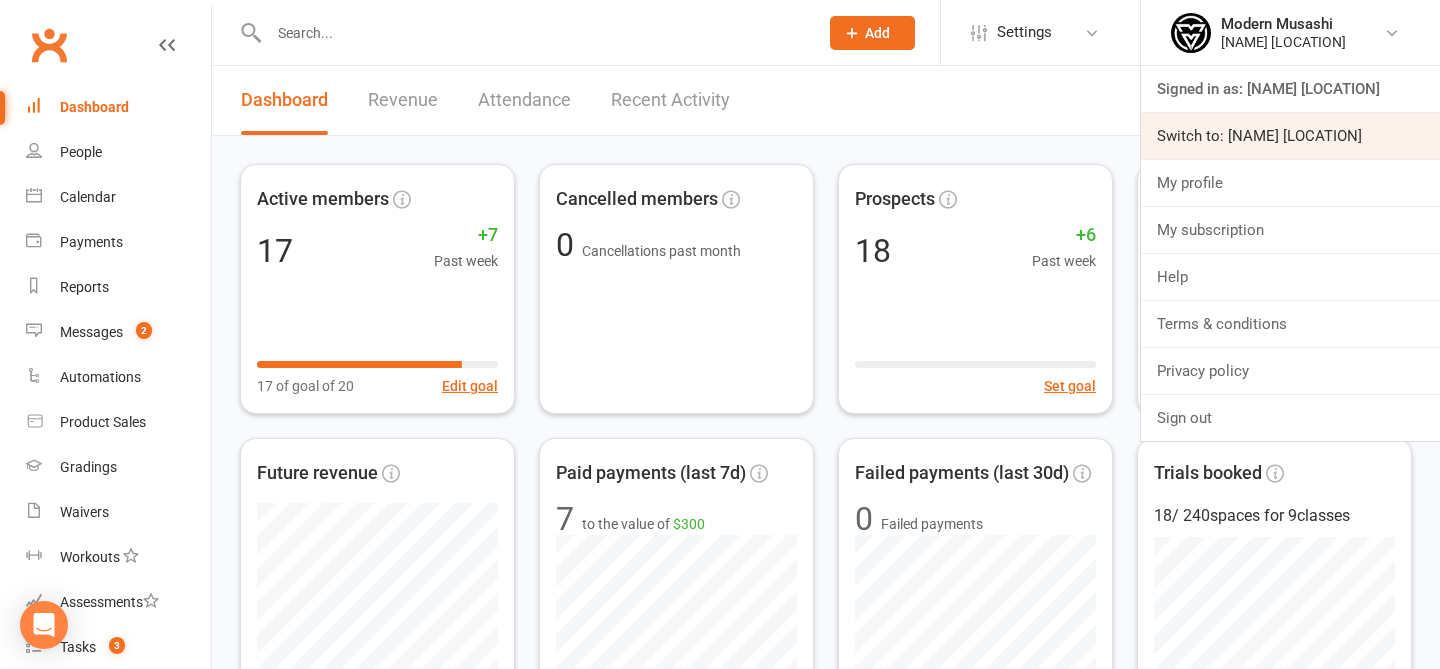 click on "Switch to: [ORGANIZATION]" at bounding box center [1290, 136] 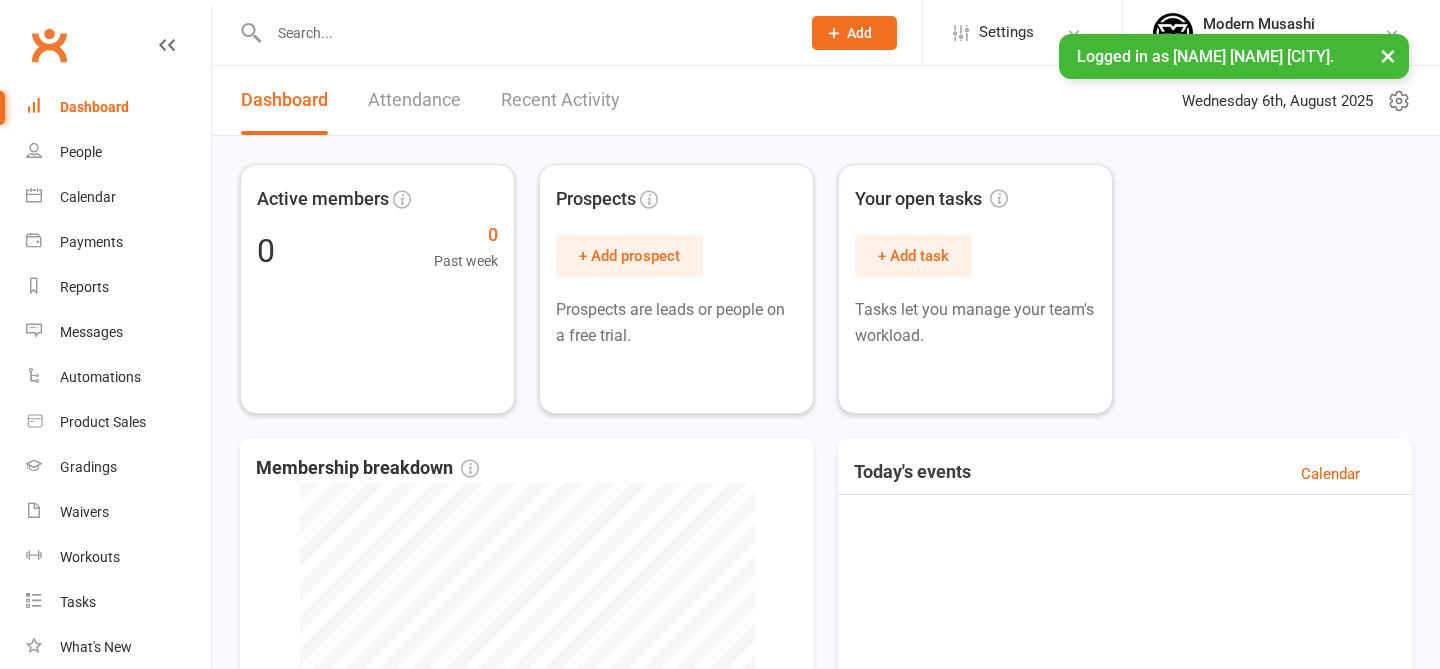scroll, scrollTop: 0, scrollLeft: 0, axis: both 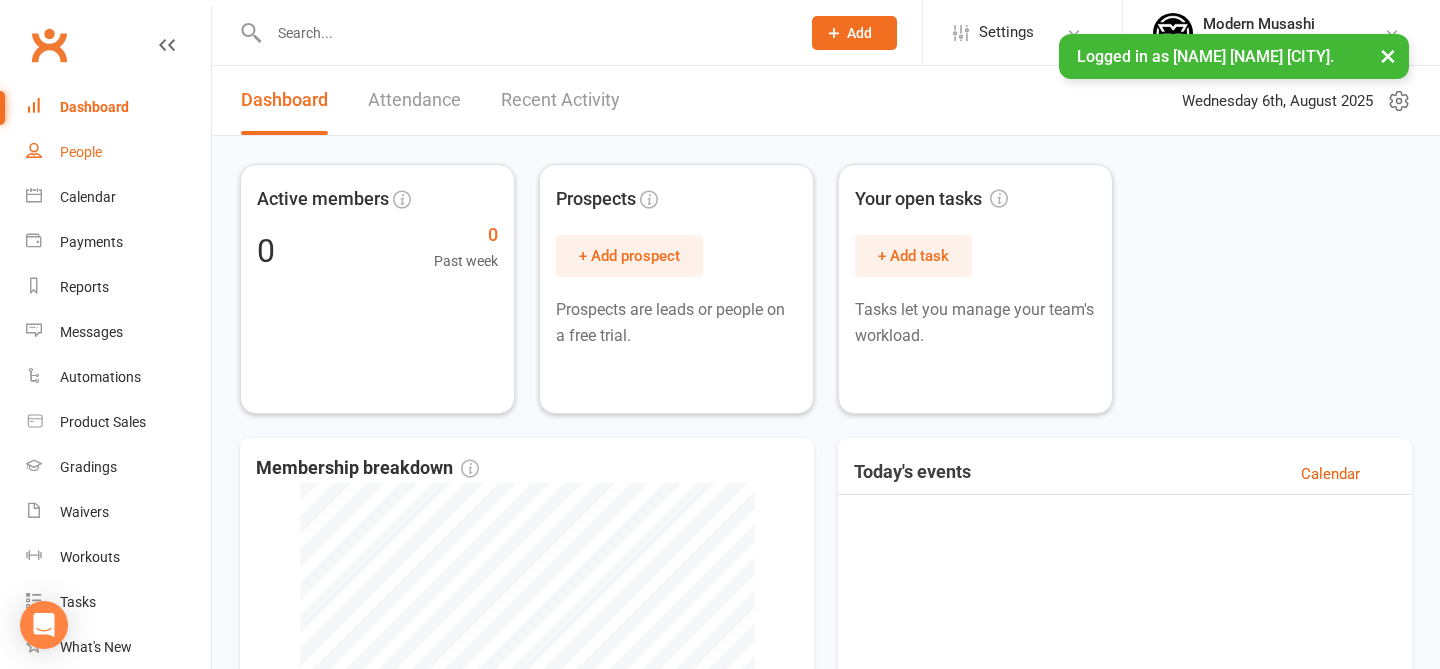 click on "People" at bounding box center (118, 152) 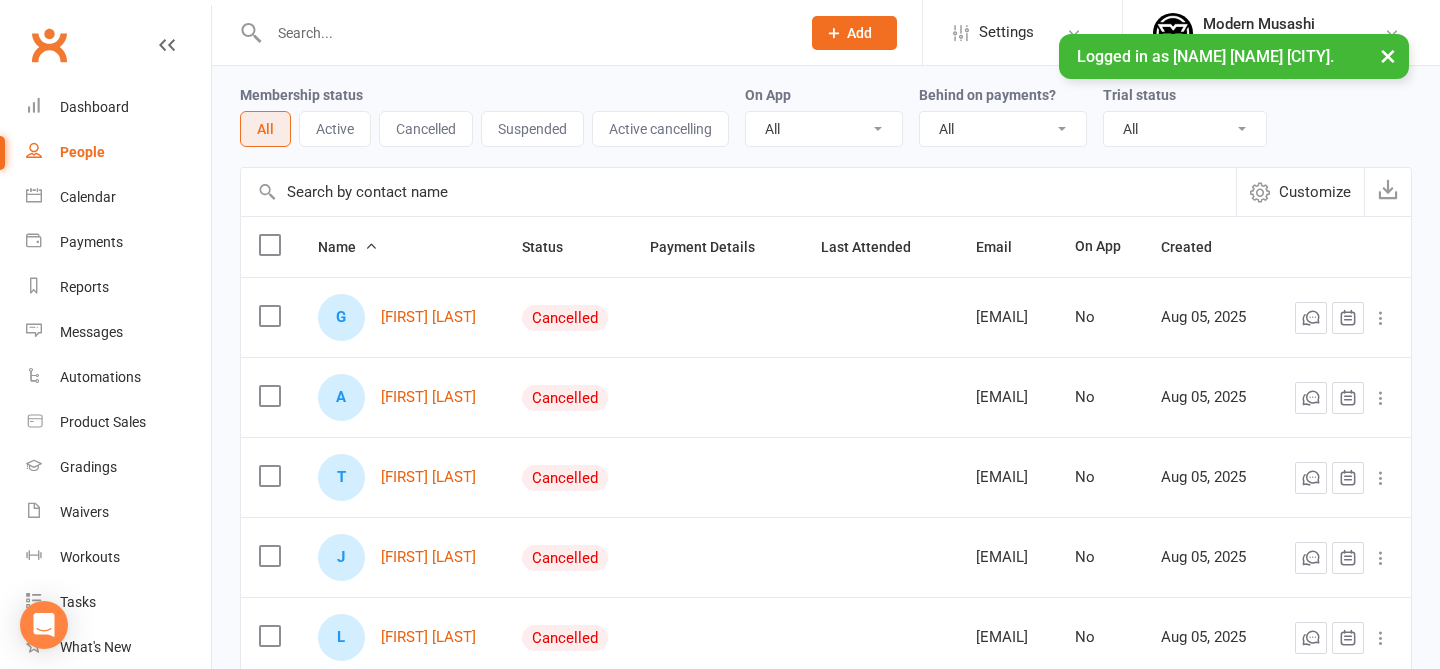 scroll, scrollTop: 0, scrollLeft: 0, axis: both 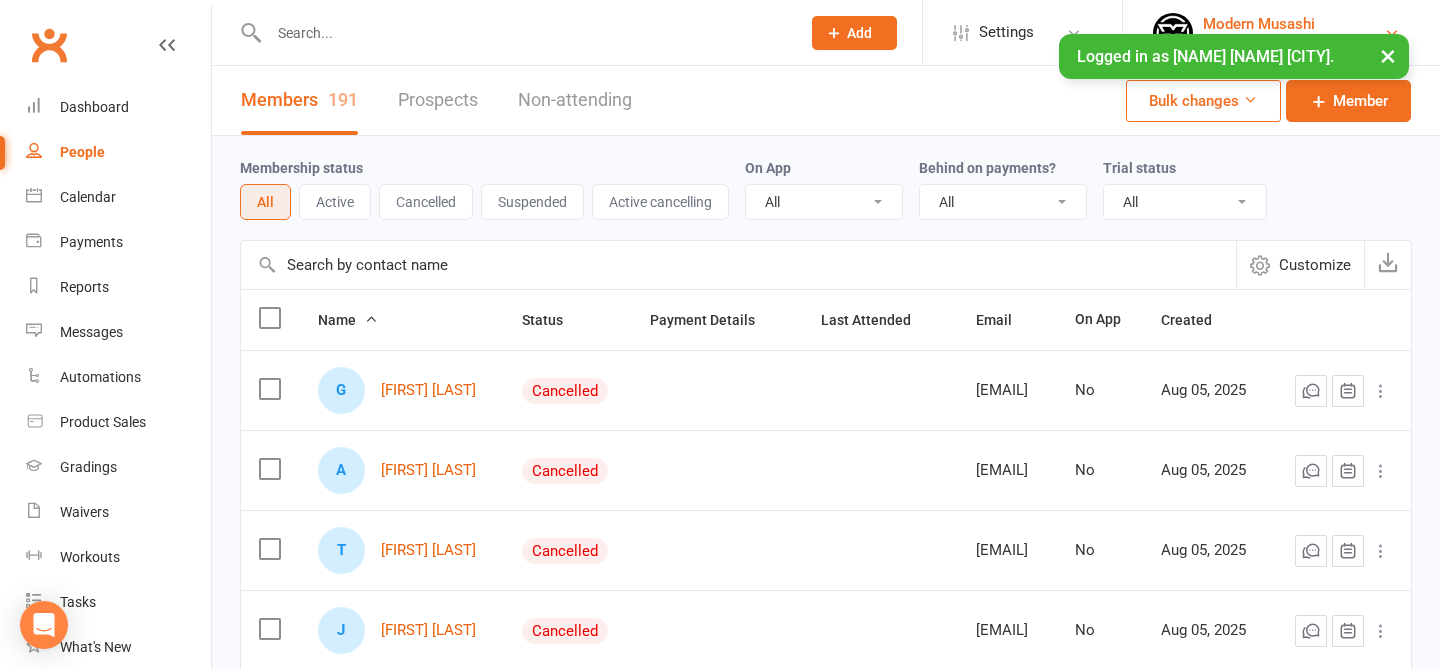click on "Modern Musashi" at bounding box center [1293, 24] 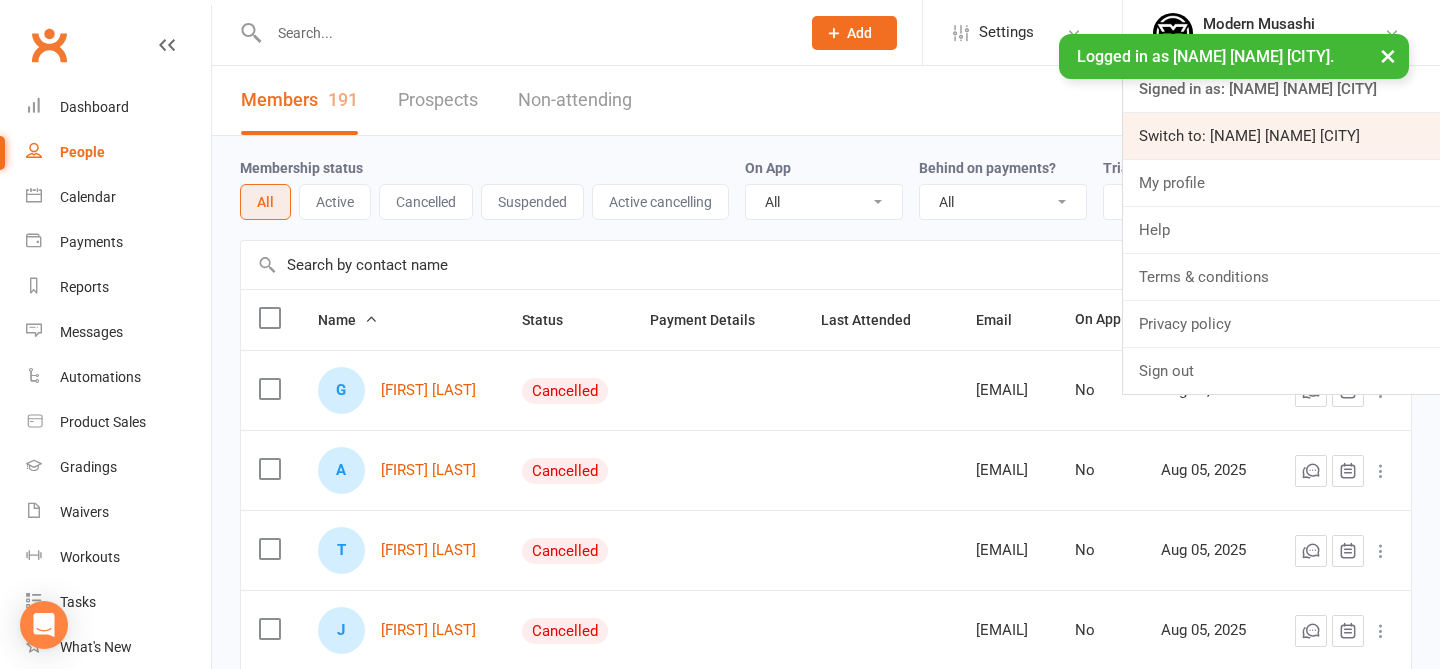 click on "Switch to: Modern Musashi Thirroul" at bounding box center (1281, 136) 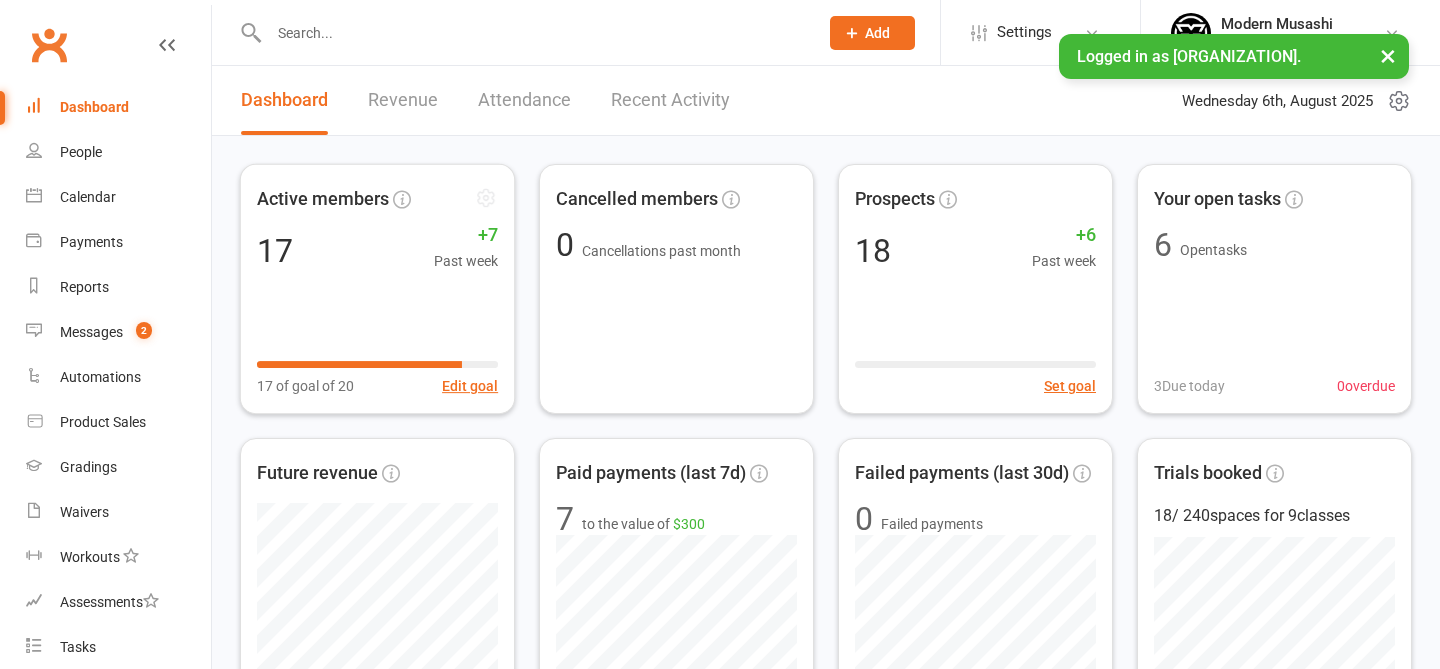 scroll, scrollTop: 0, scrollLeft: 0, axis: both 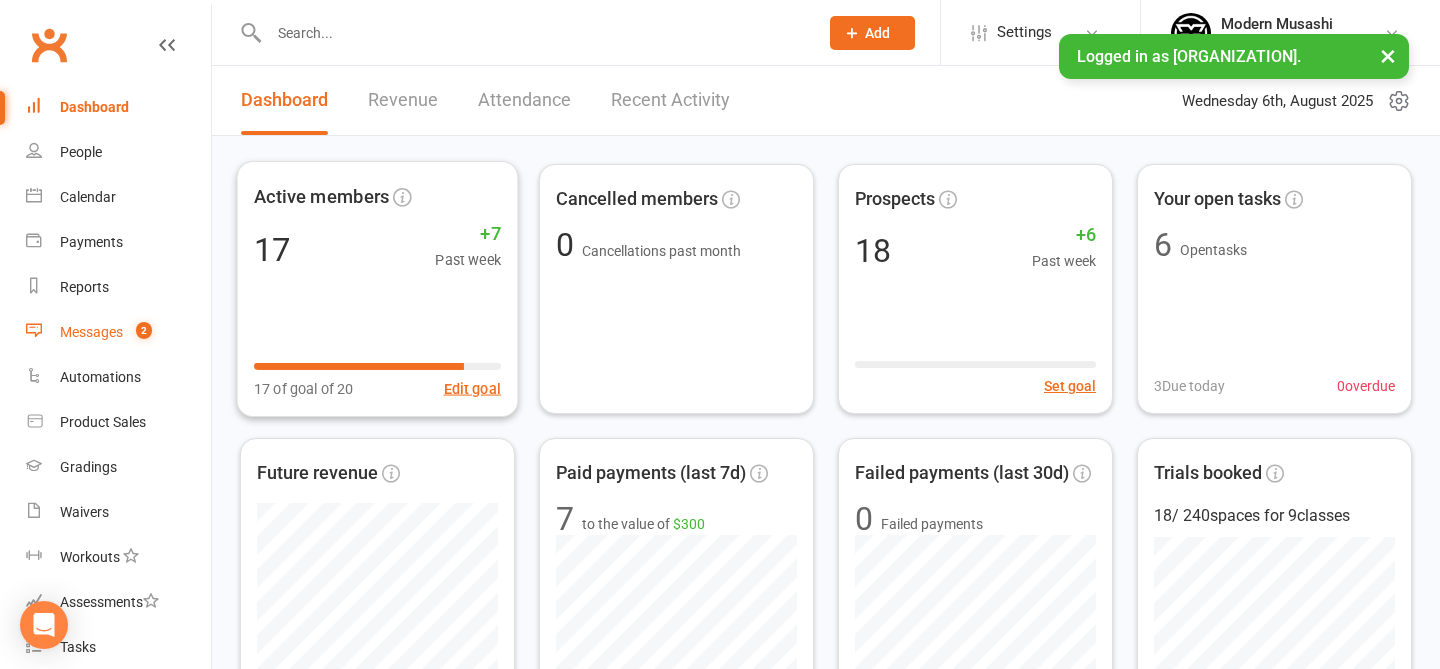 click on "Messages   2" at bounding box center [118, 332] 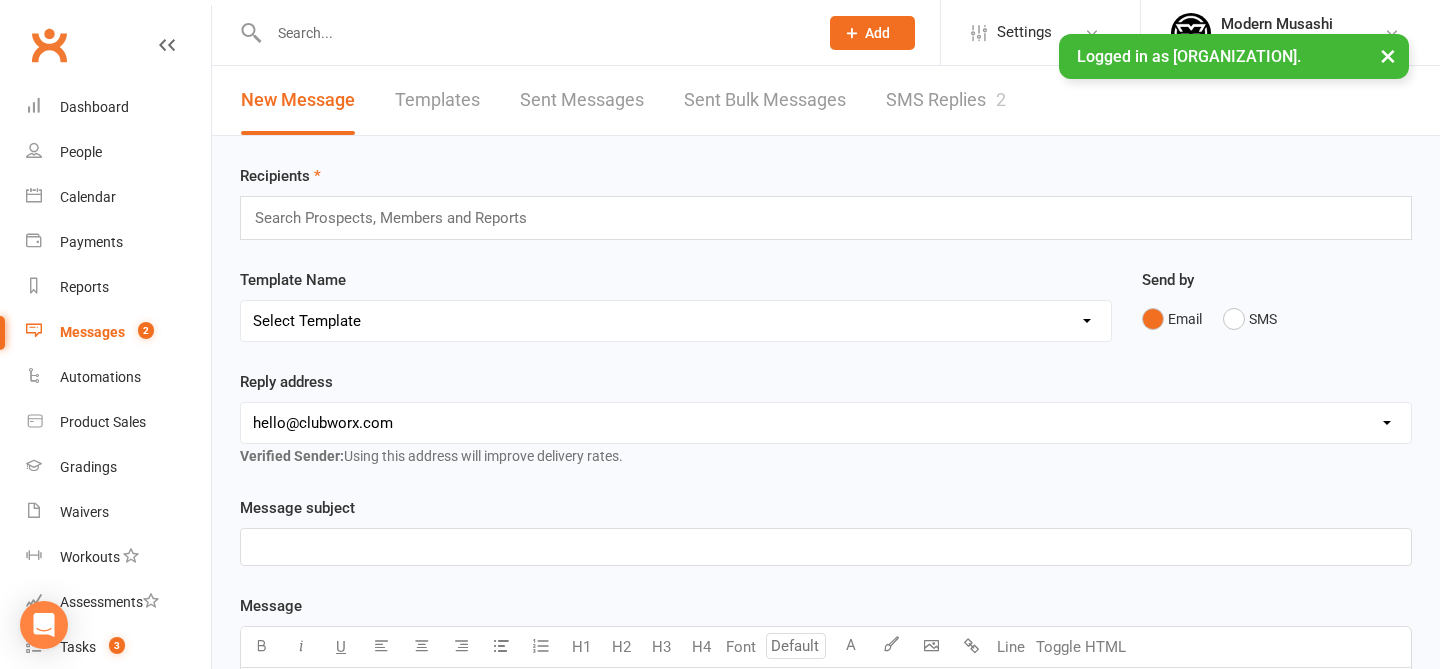 click on "SMS Replies  2" at bounding box center [946, 100] 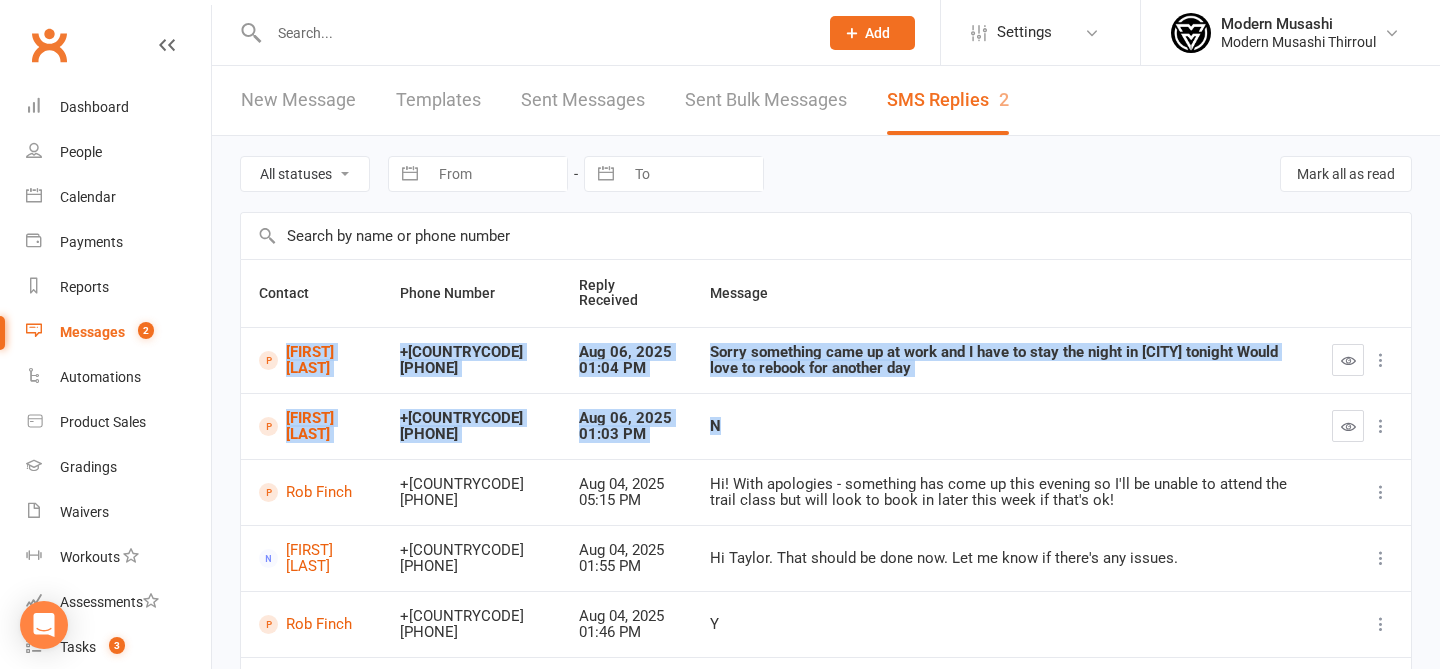 drag, startPoint x: 836, startPoint y: 320, endPoint x: 881, endPoint y: 422, distance: 111.48543 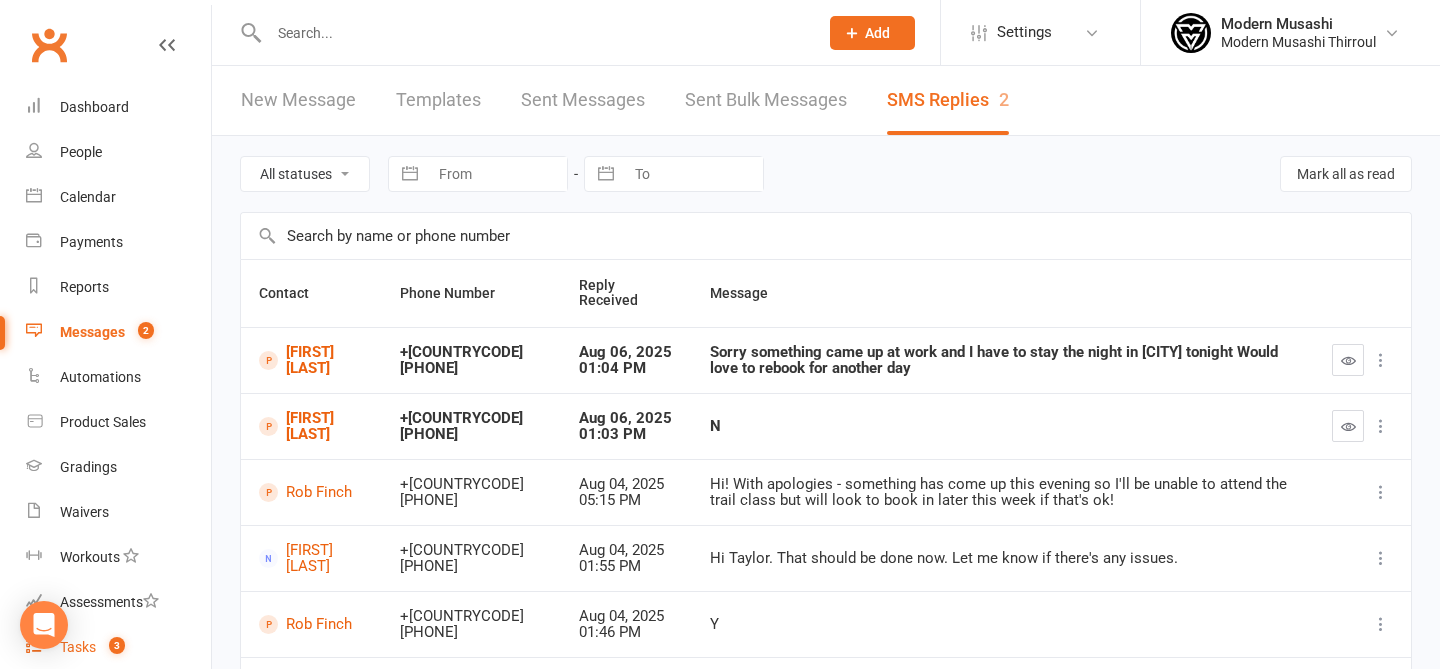 click on "Tasks   3" at bounding box center [118, 647] 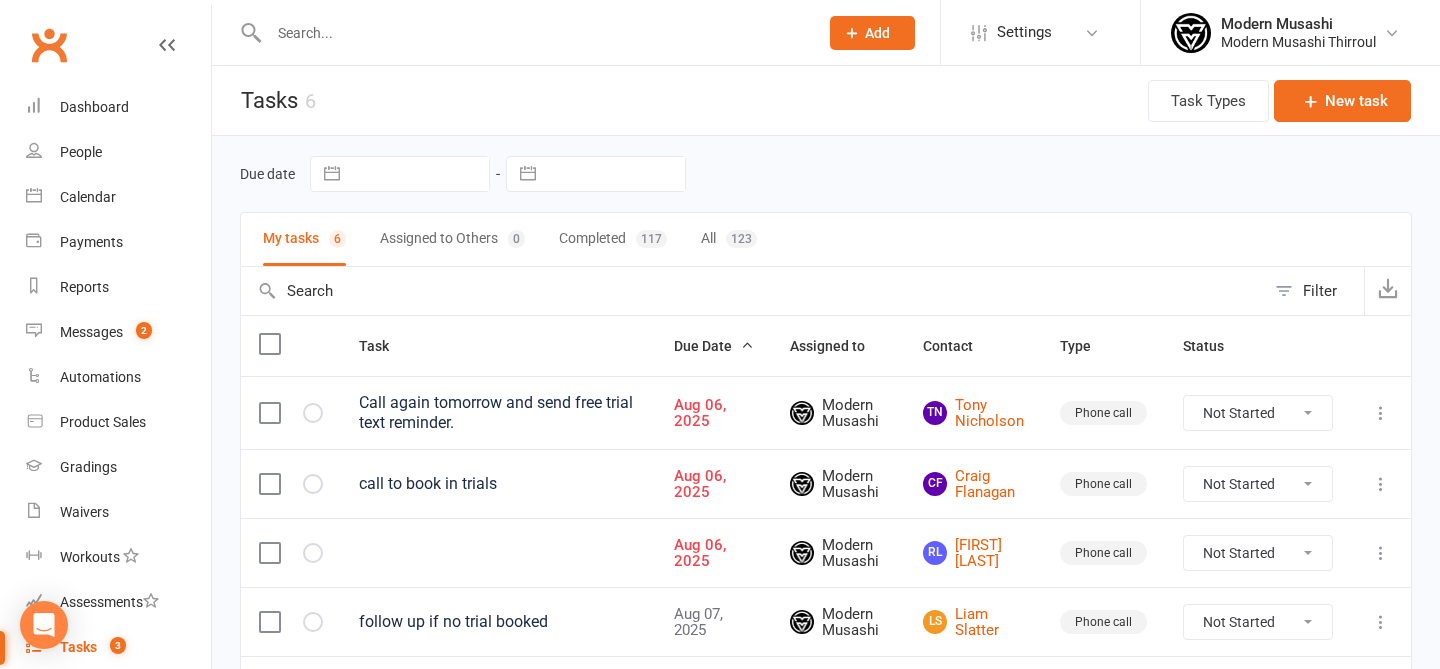 scroll, scrollTop: 228, scrollLeft: 0, axis: vertical 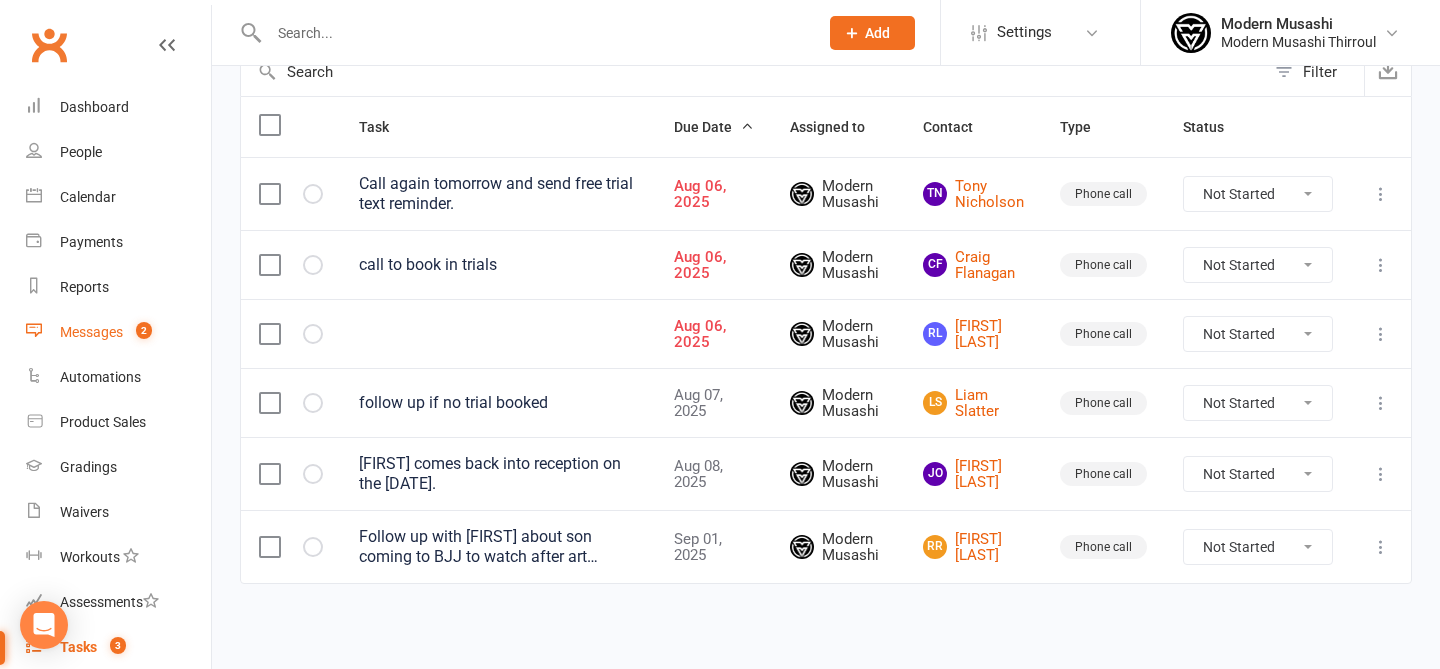 click on "Messages" at bounding box center [91, 332] 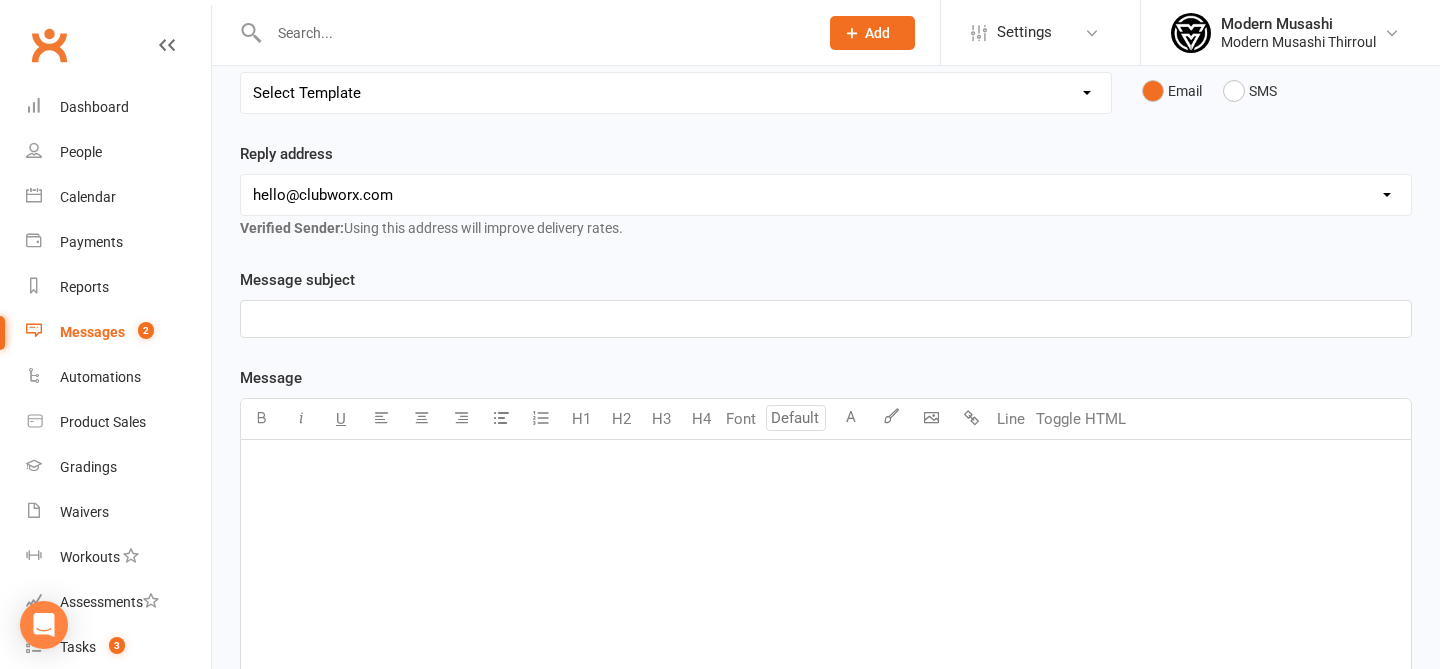 scroll, scrollTop: 0, scrollLeft: 0, axis: both 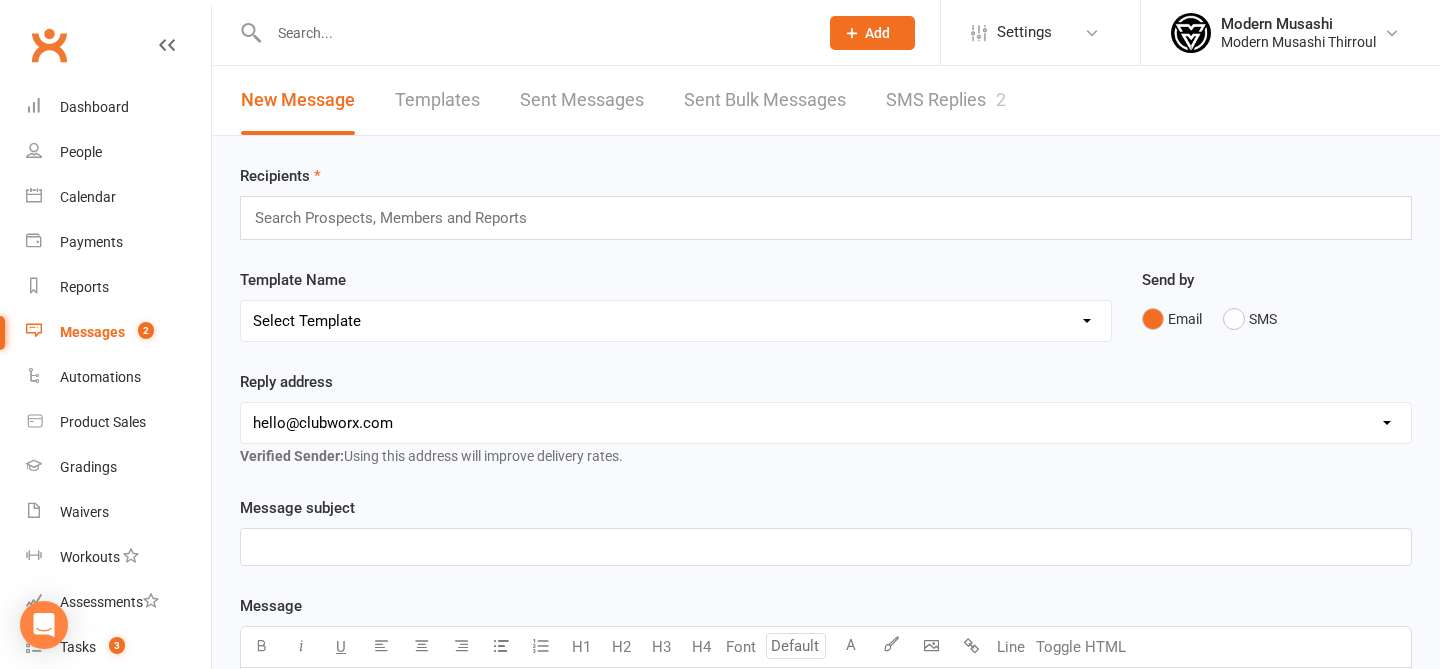 click on "Settings Membership Plans Event Templates Appointment Types Mobile App  Website Image Library Customize Contacts Bulk Imports Access Control Users Account Profile Clubworx API" at bounding box center (1040, 32) 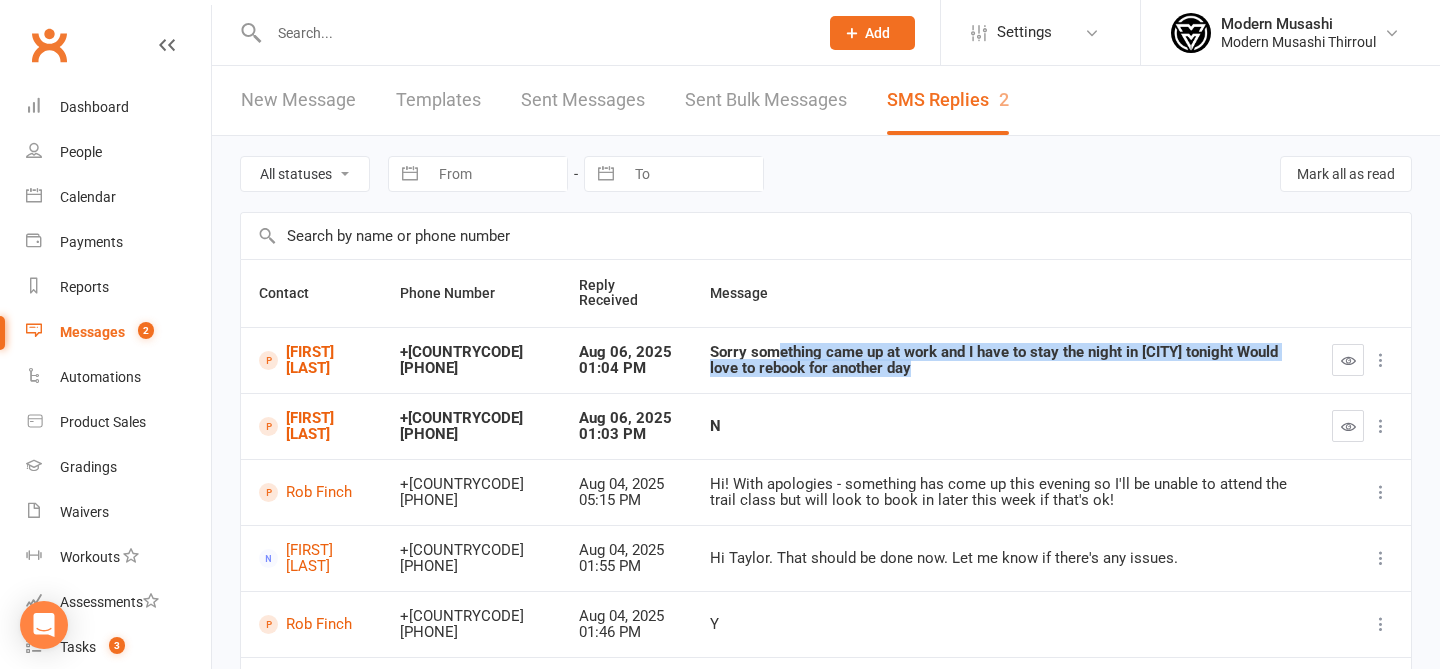 drag, startPoint x: 769, startPoint y: 353, endPoint x: 882, endPoint y: 391, distance: 119.218285 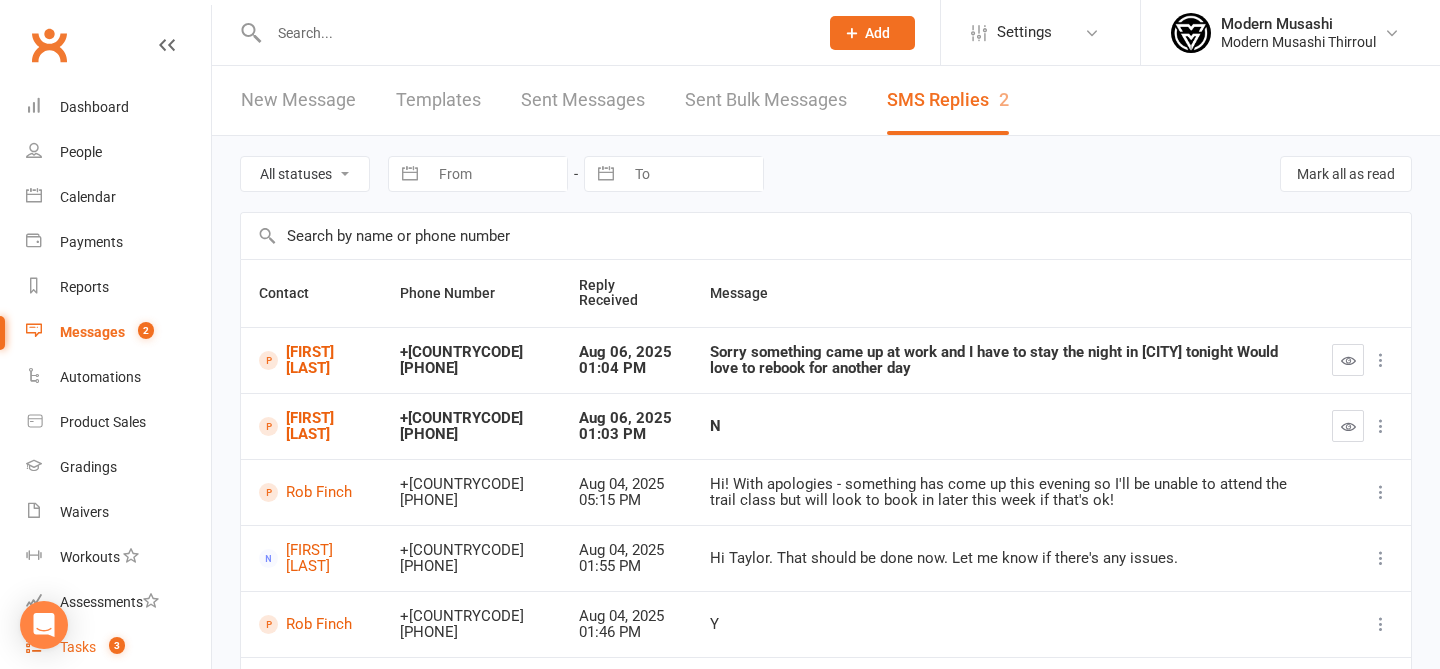 click on "3" at bounding box center (112, 647) 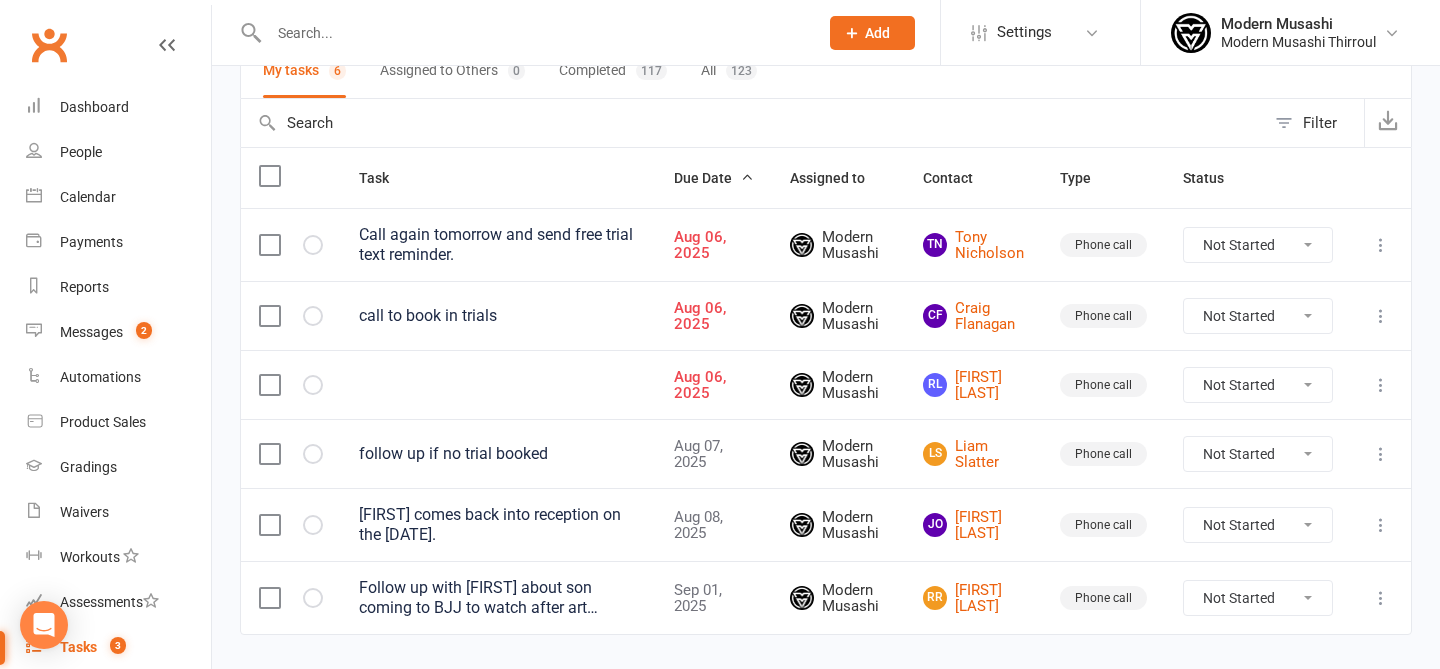 scroll, scrollTop: 163, scrollLeft: 0, axis: vertical 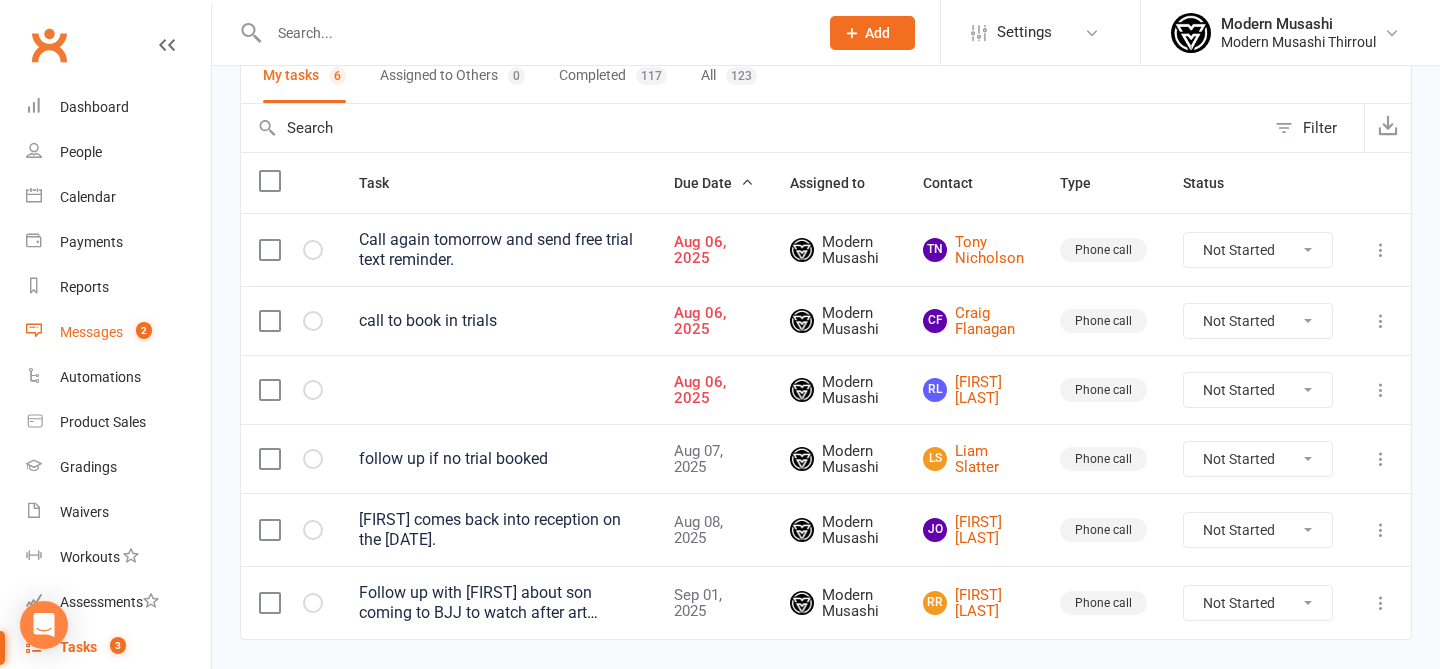 click on "Messages" at bounding box center (91, 332) 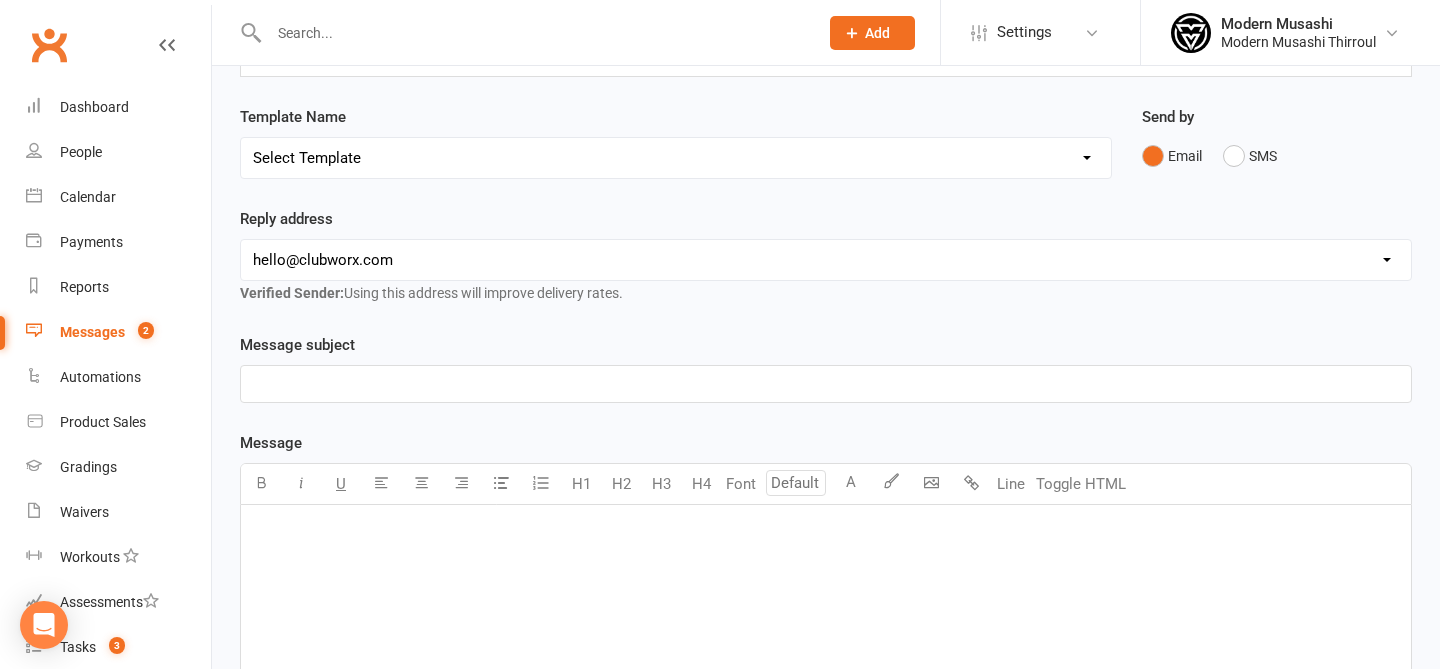 scroll, scrollTop: 0, scrollLeft: 0, axis: both 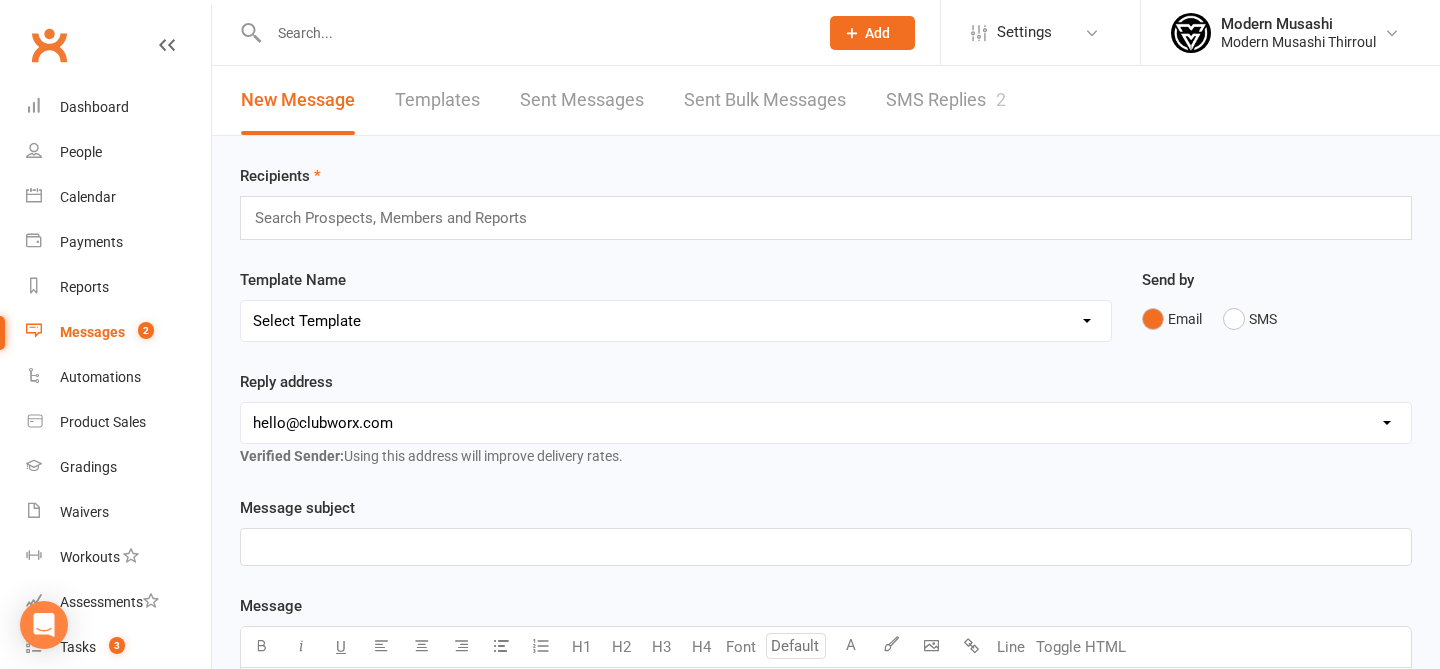 click on "SMS Replies  2" at bounding box center (946, 100) 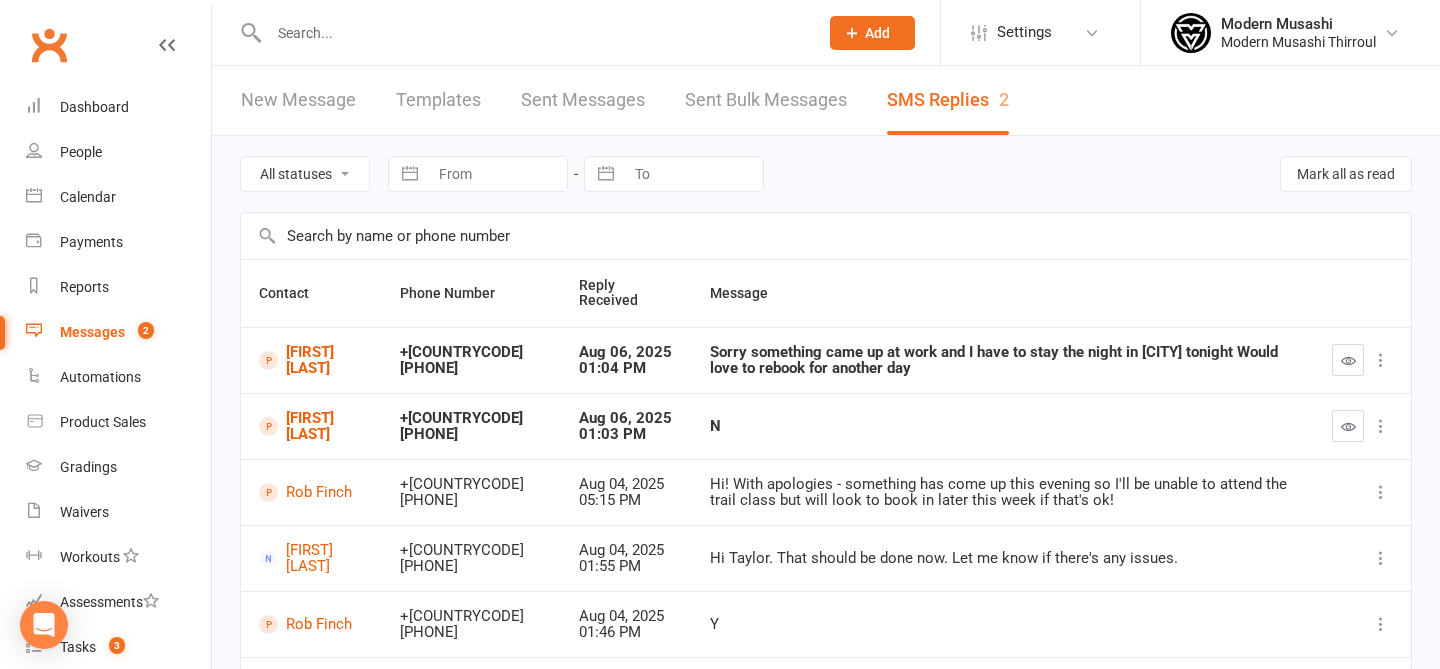 click at bounding box center [1348, 426] 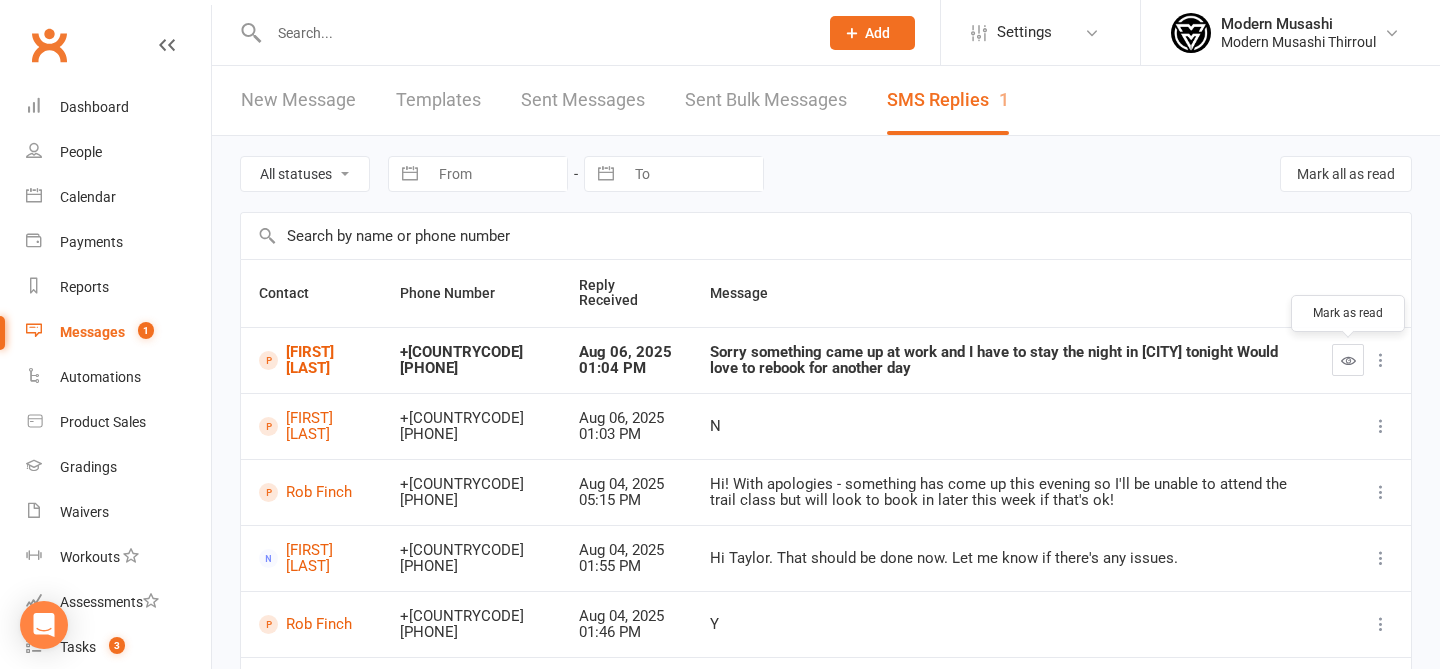 click at bounding box center [1348, 360] 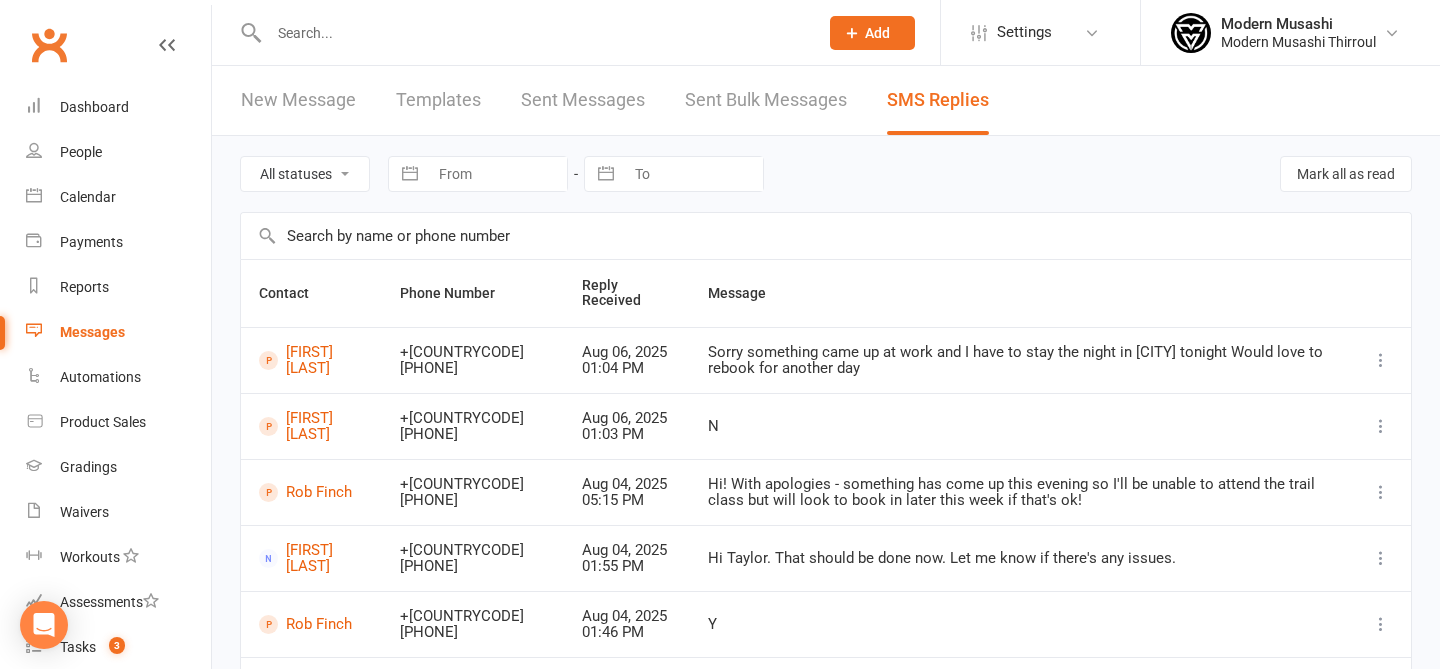click on "[FIRST] [LAST]" at bounding box center (311, 360) 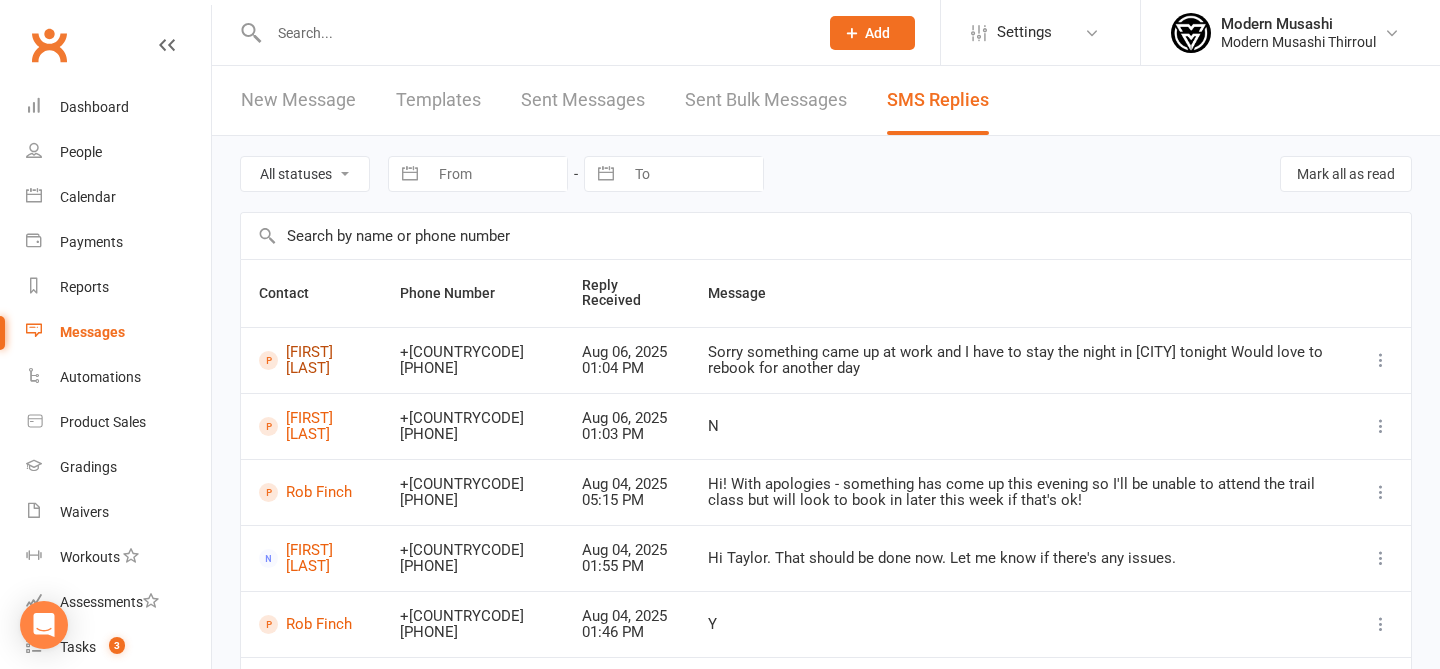 click on "[FIRST] [LAST]" at bounding box center [311, 360] 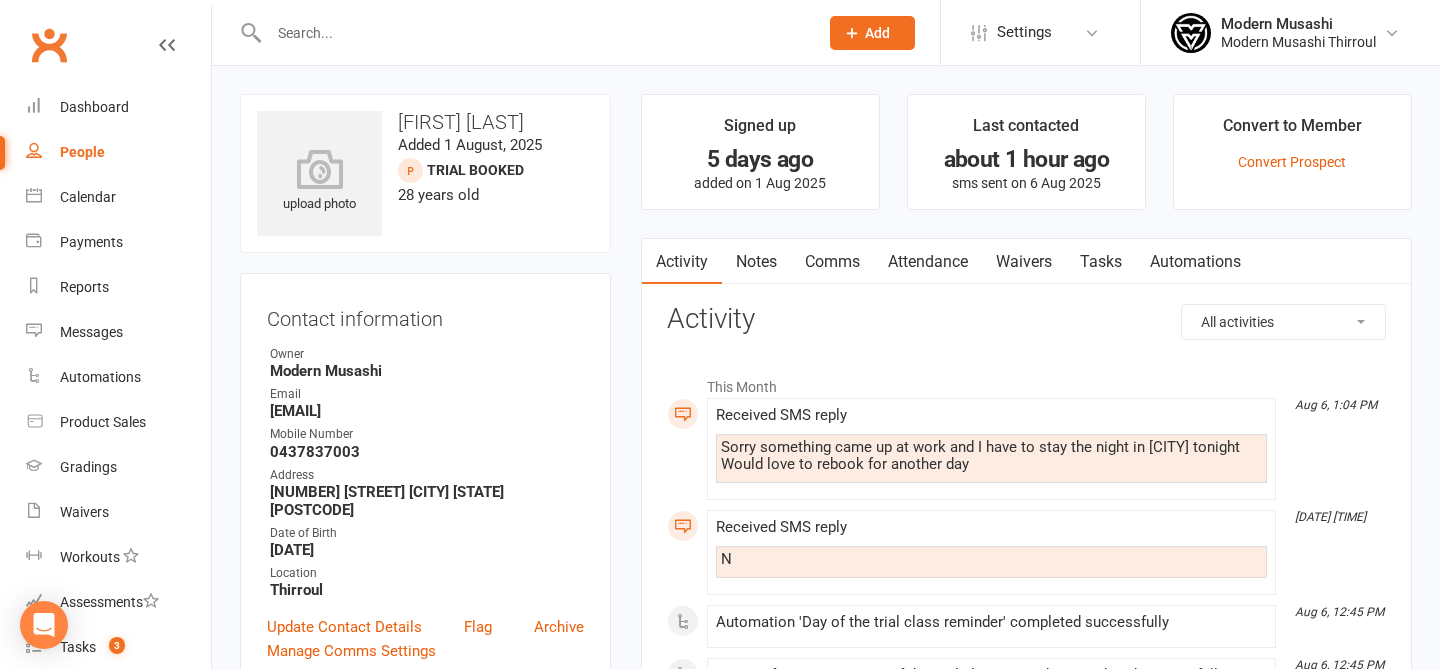 click on "Notes" at bounding box center [756, 262] 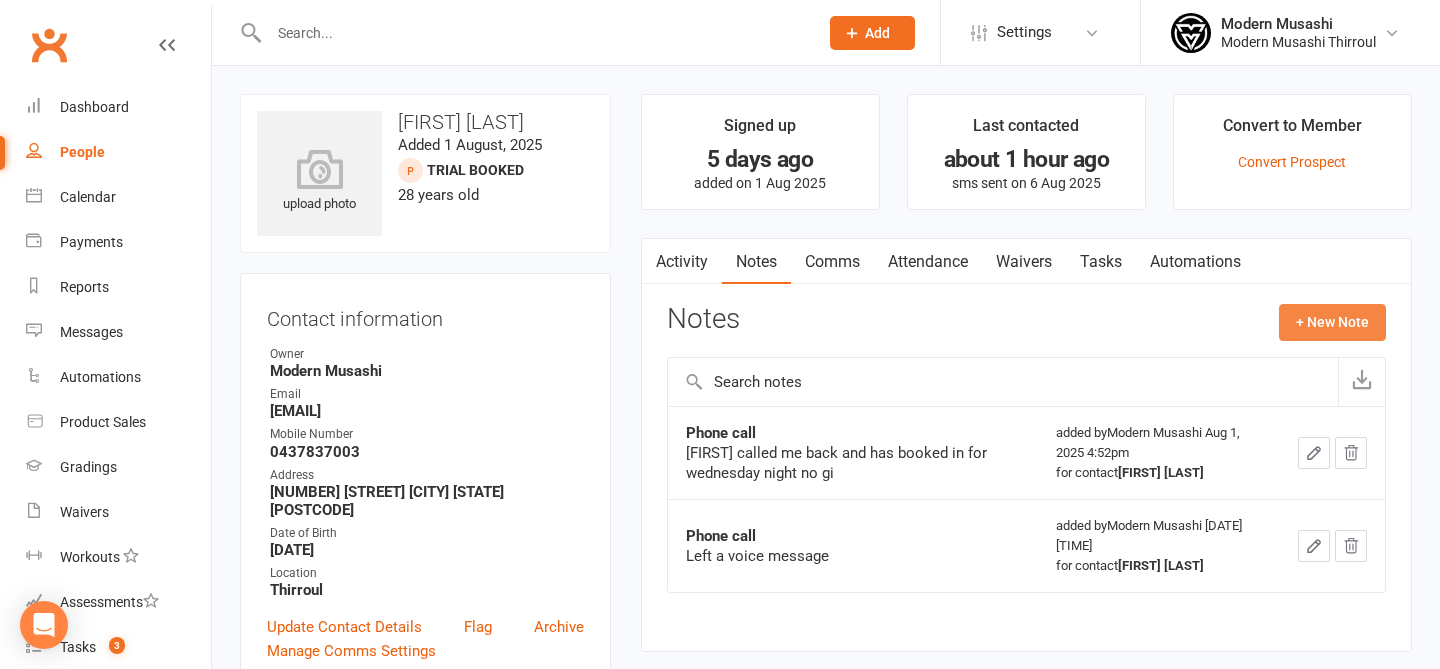 click on "+ New Note" at bounding box center (1332, 322) 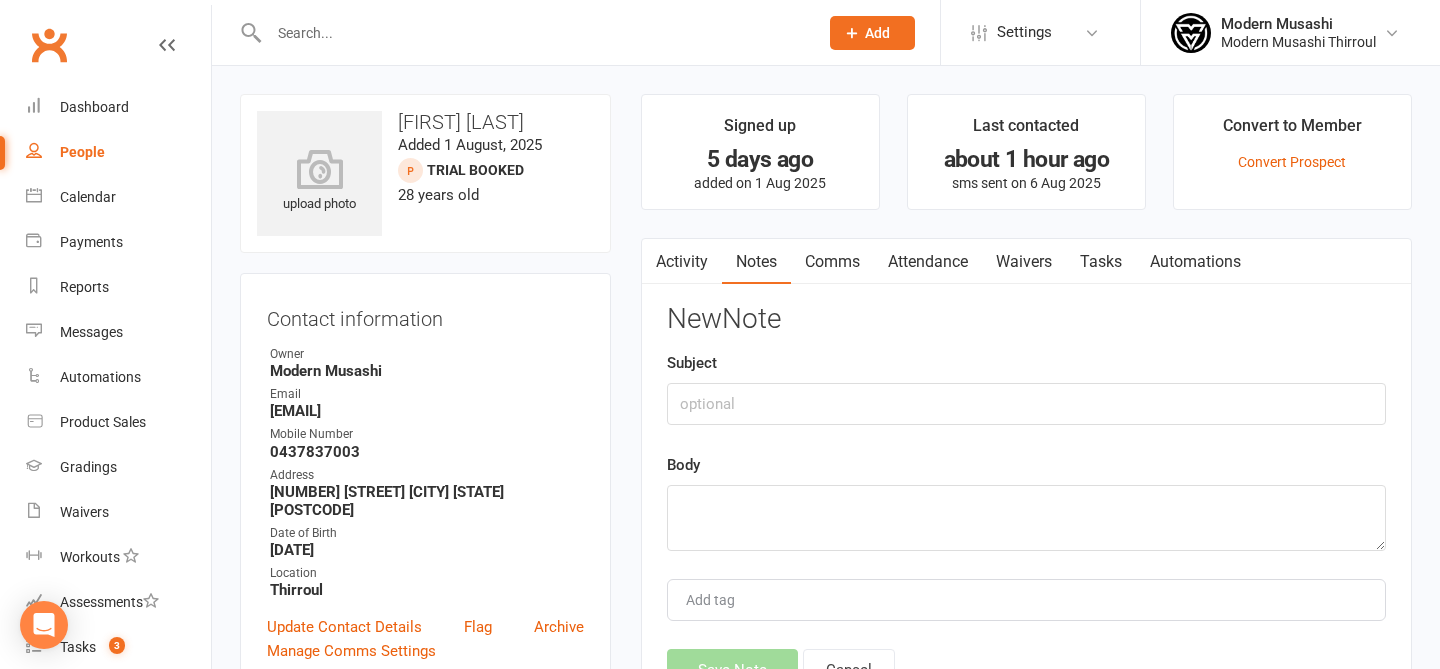 click on "Comms" at bounding box center [832, 262] 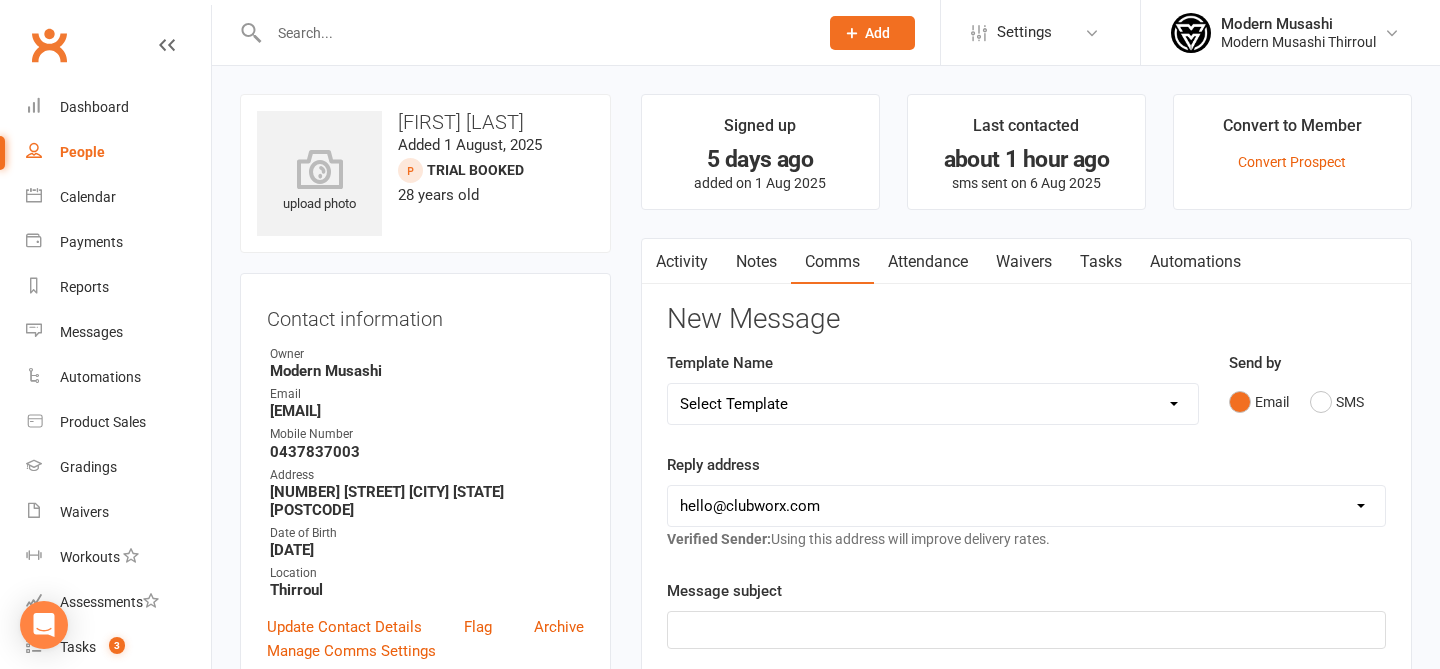 click on "Email SMS" at bounding box center (1307, 402) 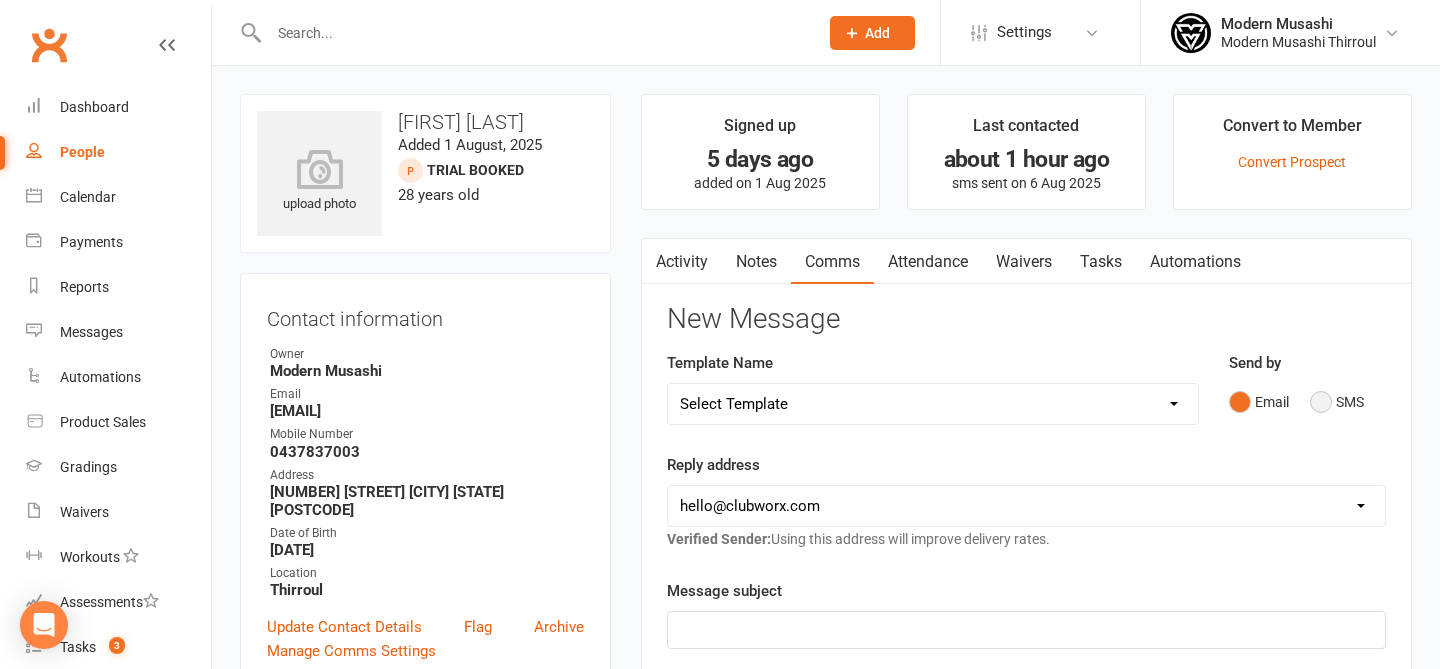 click on "SMS" at bounding box center [1337, 402] 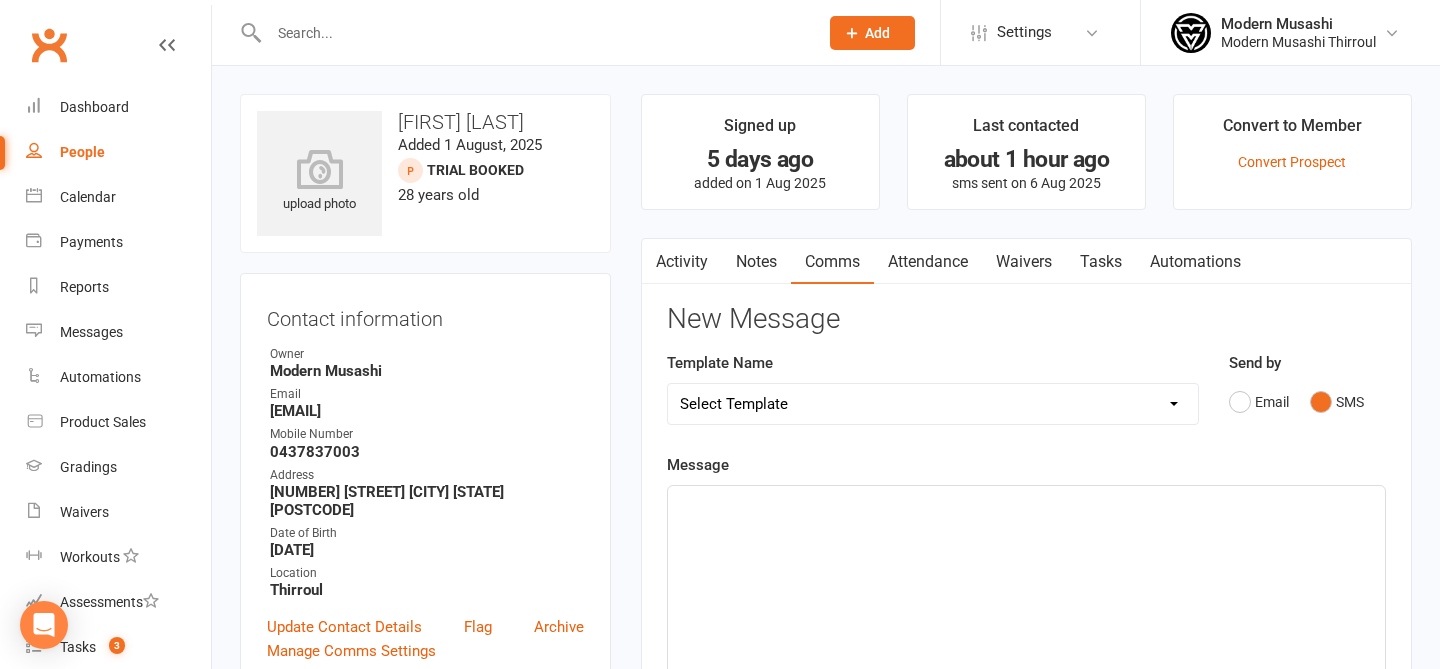 click on "﻿" 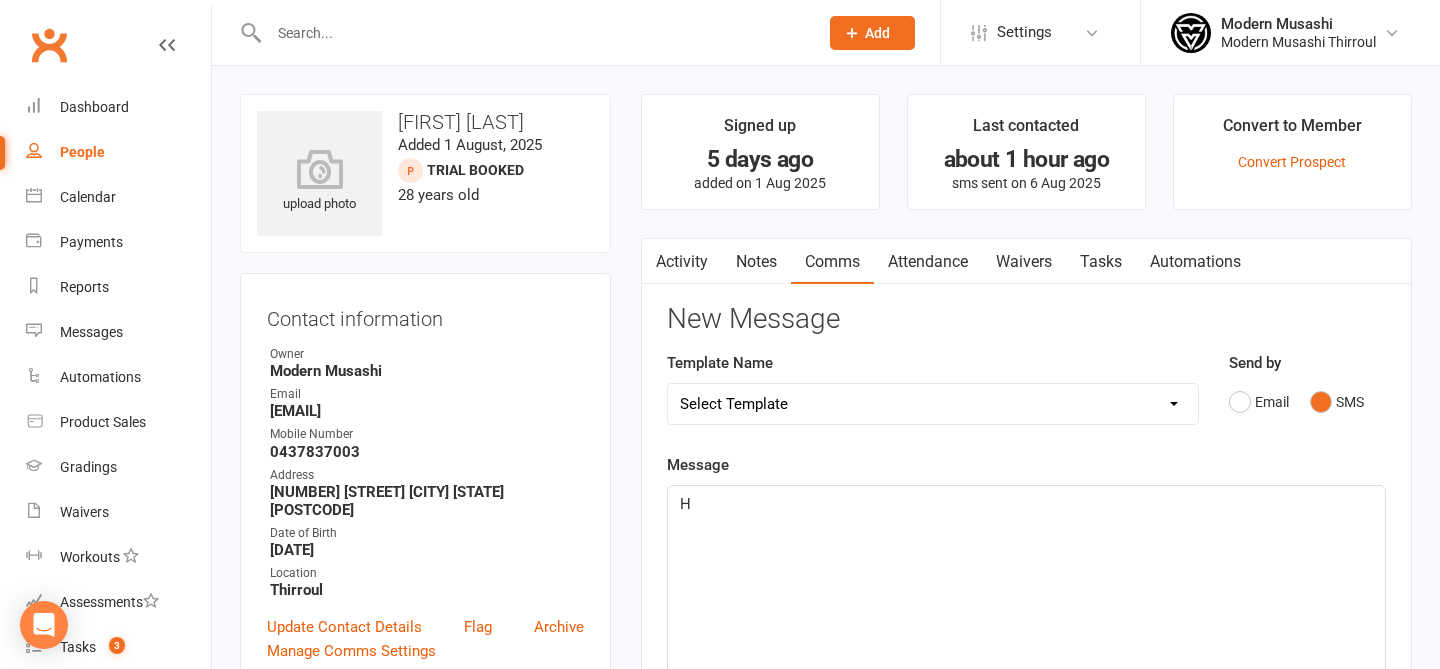 type 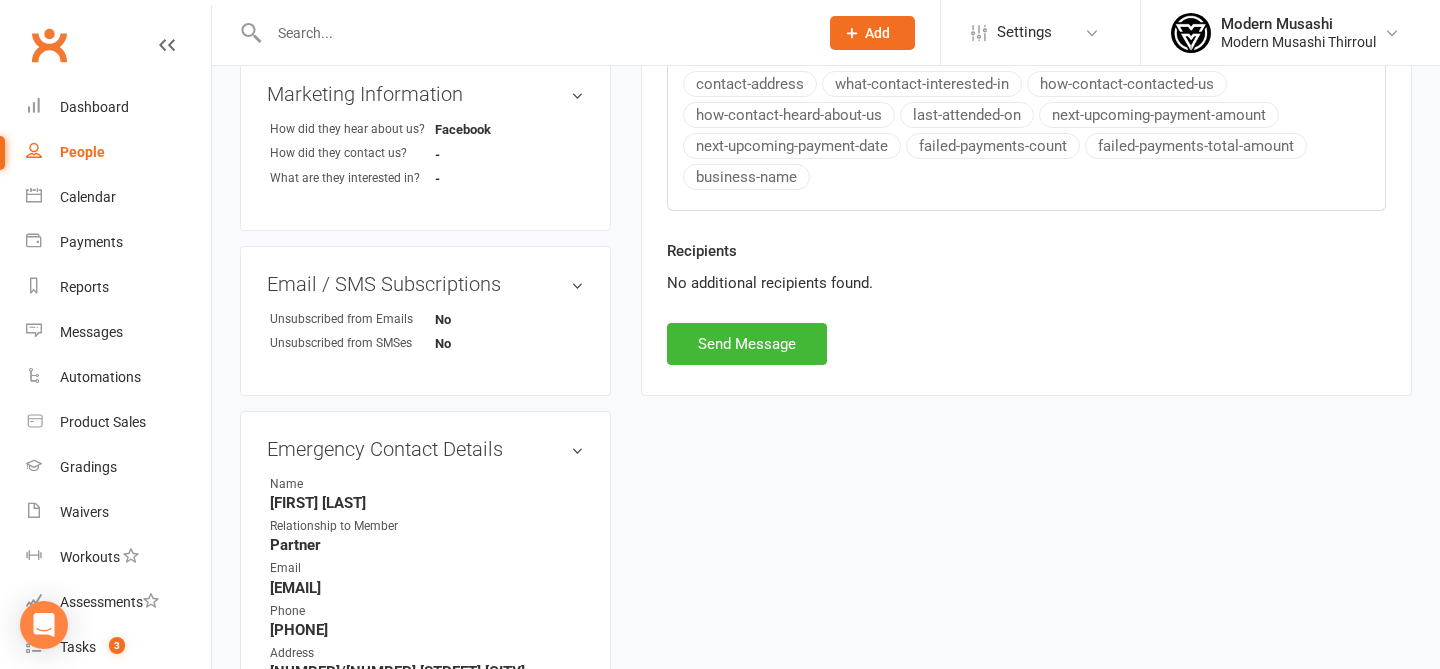 scroll, scrollTop: 1034, scrollLeft: 0, axis: vertical 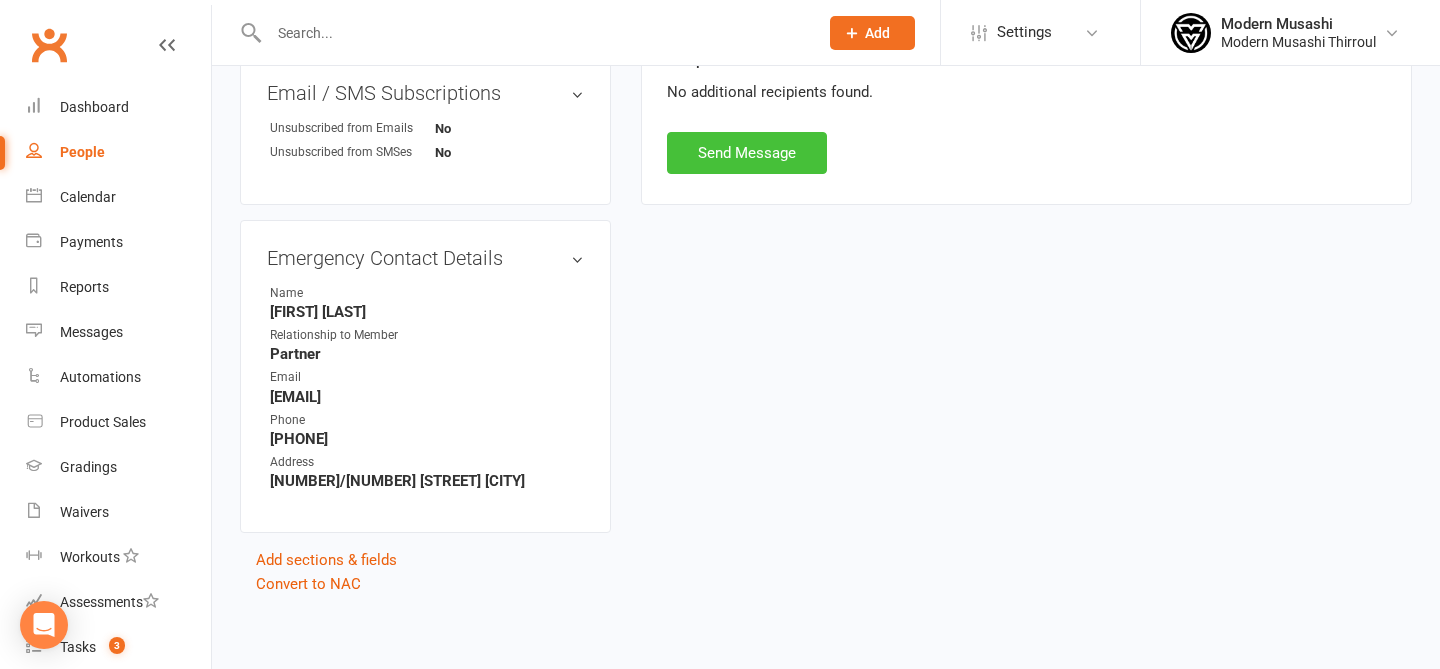 click on "Send Message" at bounding box center [747, 153] 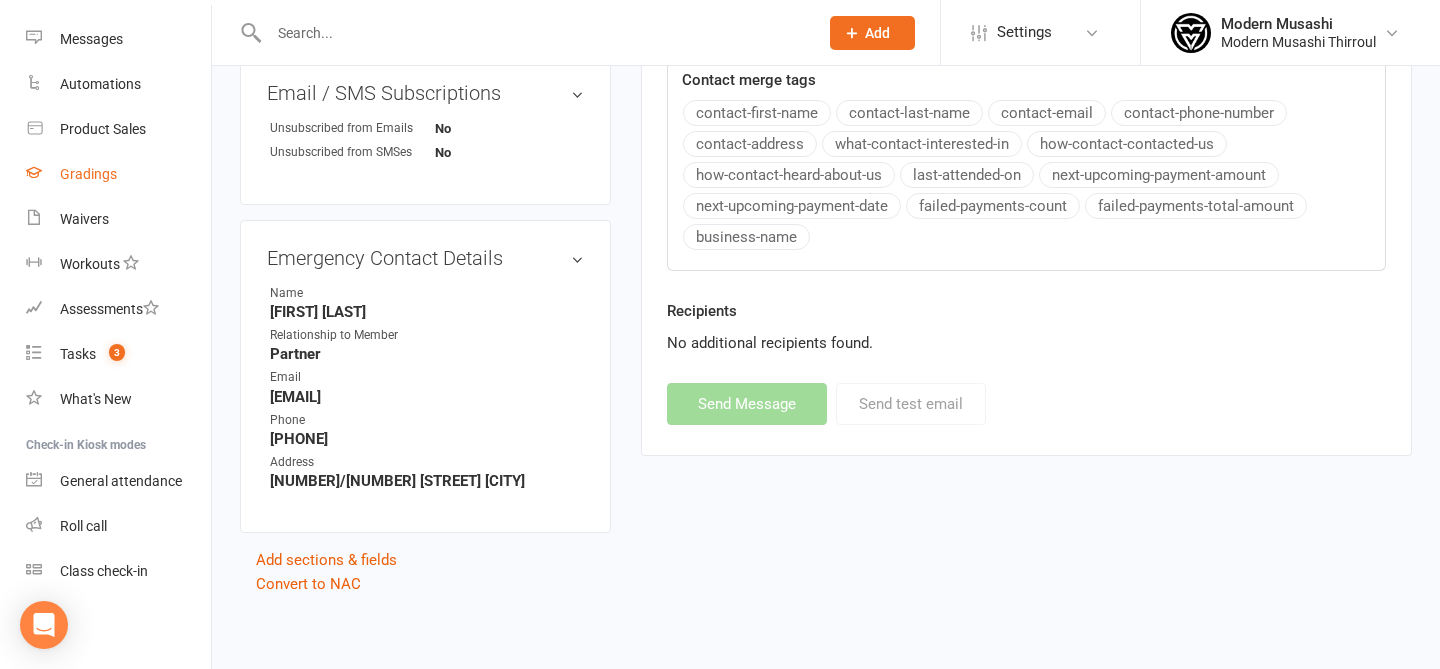 scroll, scrollTop: 0, scrollLeft: 0, axis: both 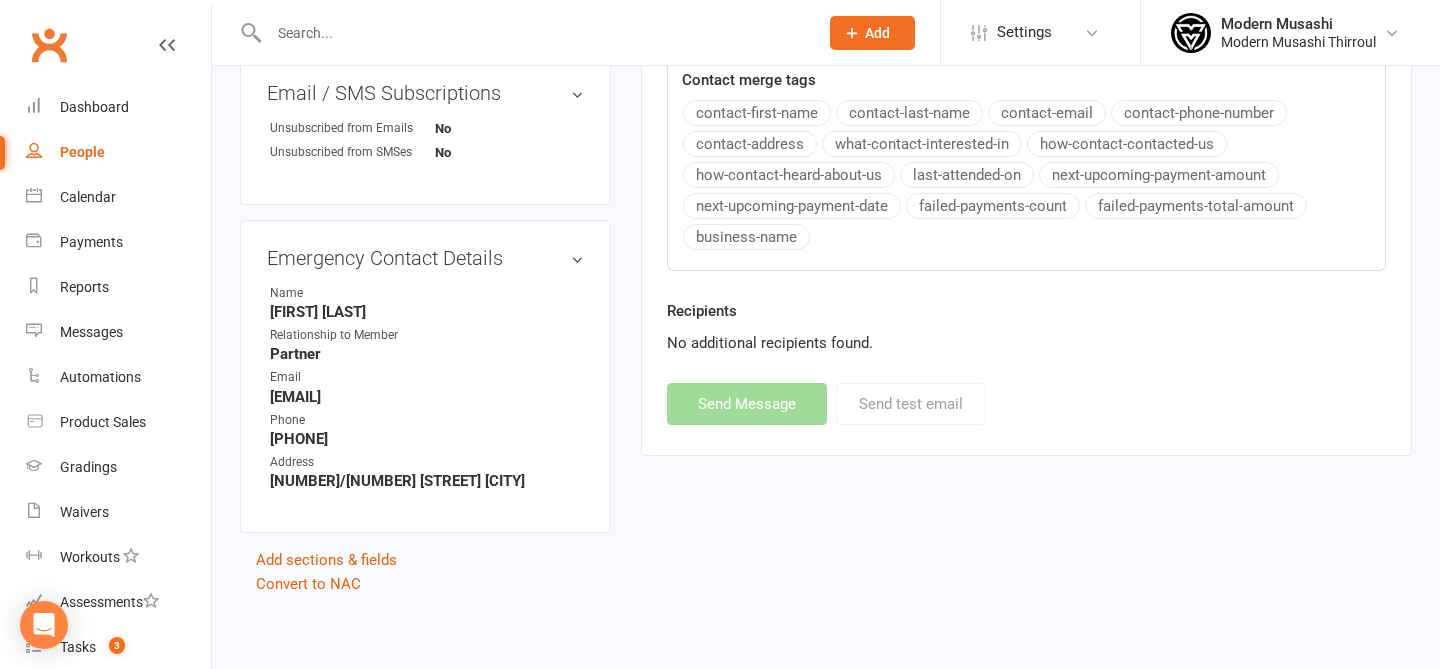 click on "People" at bounding box center [82, 152] 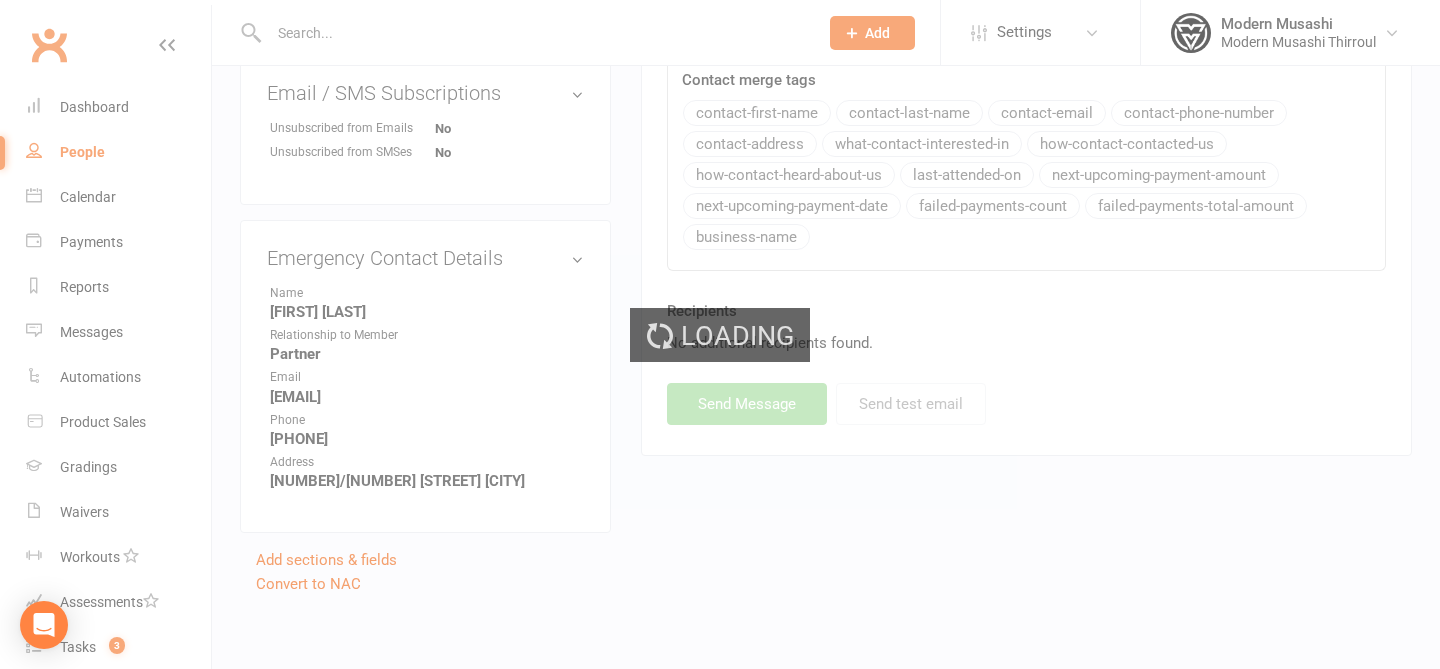 scroll, scrollTop: 0, scrollLeft: 0, axis: both 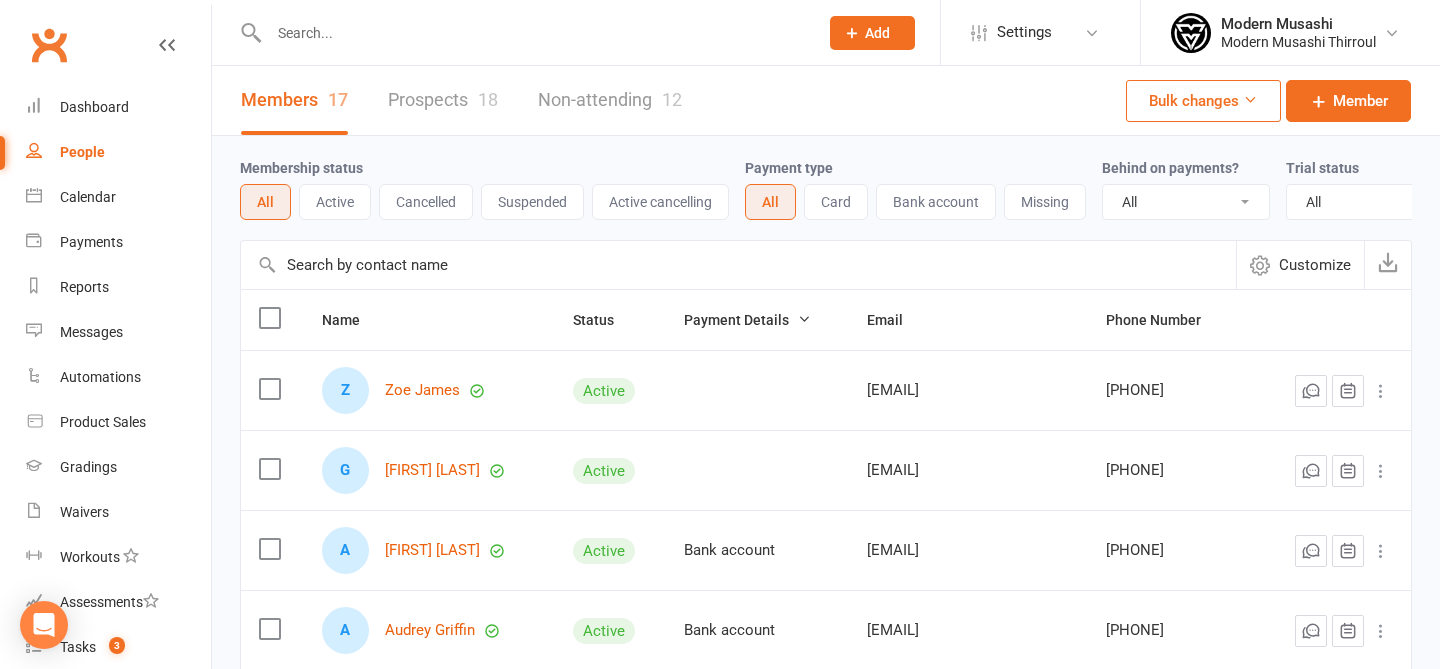 click on "Add" 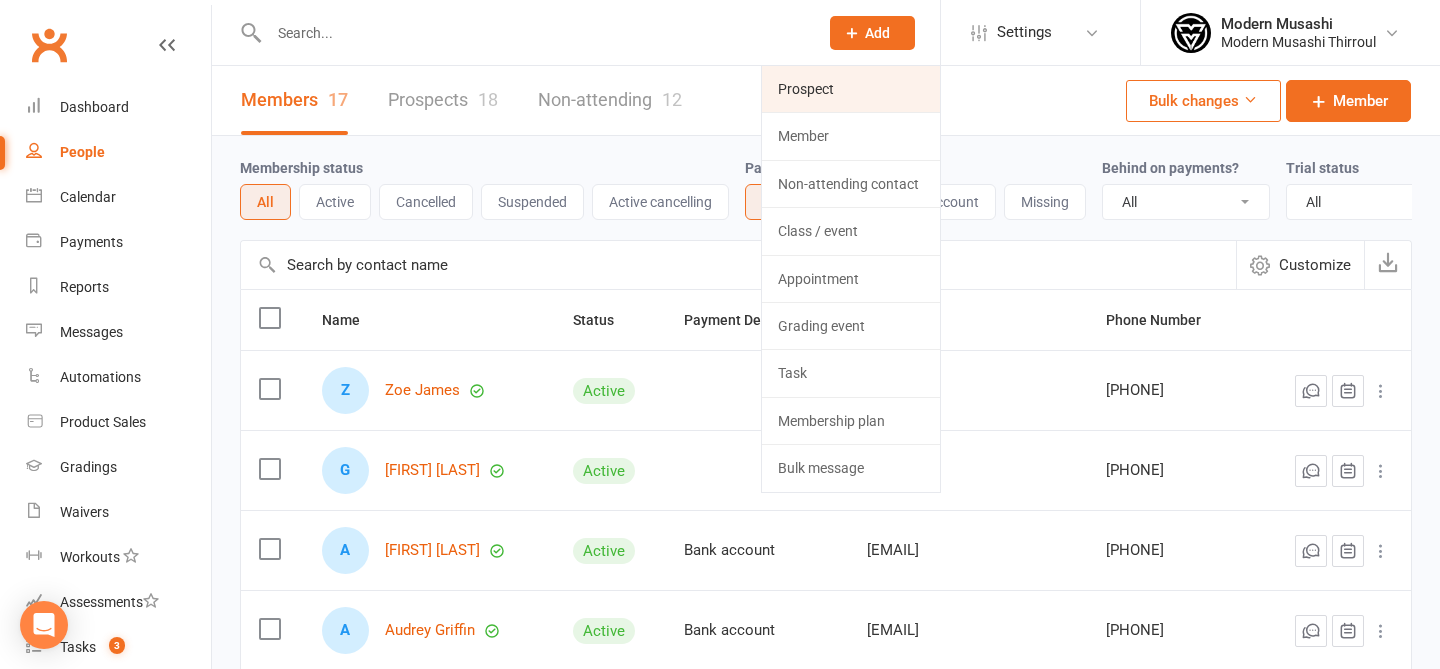 click on "Prospect" 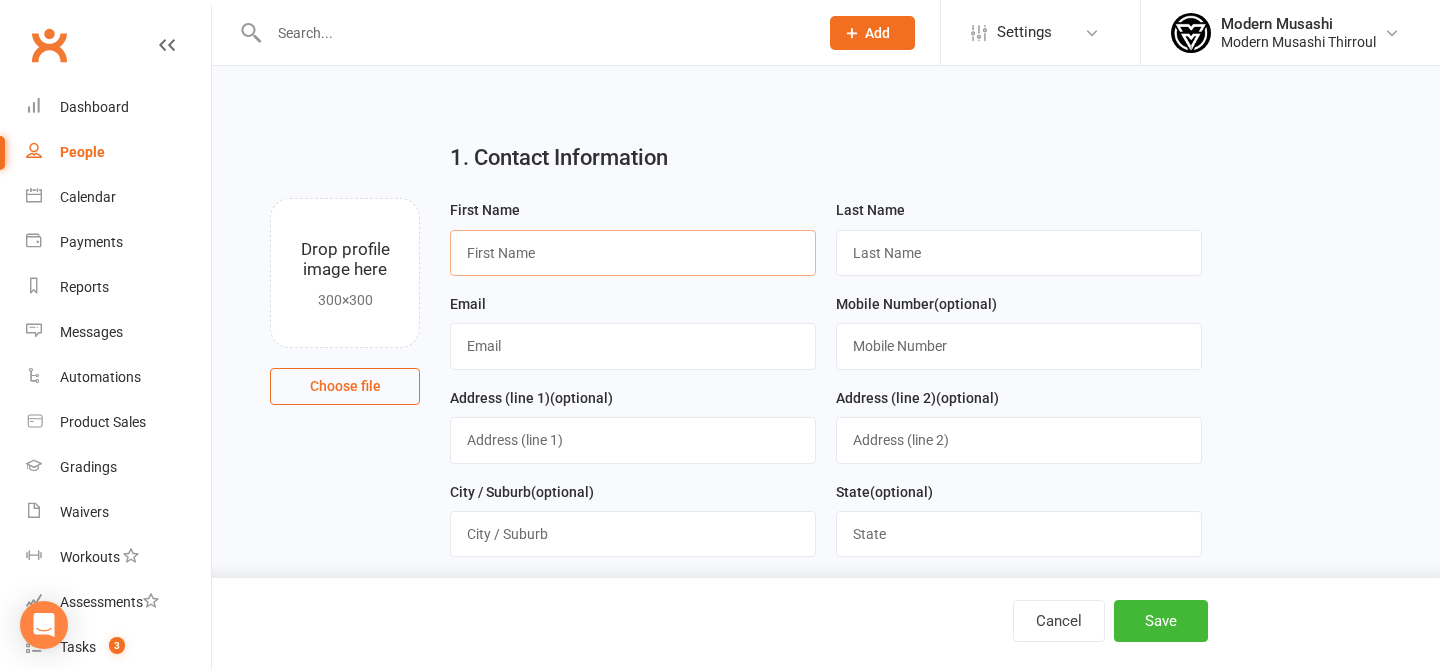 click at bounding box center (633, 253) 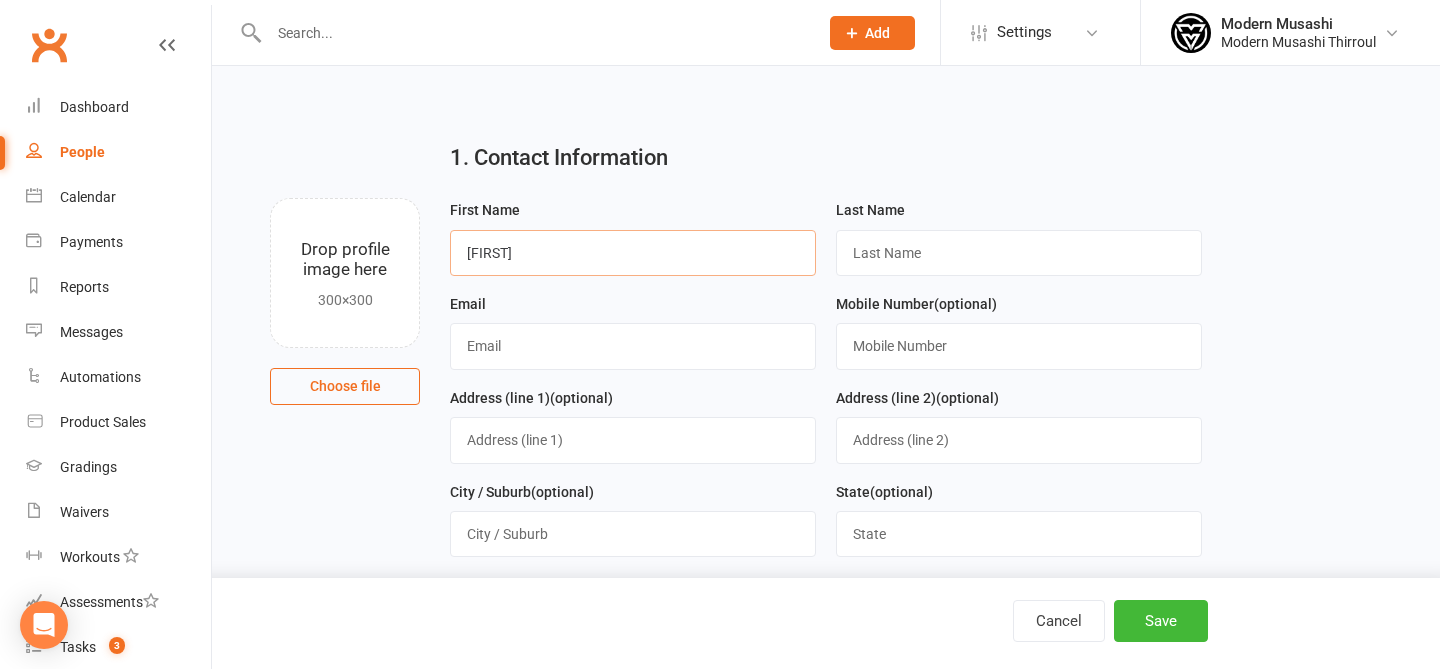 type on "[FIRST]" 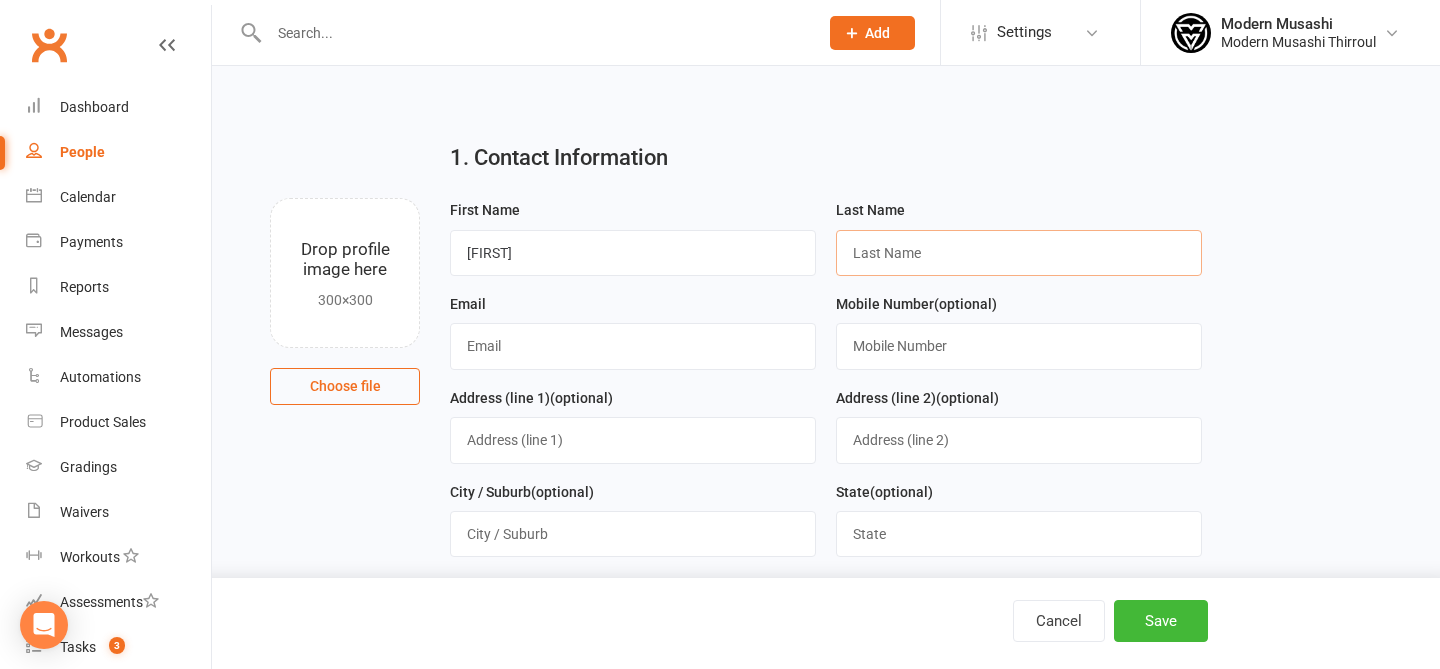 click at bounding box center [1019, 253] 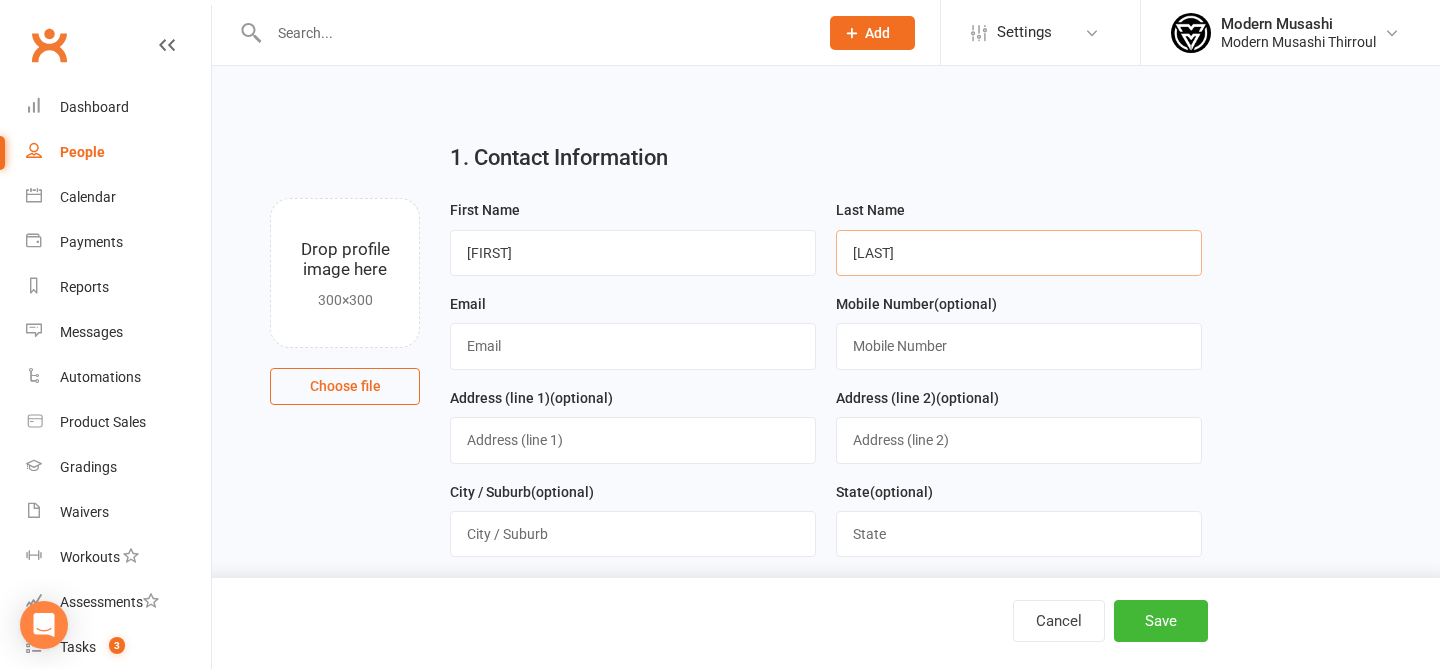 type on "[LAST]" 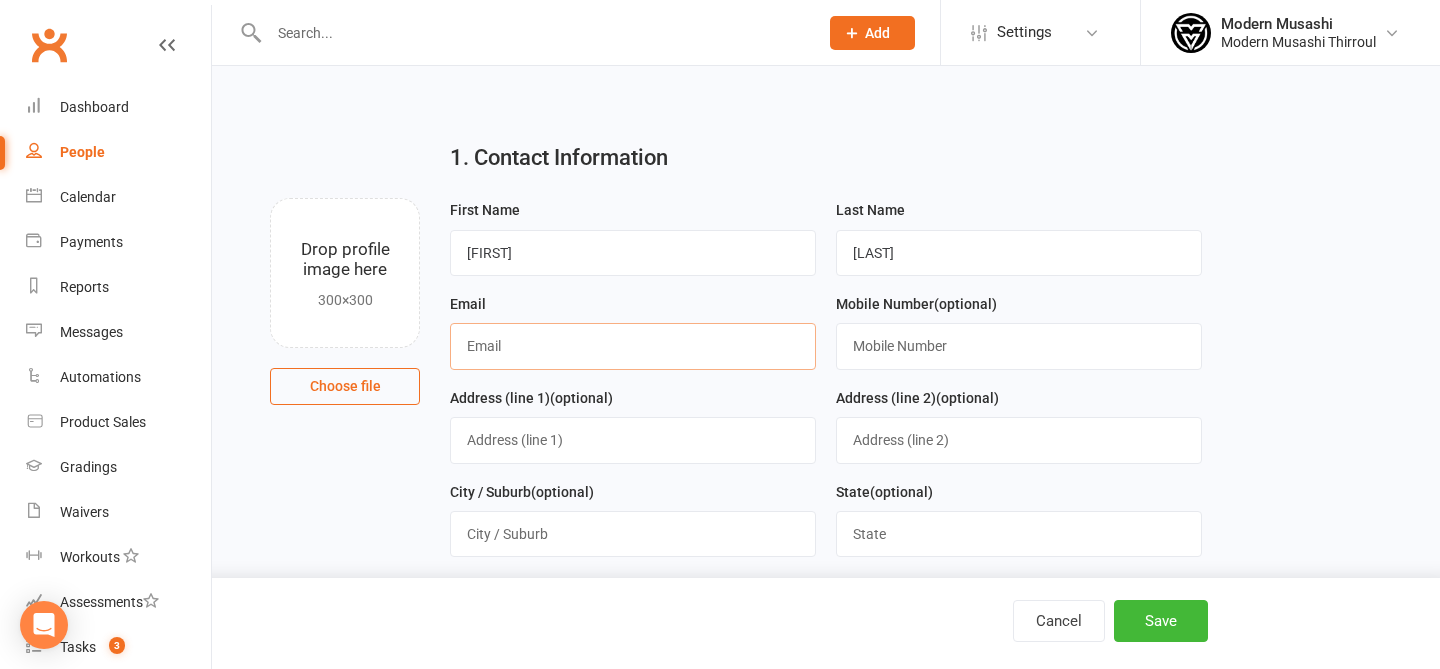 click at bounding box center [633, 346] 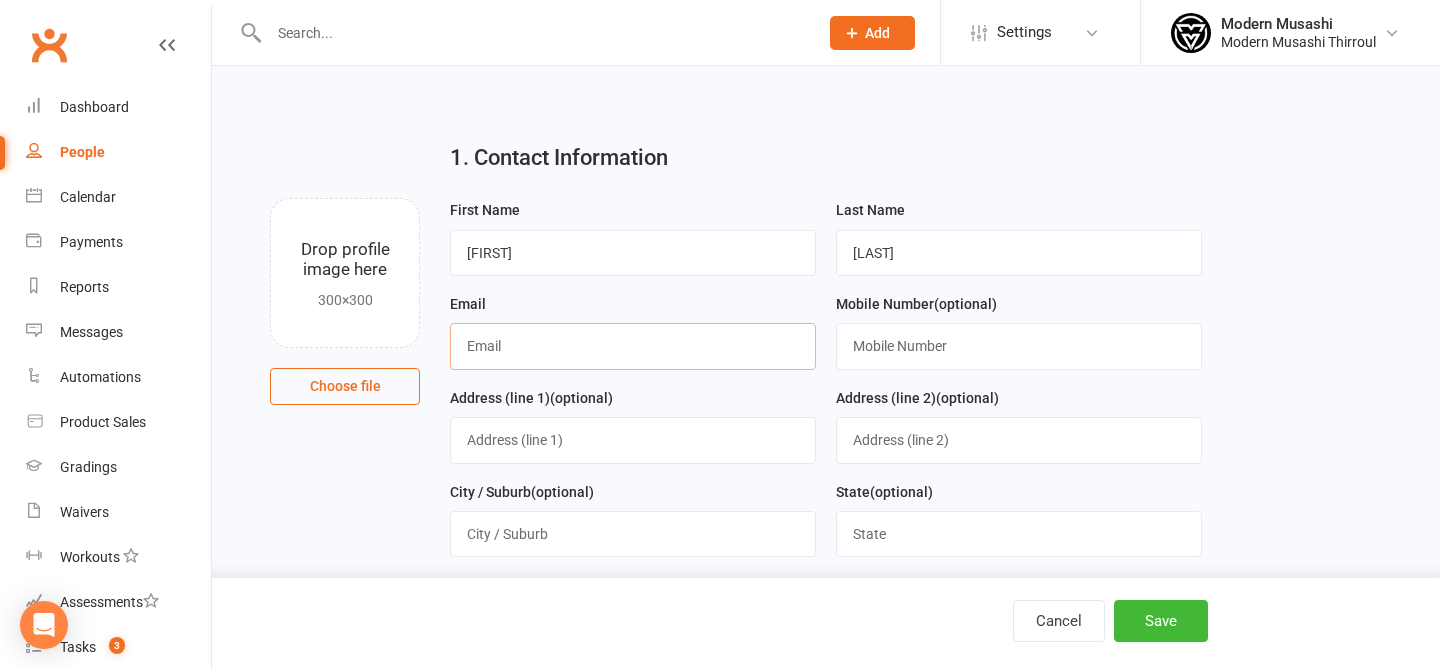 click at bounding box center (633, 346) 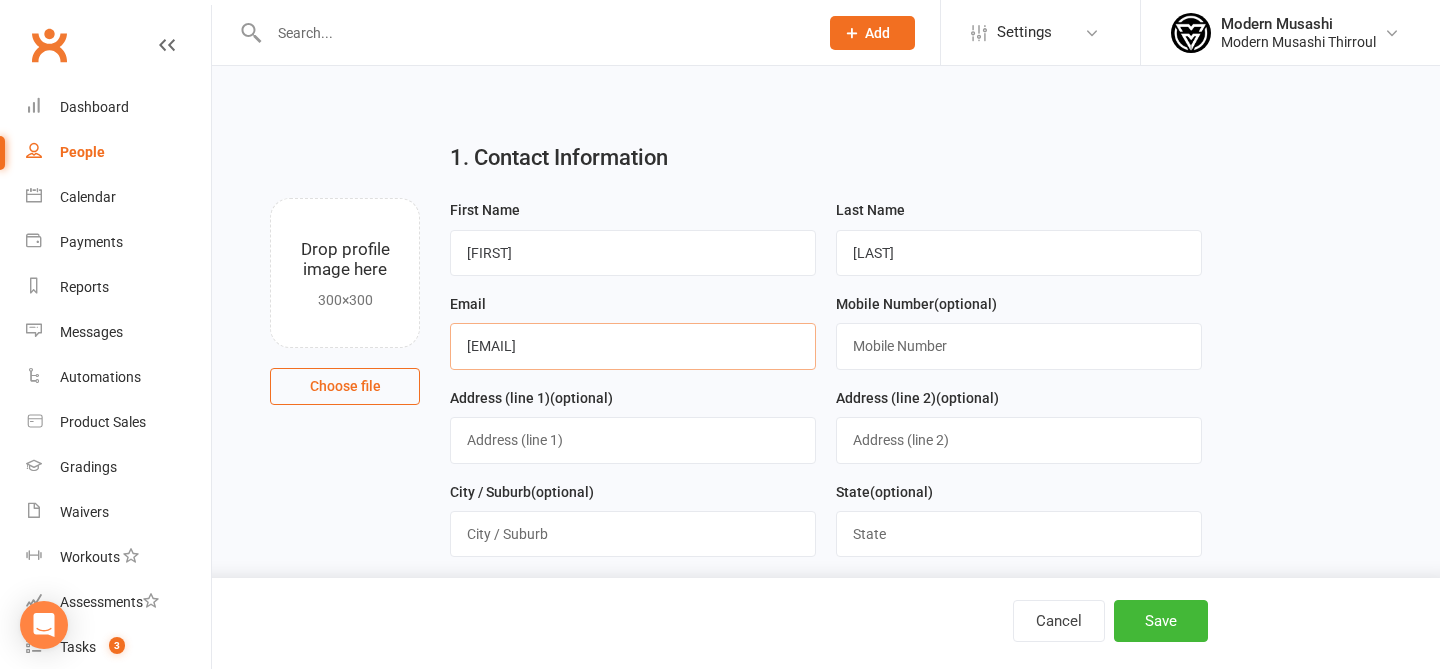type on "[EMAIL]" 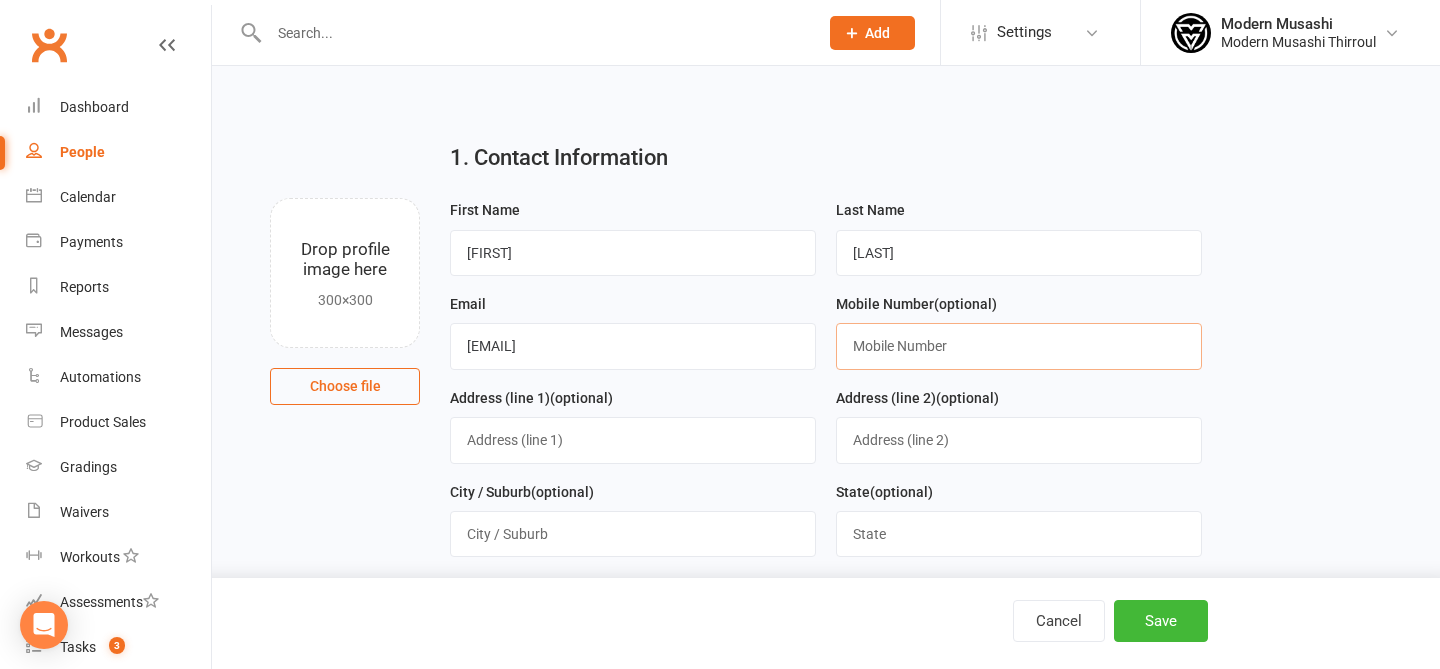 click at bounding box center (1019, 346) 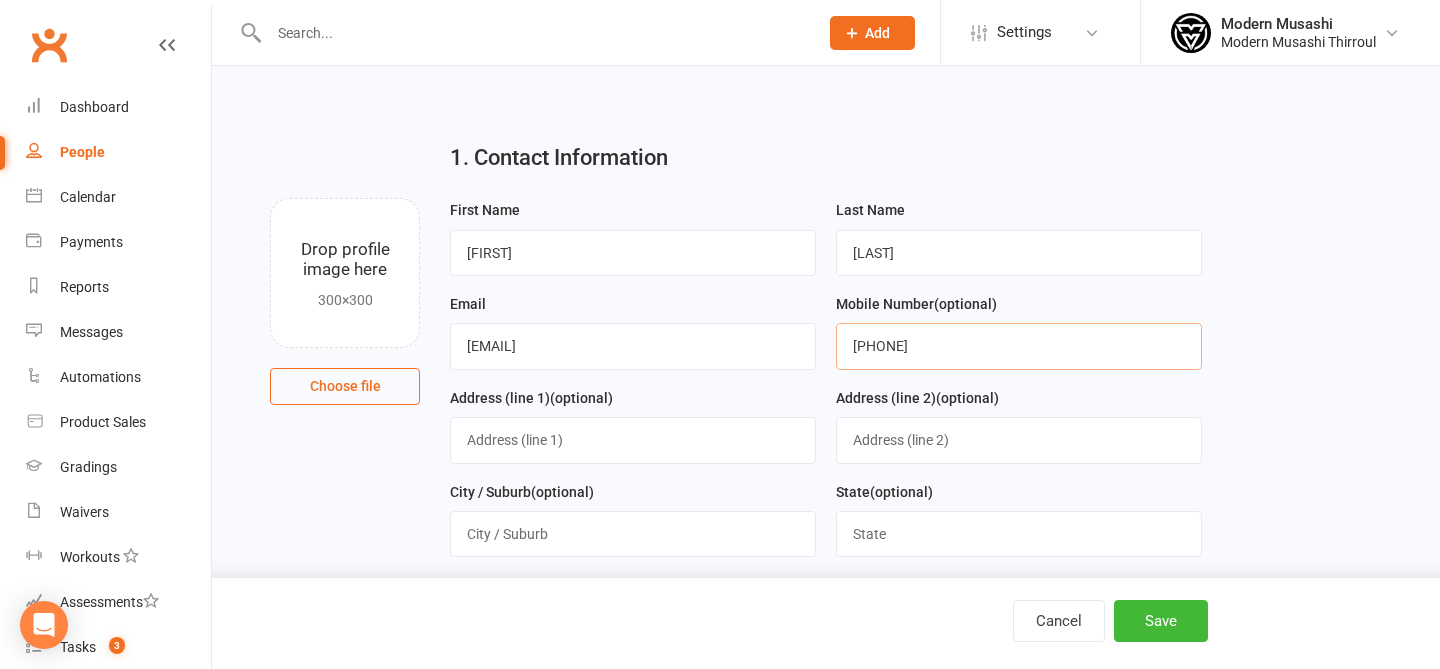 click on "[PHONE]" at bounding box center [1019, 346] 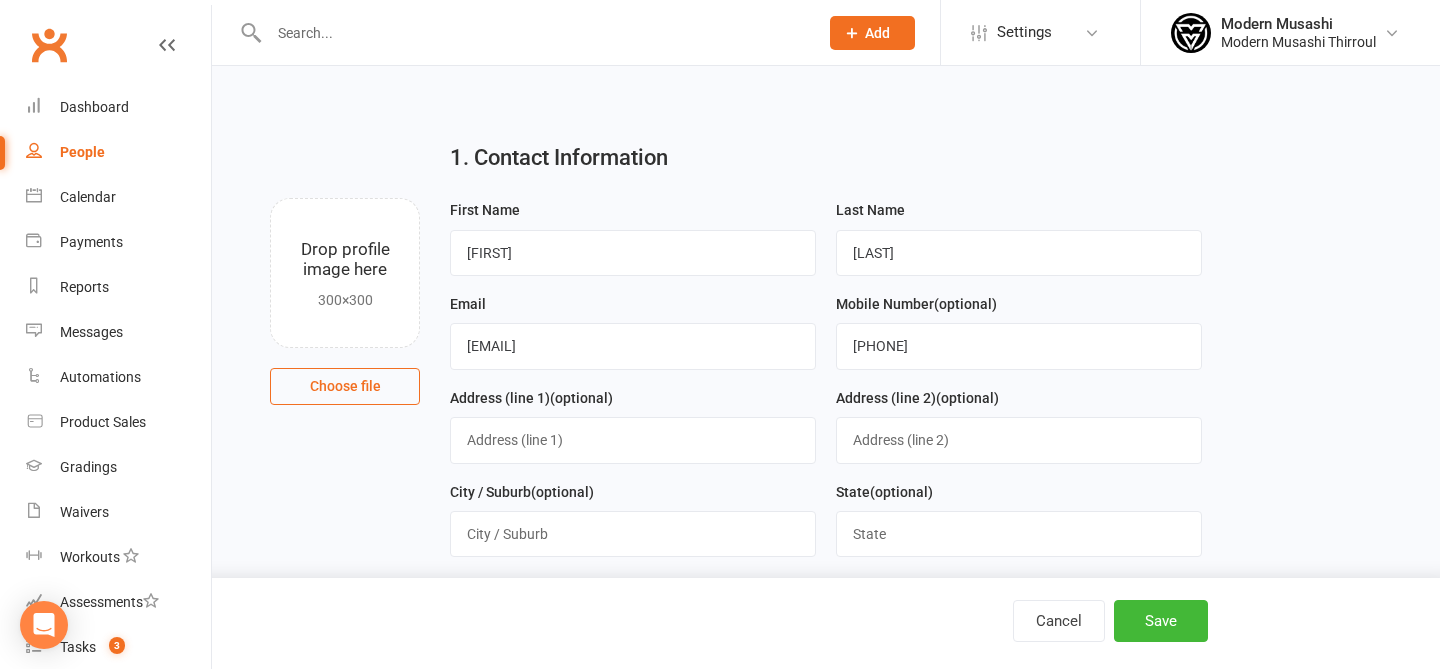 click on "1. Contact Information  Drop profile image here 300×300 Choose file
First Name  [FIRST]
Last Name  [LAST]
Email  [EMAIL]
Mobile Number  (optional) [PHONE]
Address (line 1)  (optional)
Address (line 2)  (optional)
City / Suburb  (optional)
State  (optional)
Postcode  (optional)
Date of Birth  (optional)
2021 - 2040
2021
2022
2023
2024
2025
2026
2027
2028
2029
2030
2031
2032
2033
2034
2035
2036
2037
2038
2039
2040
Owner  (optional) Select Owner [ORGANIZATION] [FIRST] [LAST]
(optional)" at bounding box center [826, 656] 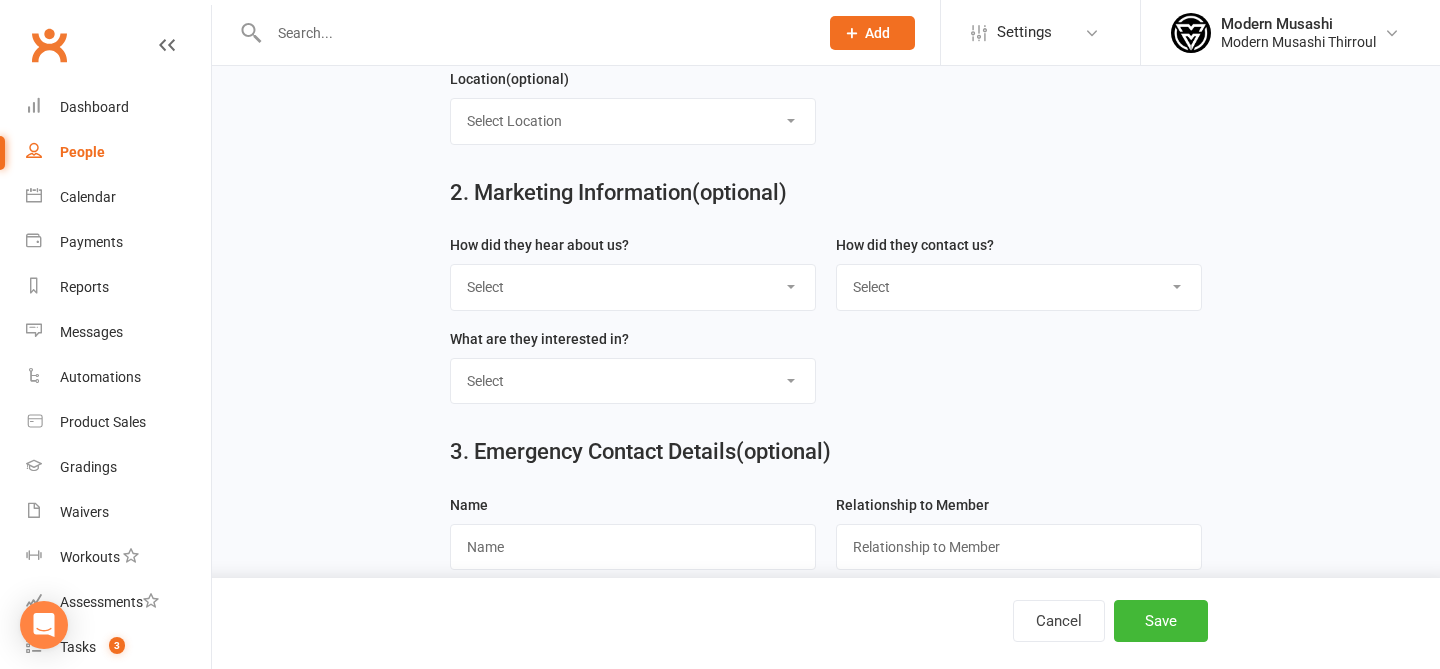 scroll, scrollTop: 916, scrollLeft: 0, axis: vertical 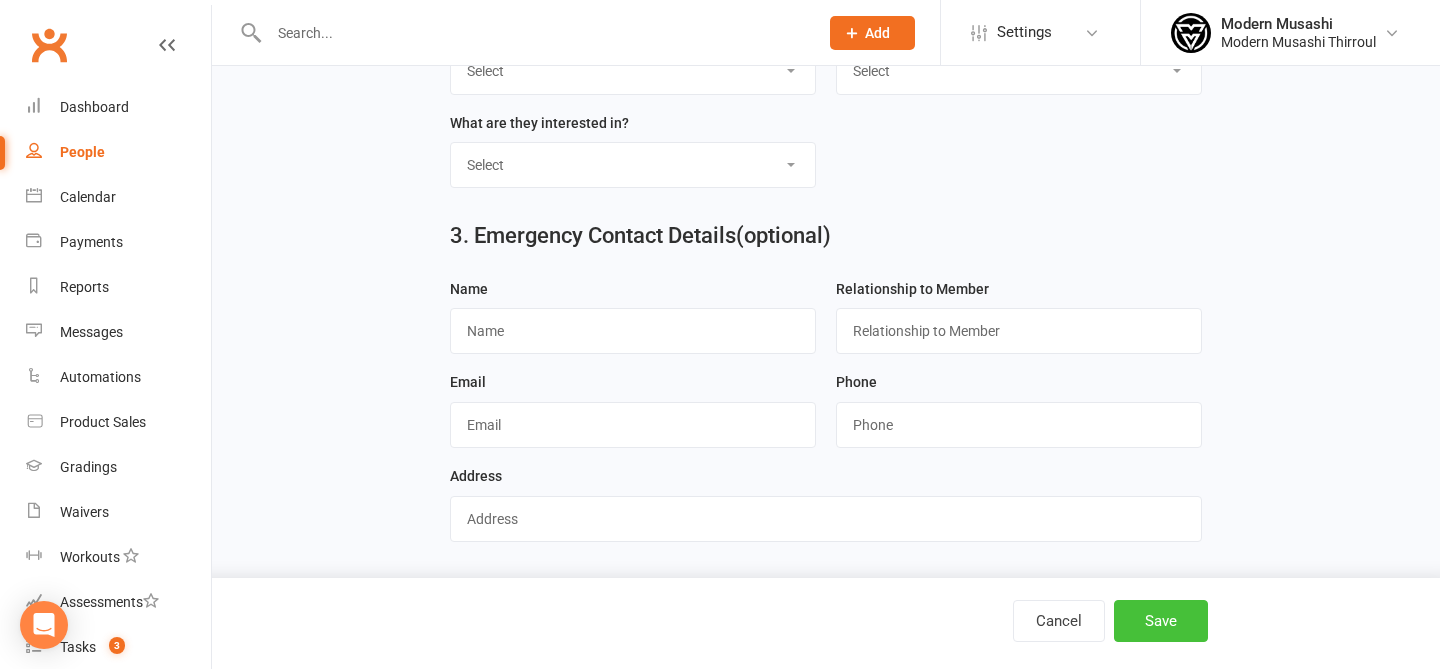 click on "Save" at bounding box center [1161, 621] 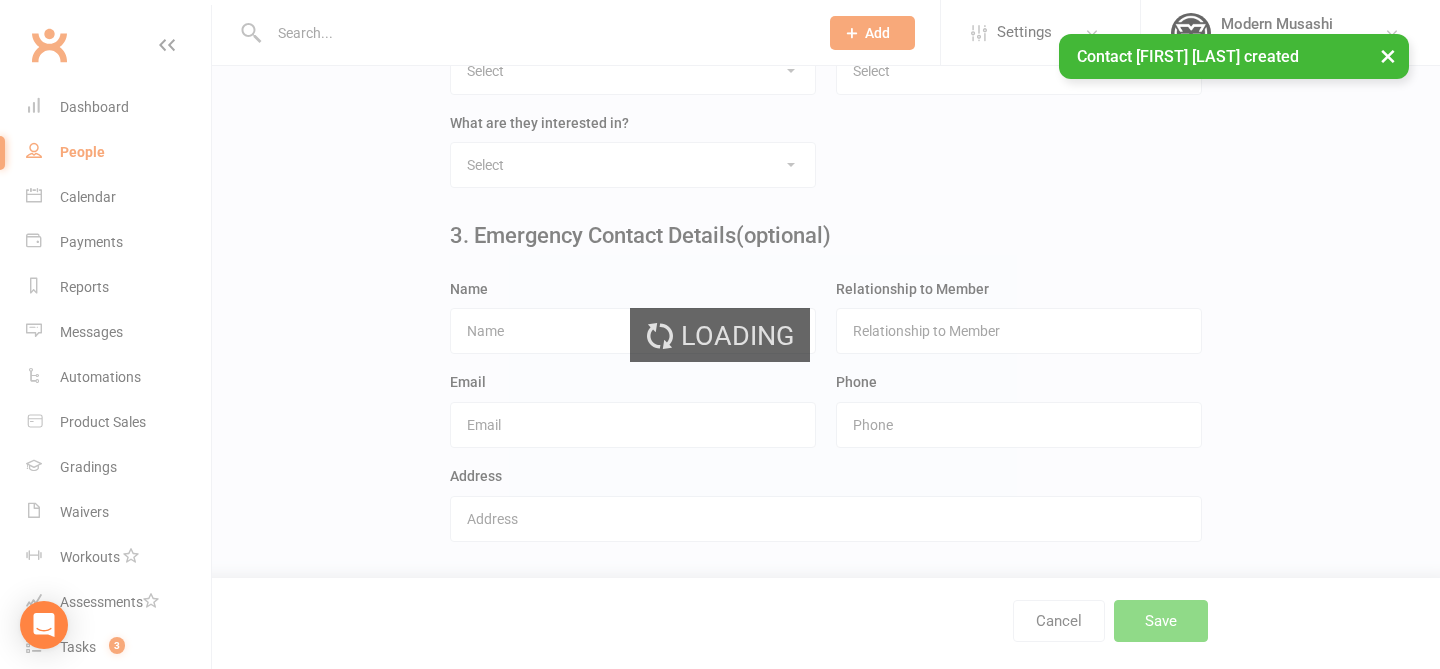 scroll, scrollTop: 0, scrollLeft: 0, axis: both 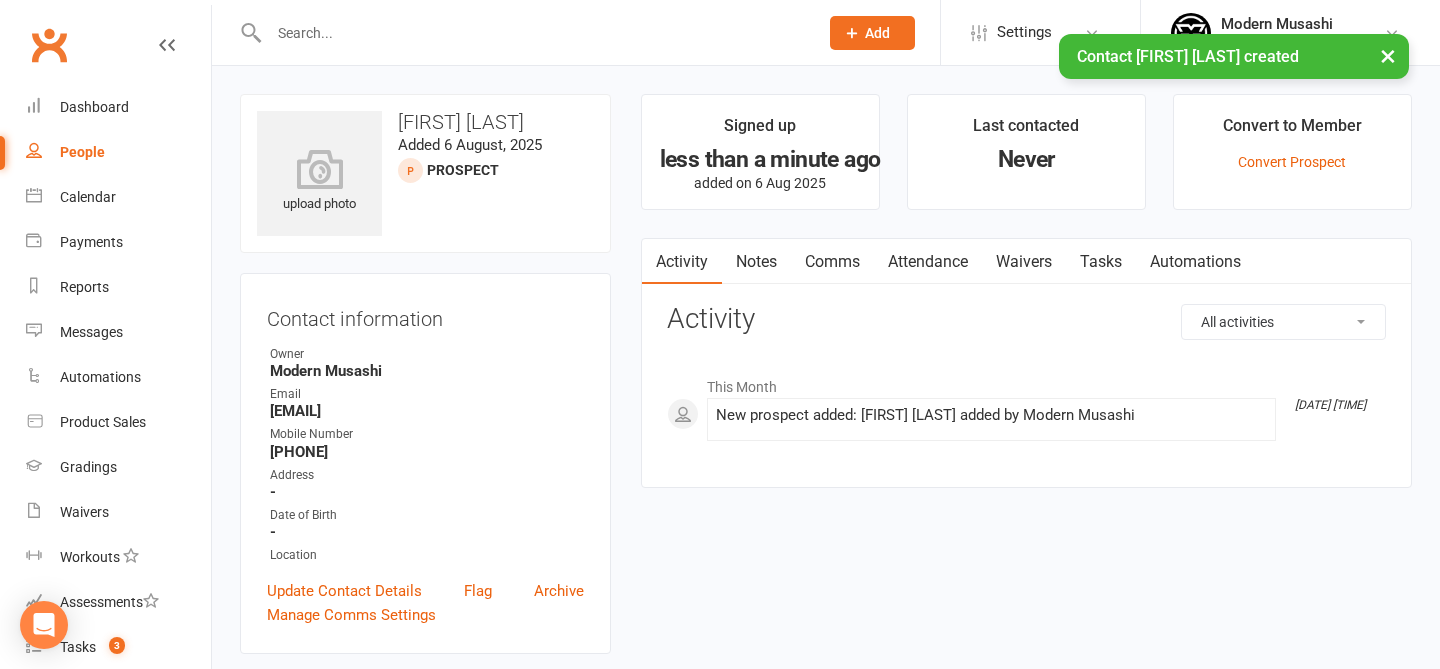click on "Comms" at bounding box center [832, 262] 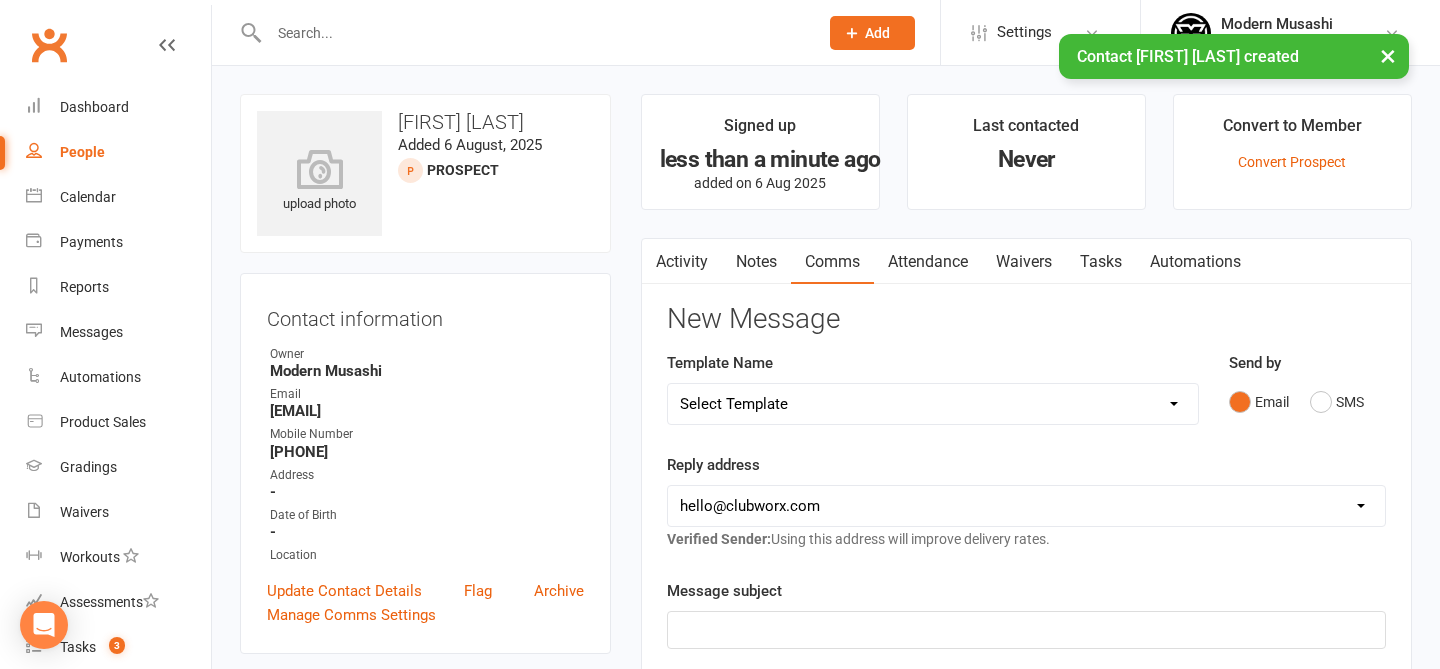click on "Notes" at bounding box center (756, 262) 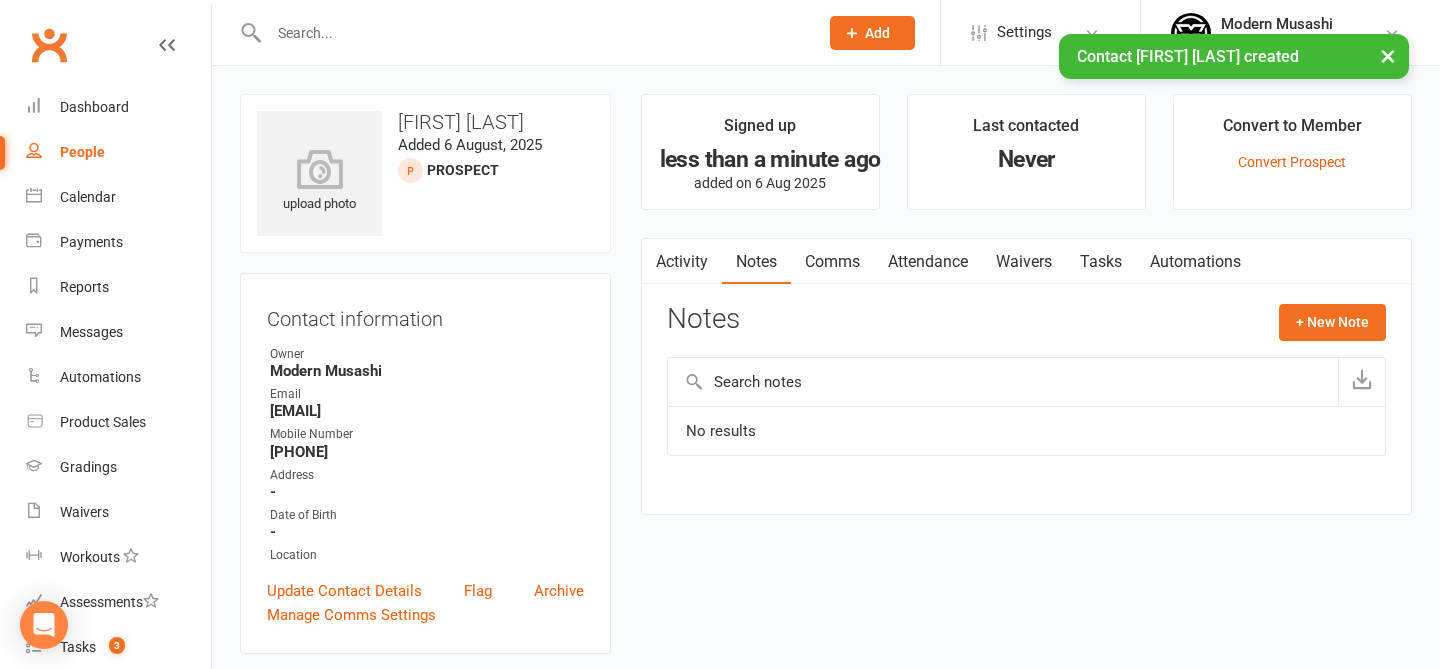 click at bounding box center (1003, 382) 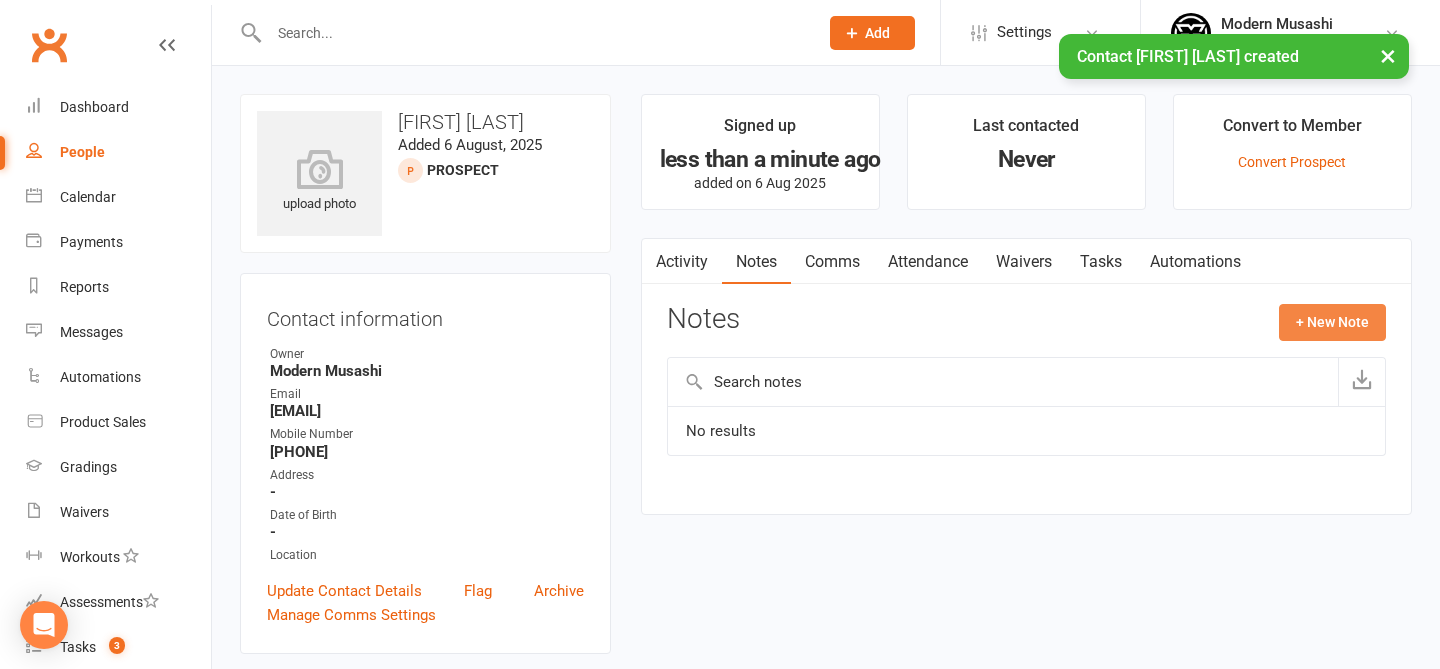 click on "+ New Note" at bounding box center (1332, 322) 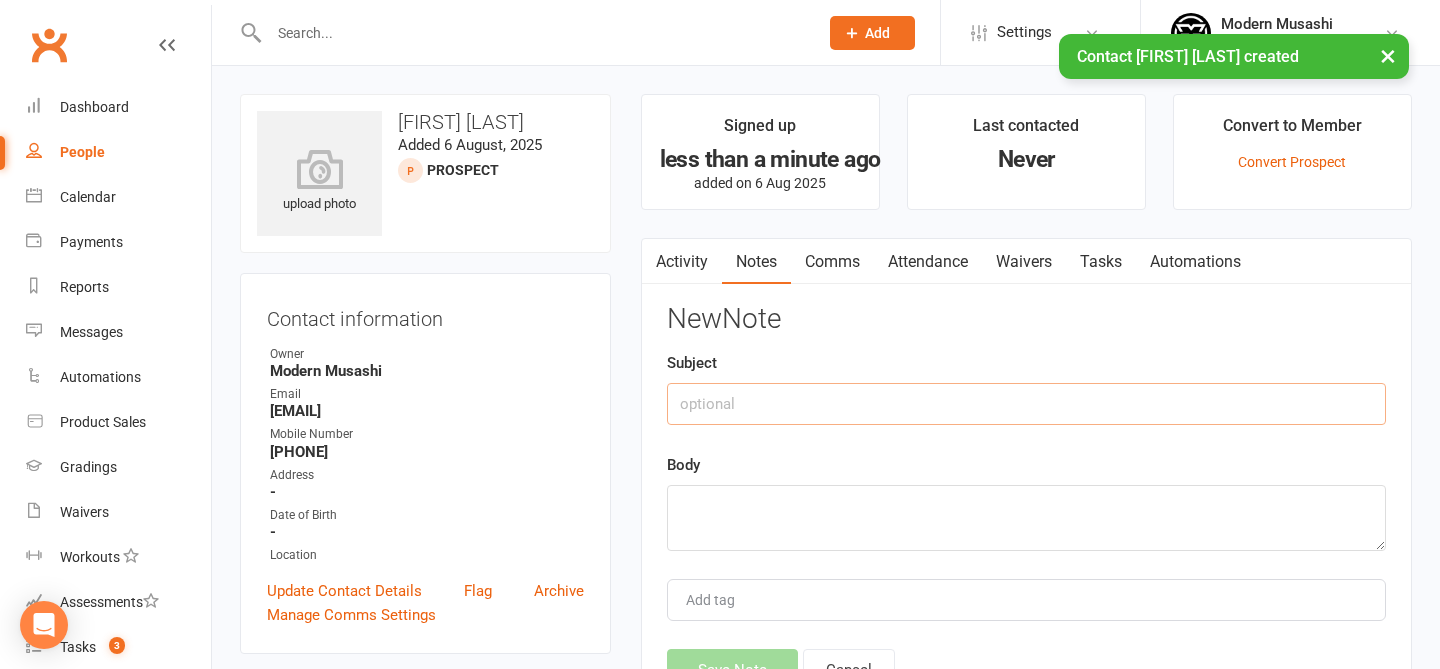 click at bounding box center (1026, 404) 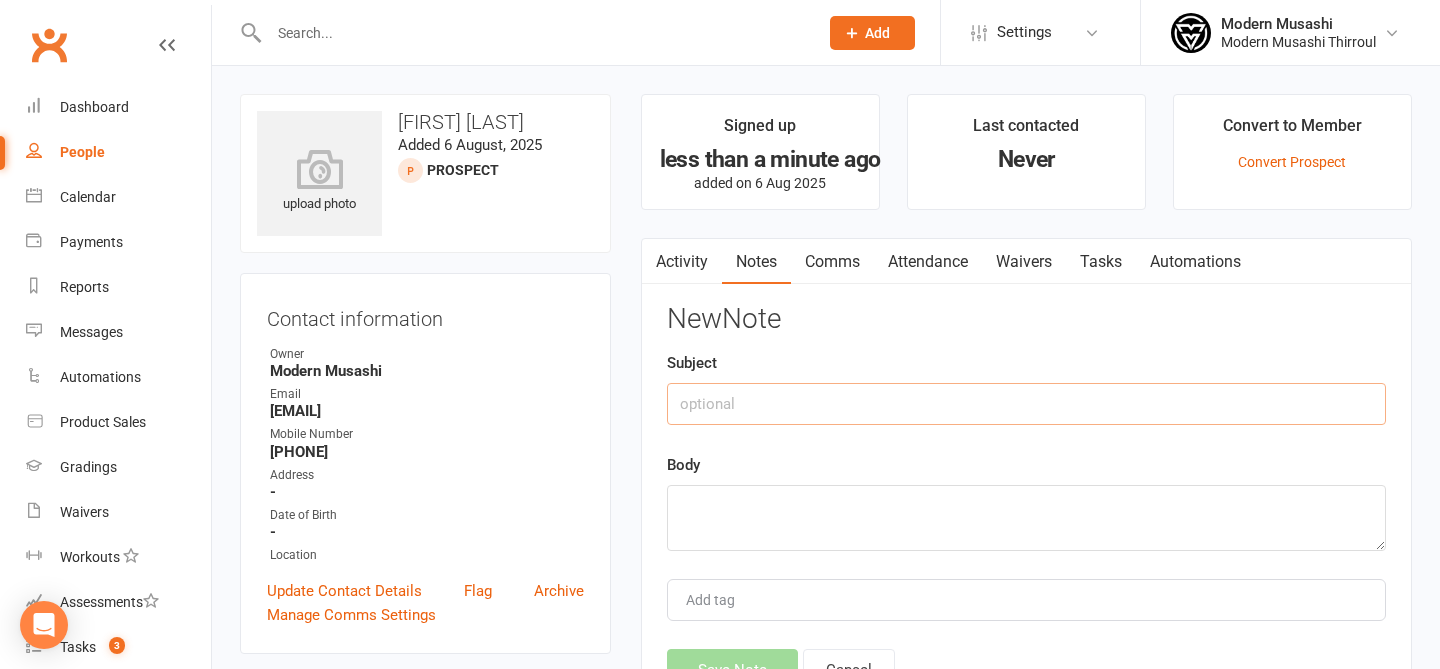 type on "f" 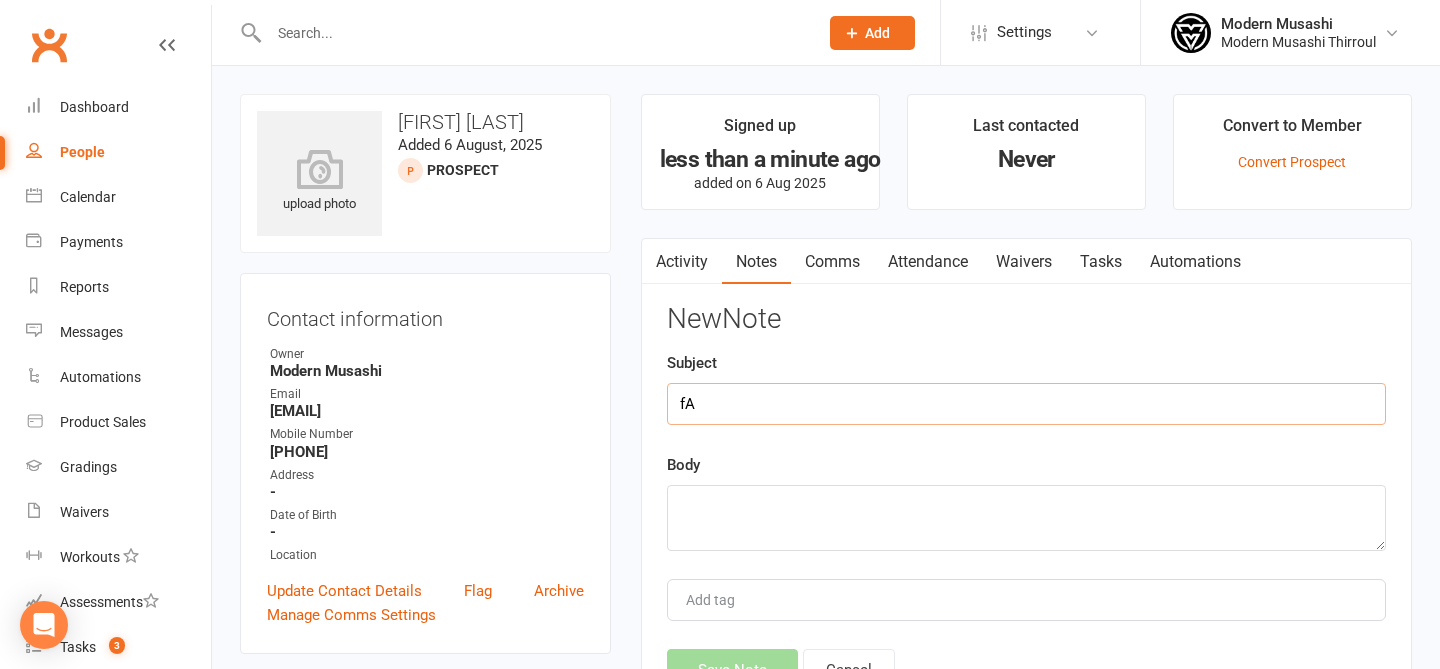 type on "f" 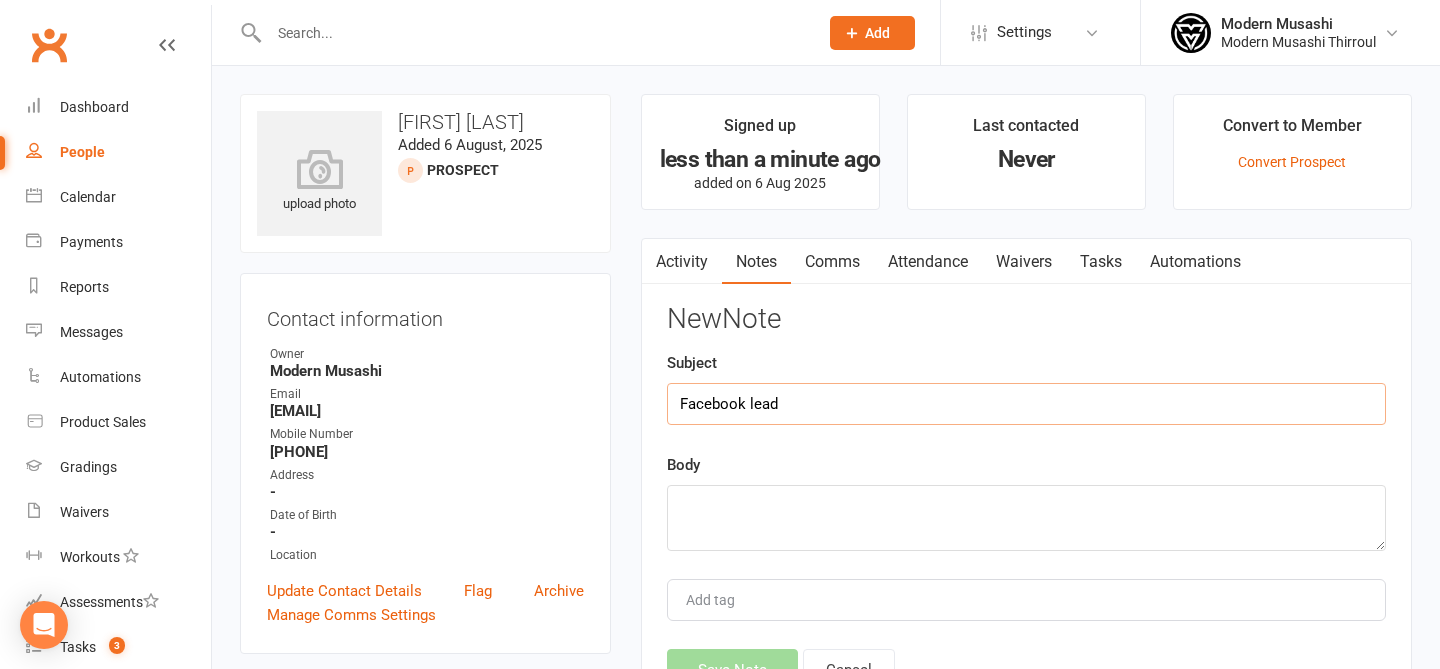 type on "Facebook lead" 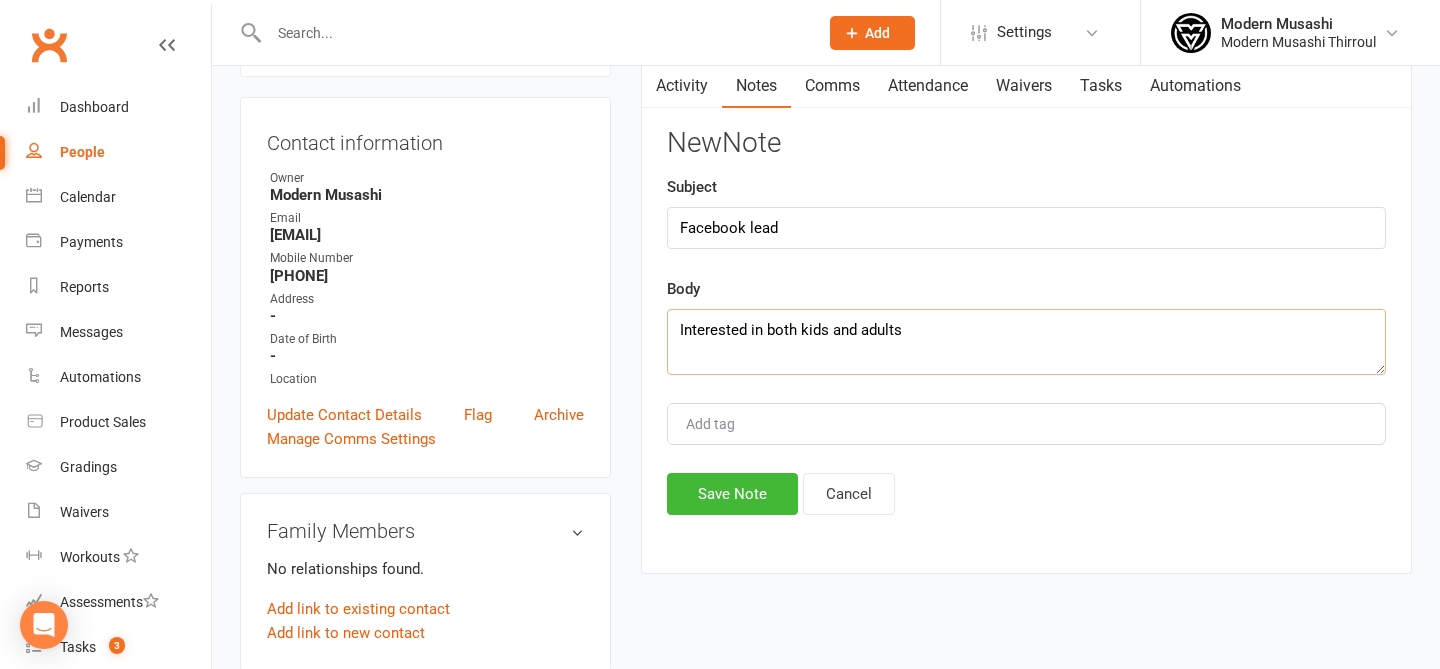 scroll, scrollTop: 264, scrollLeft: 0, axis: vertical 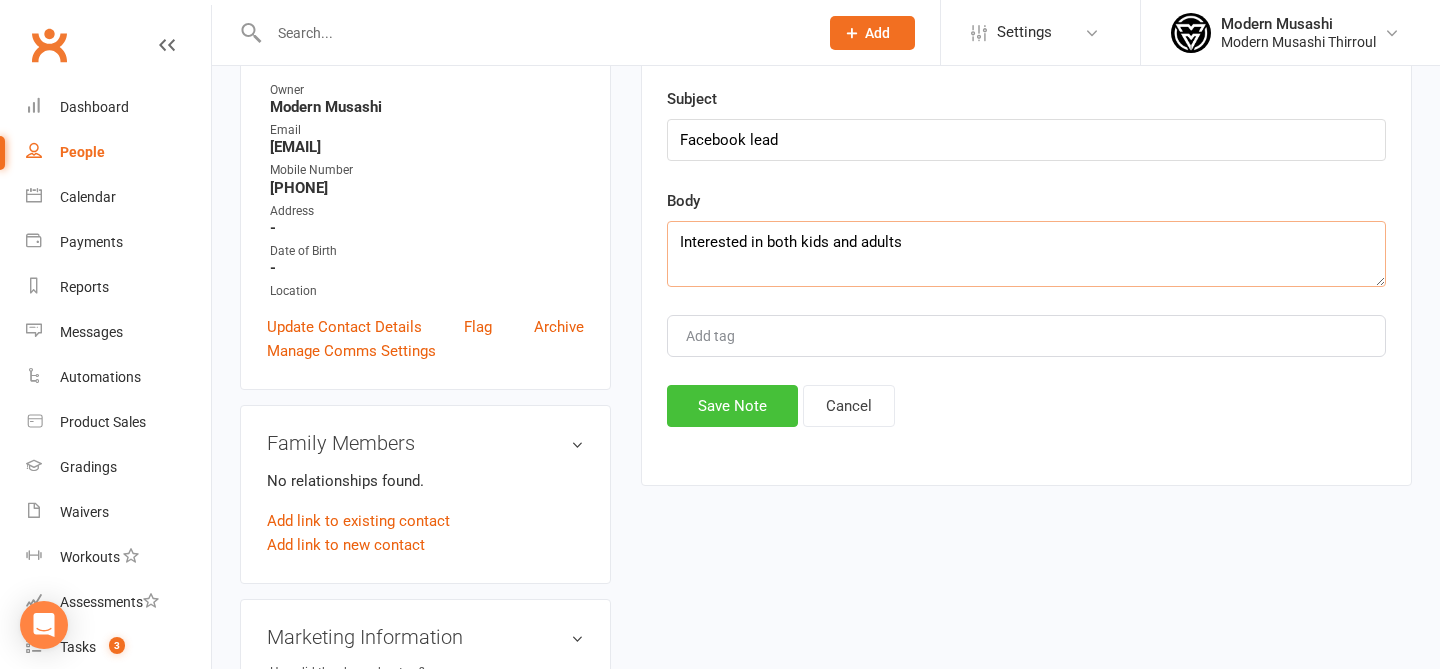 type on "Interested in both kids and adults" 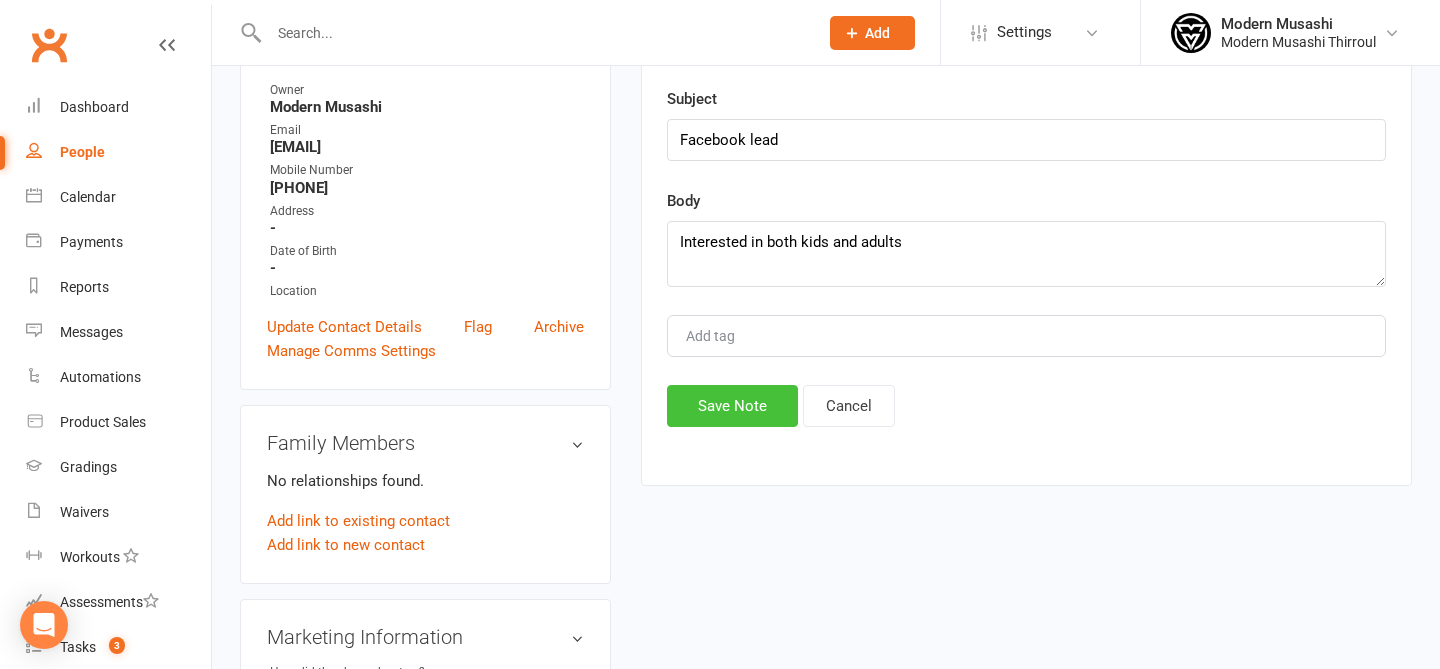 click on "Save Note" at bounding box center [732, 406] 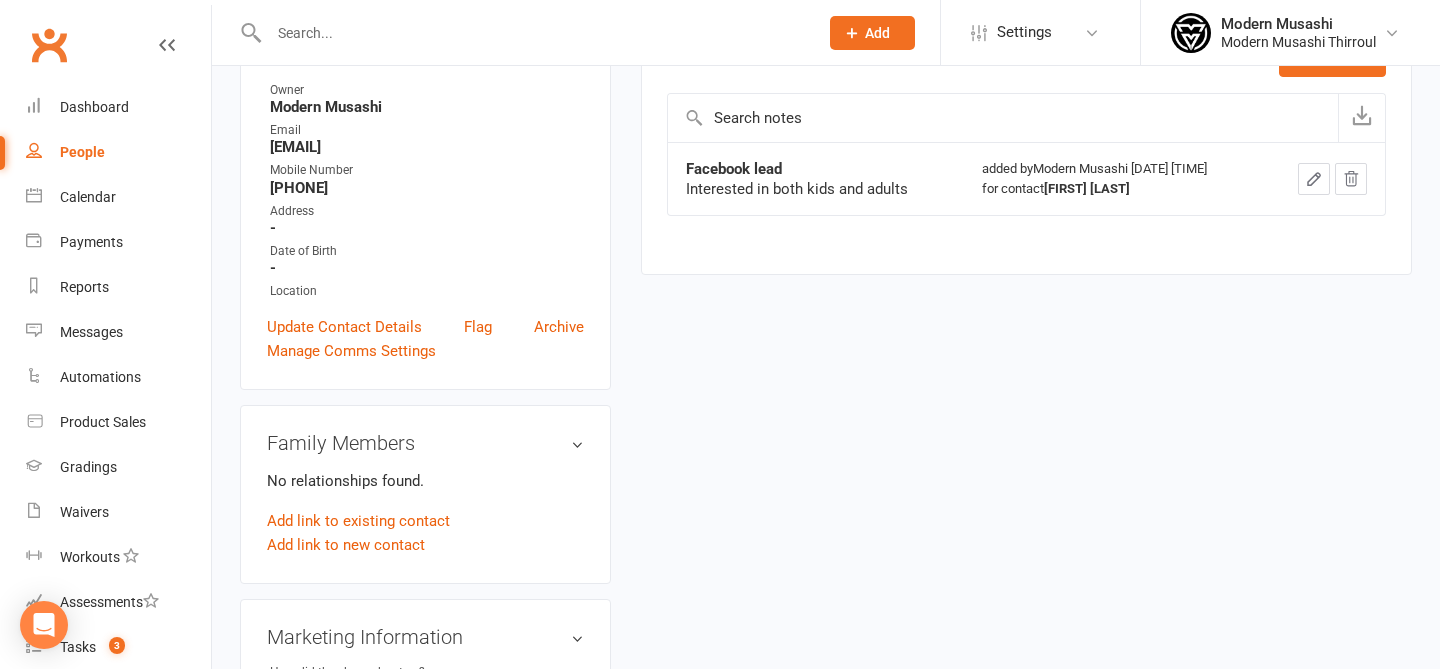 click on "Prospect
Member
Non-attending contact
Class / event
Appointment
Grading event
Task
Membership plan
Bulk message
Add" 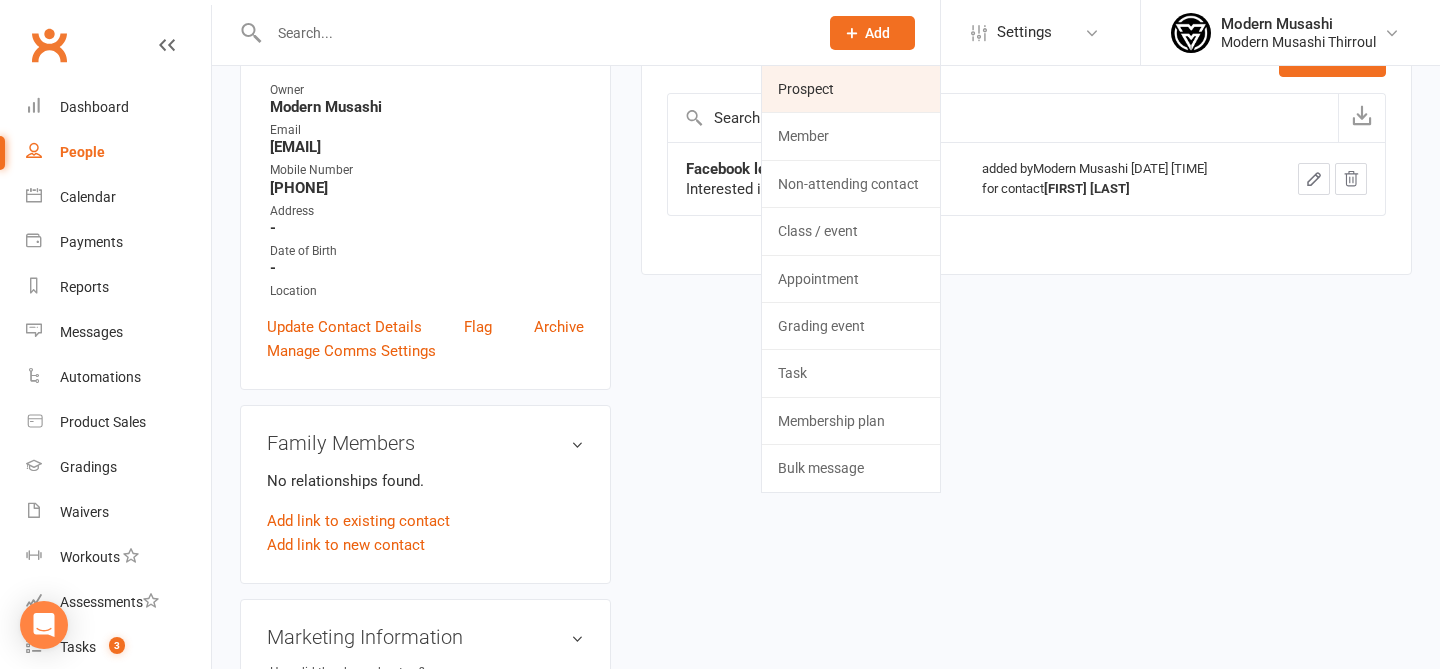 click on "Prospect" 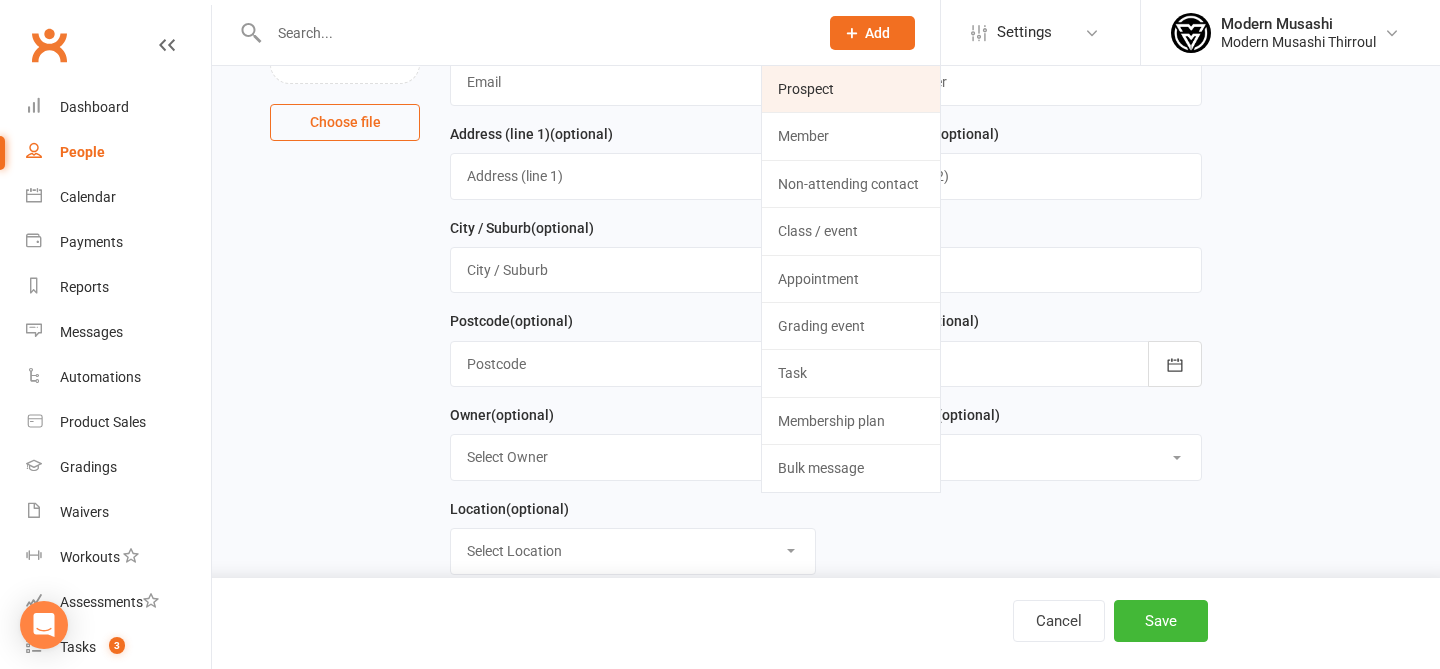 scroll, scrollTop: 0, scrollLeft: 0, axis: both 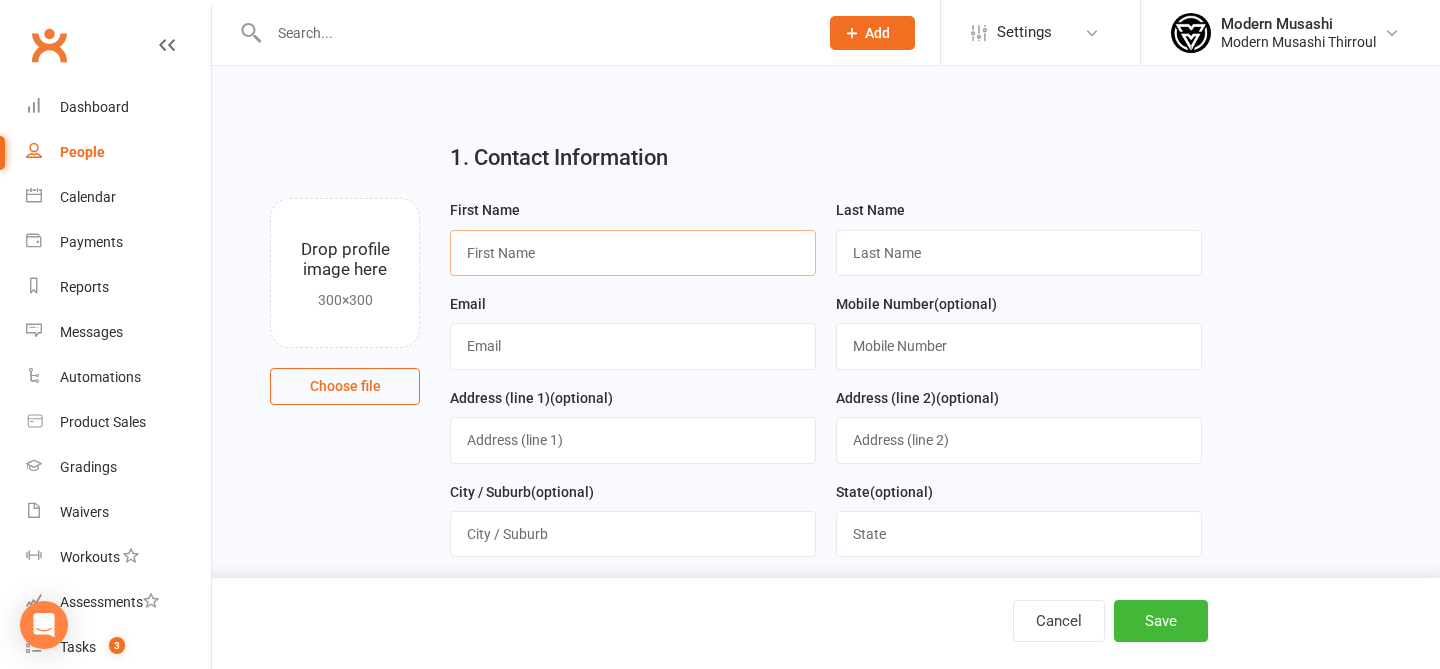 click at bounding box center [633, 253] 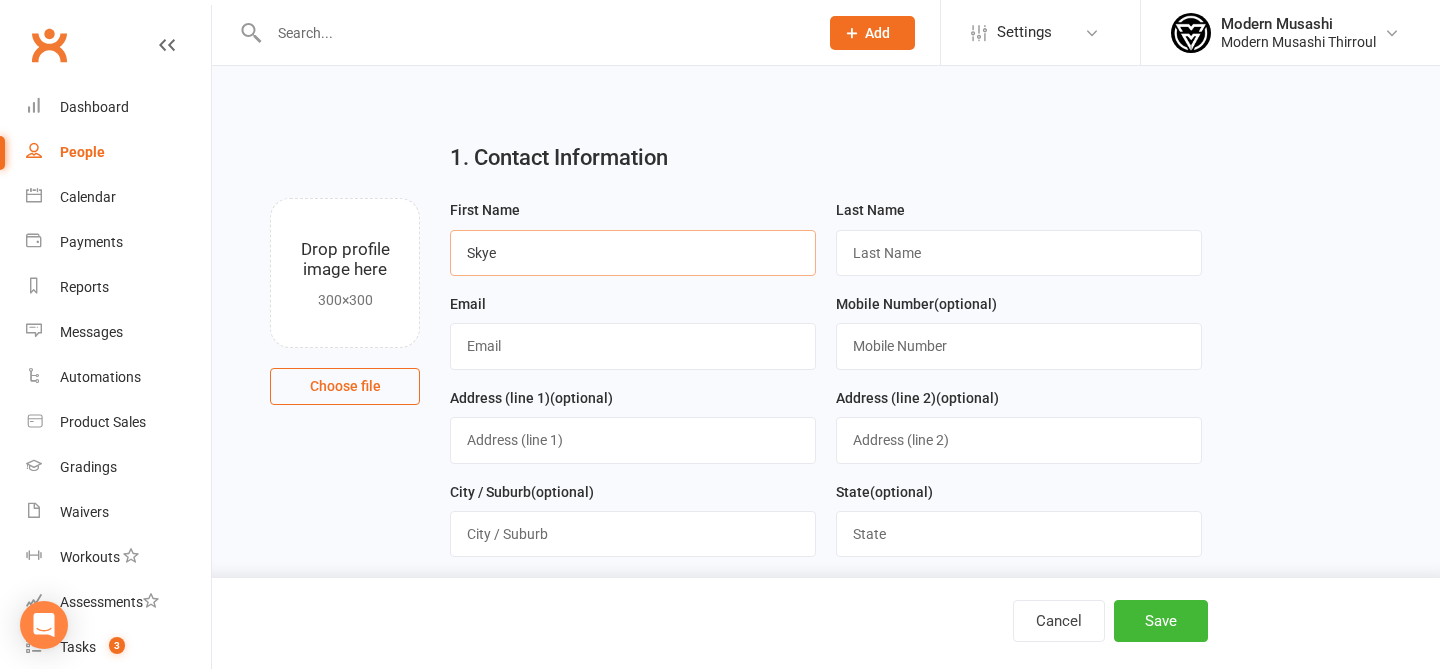 type on "Skye" 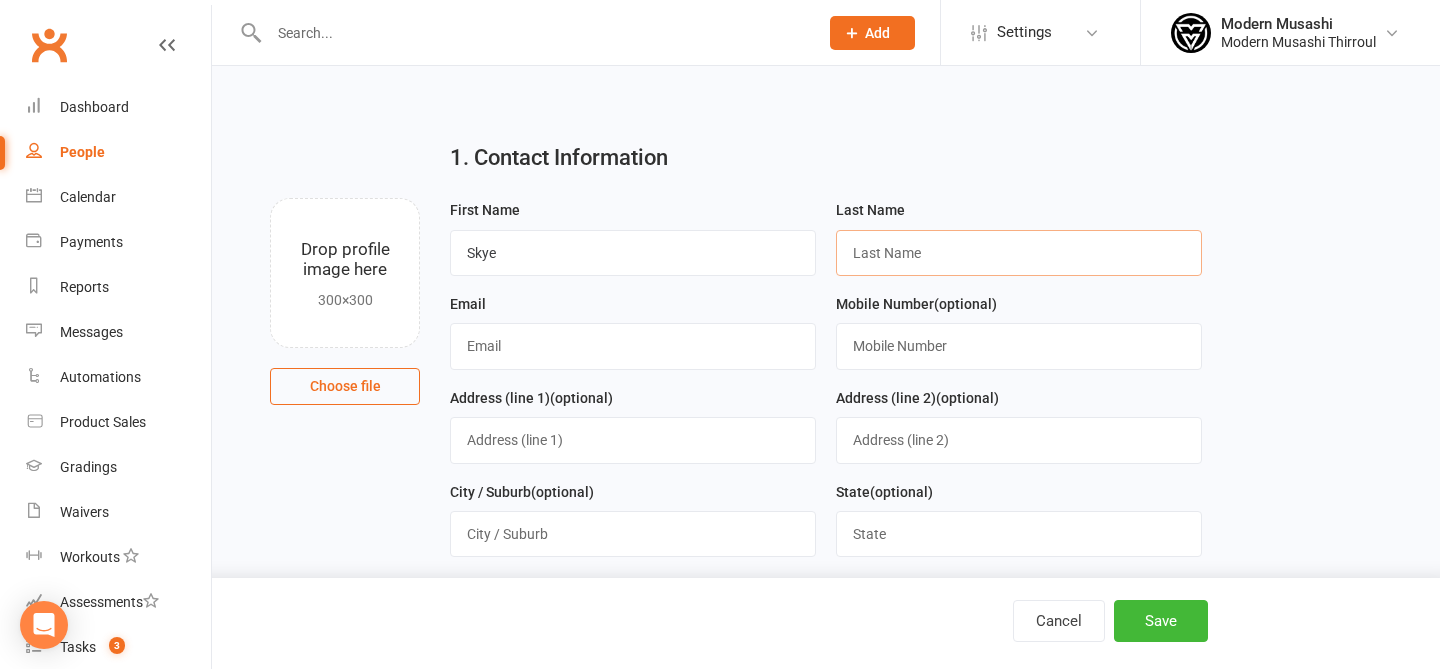 type on "a" 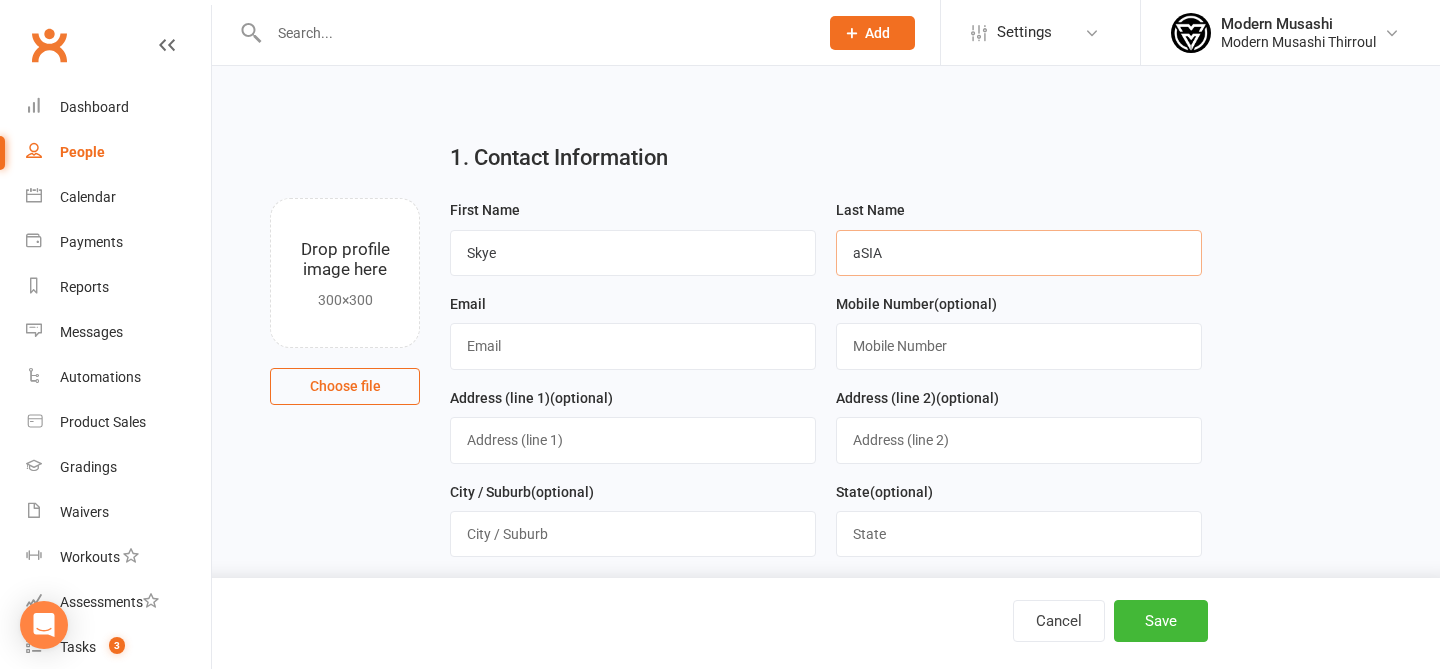 click on "aSIA" at bounding box center (1019, 253) 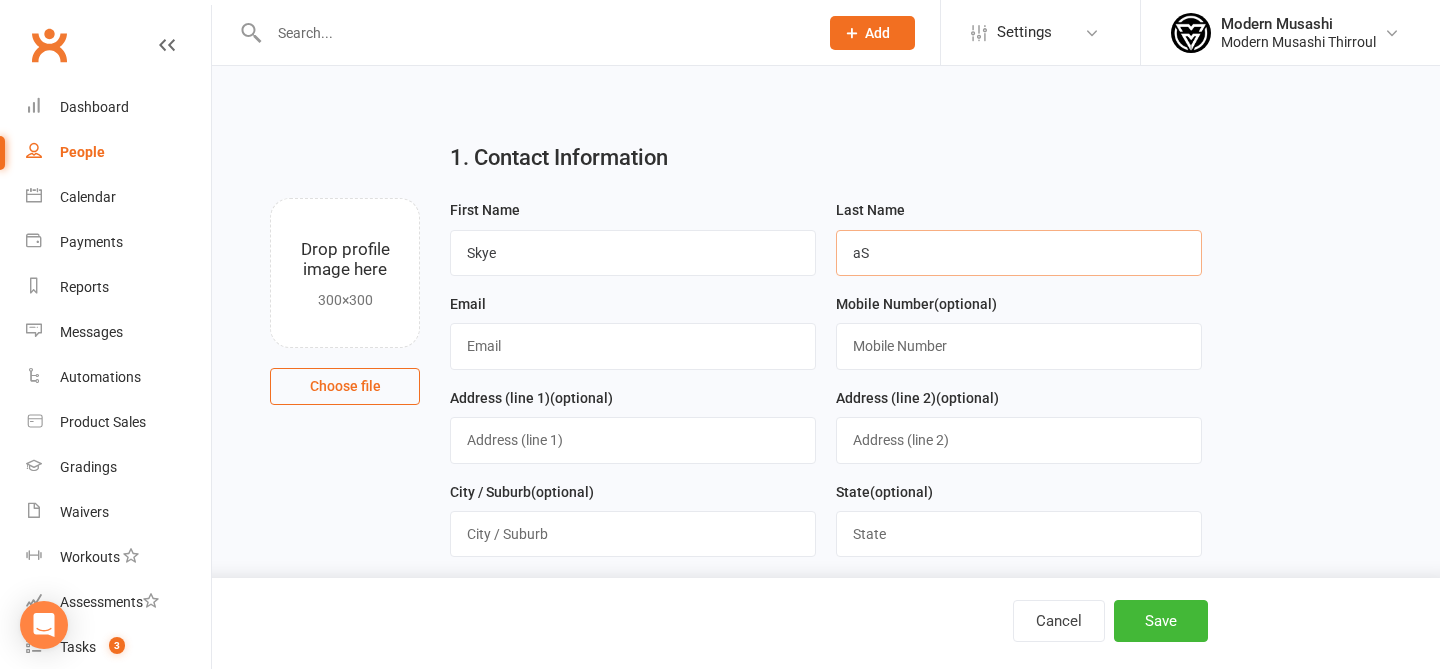 type on "a" 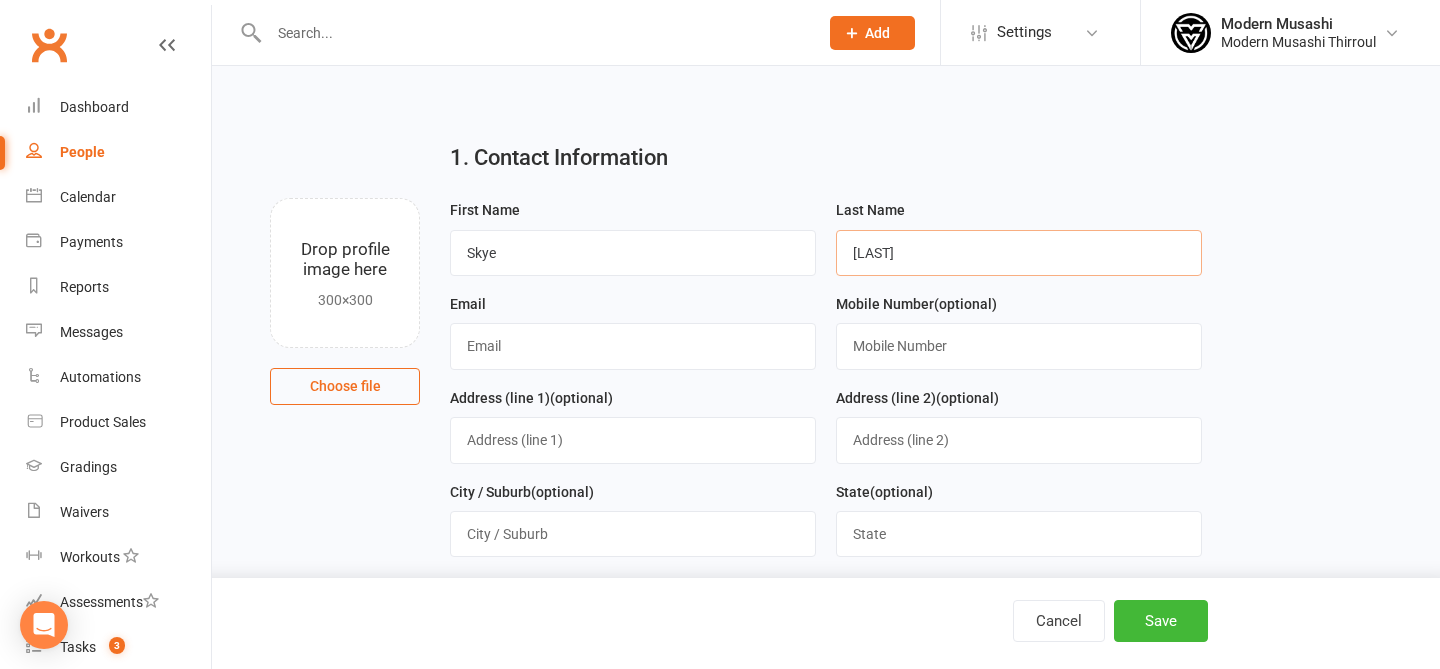 type on "[LAST]" 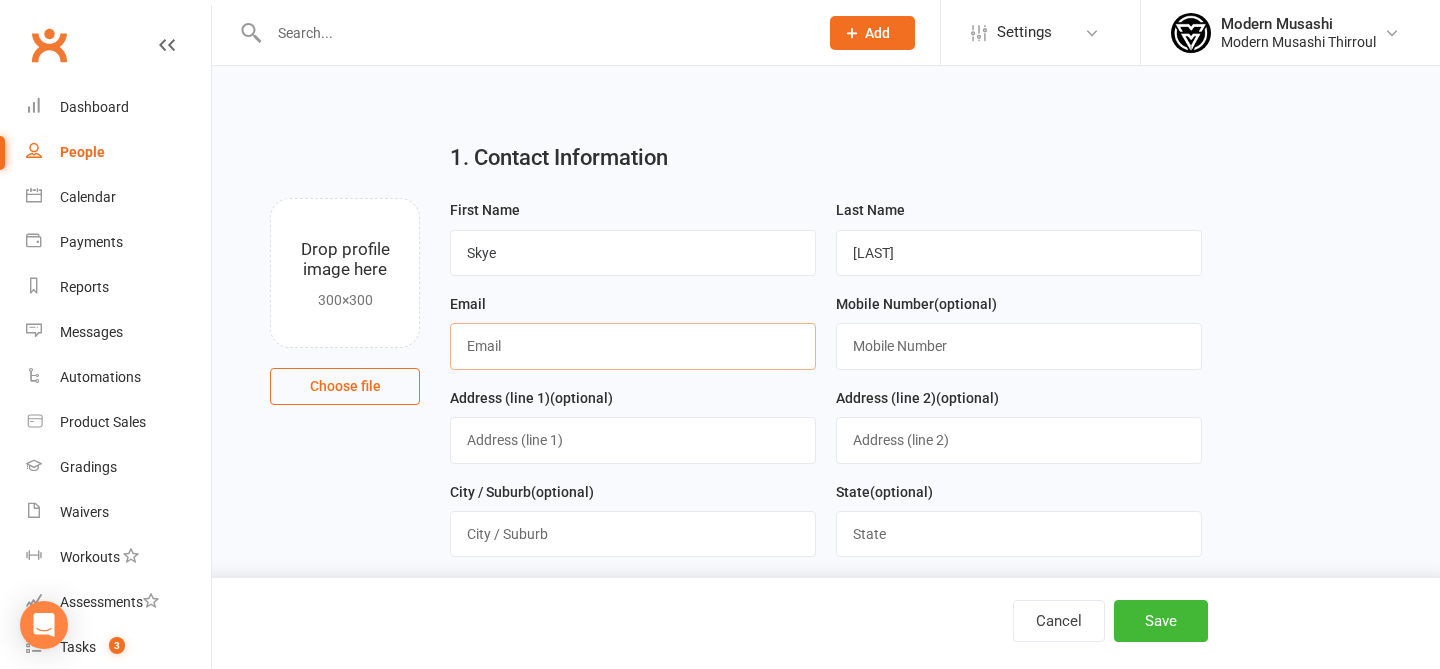 click at bounding box center (633, 346) 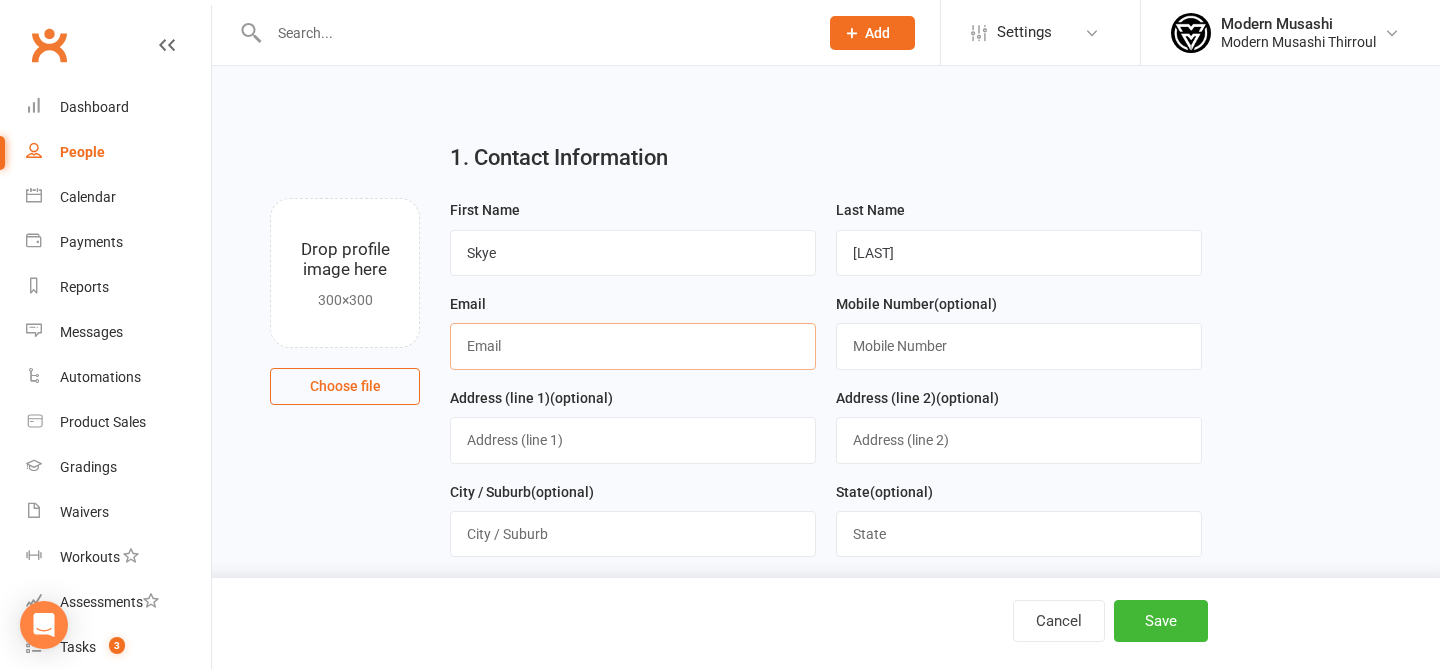click at bounding box center [633, 346] 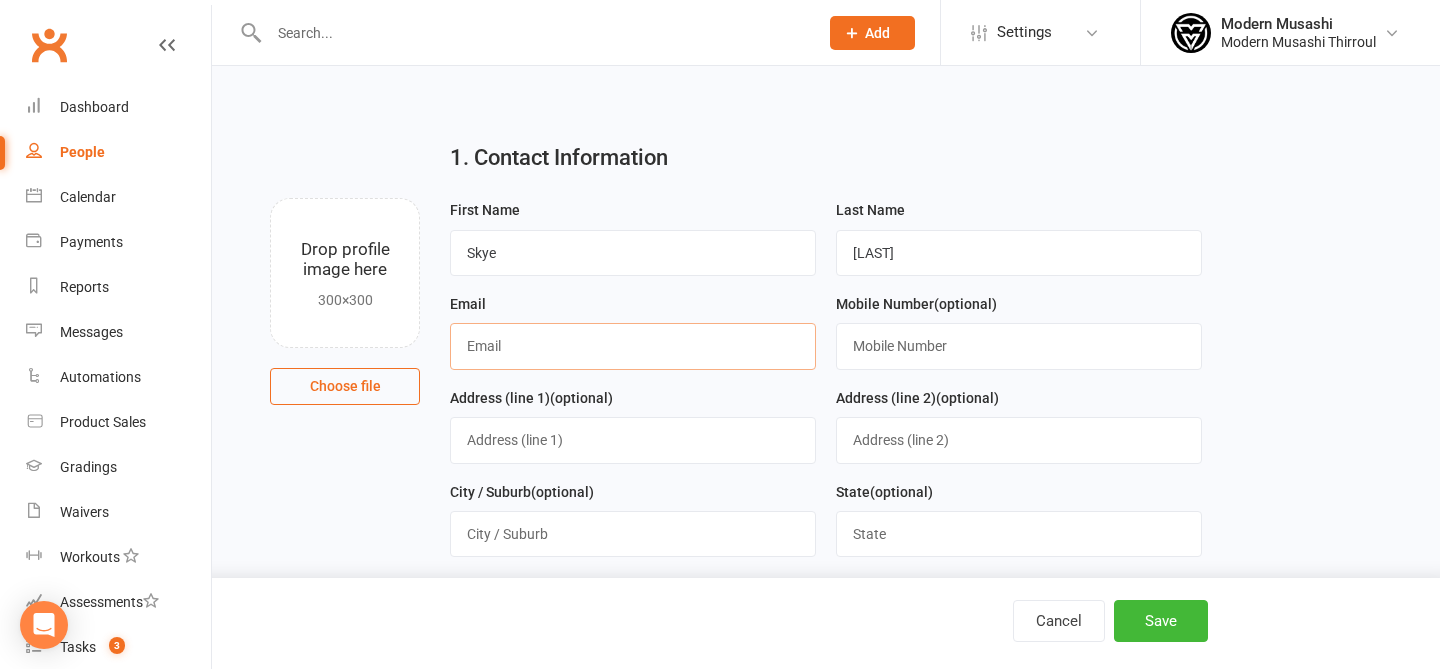 paste on "[EMAIL]" 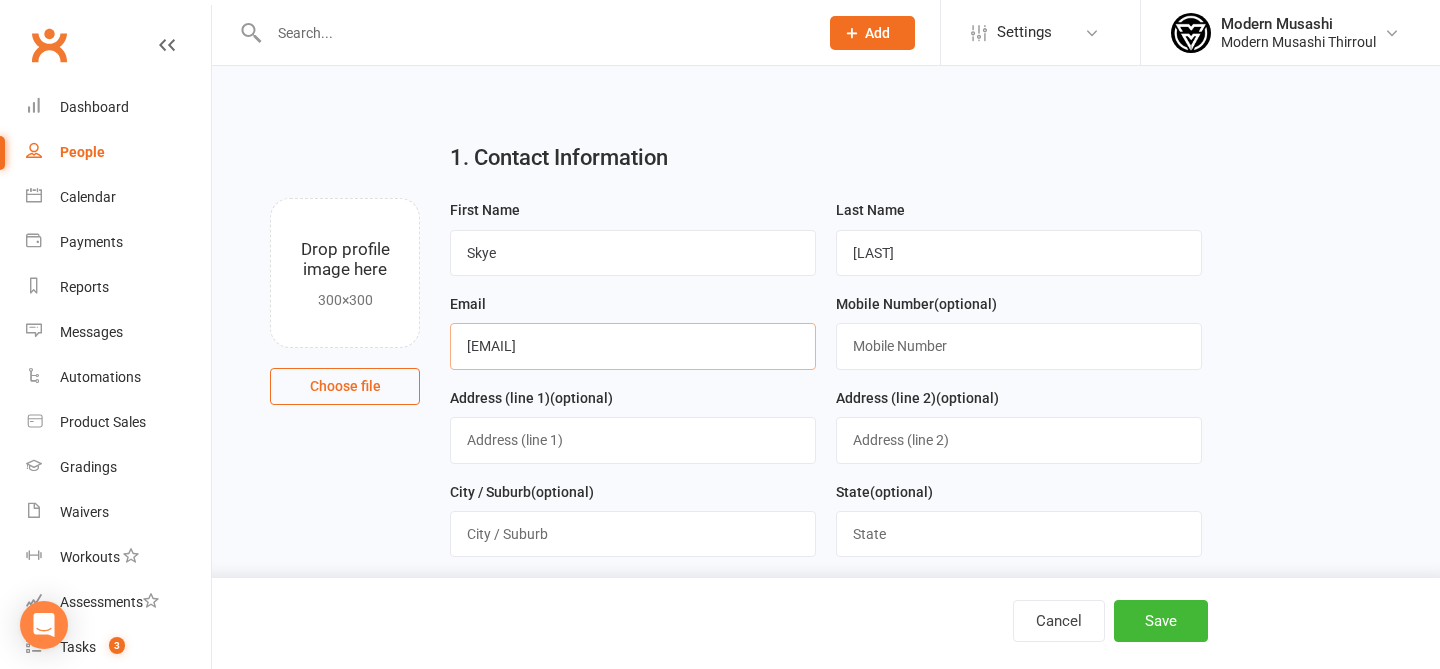 type on "[EMAIL]" 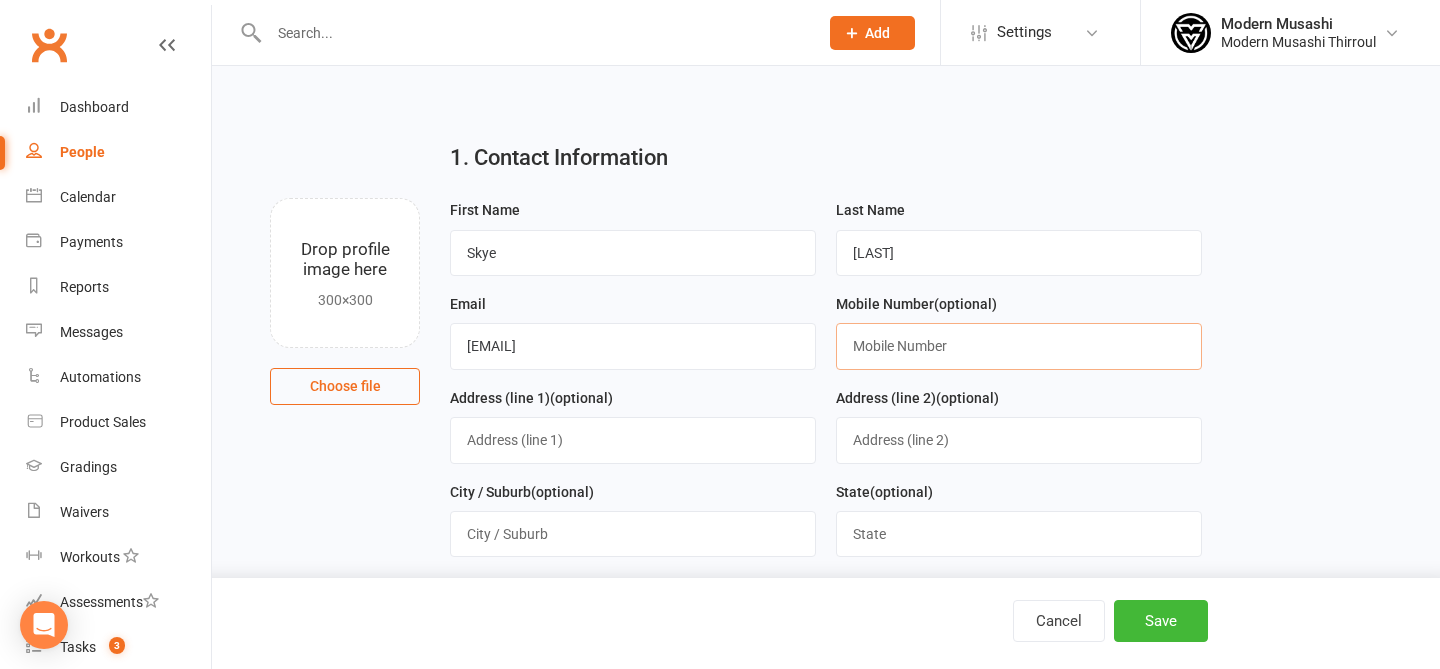 click at bounding box center [1019, 346] 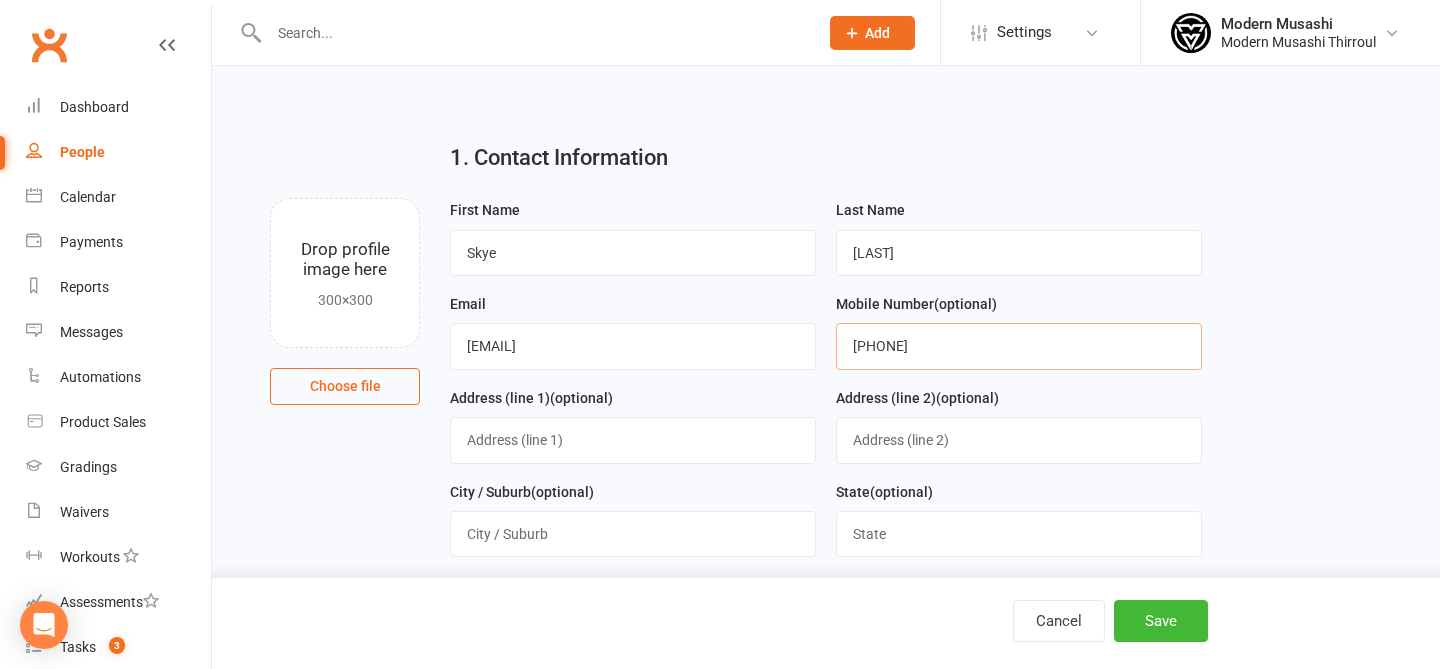 click on "[PHONE]" at bounding box center [1019, 346] 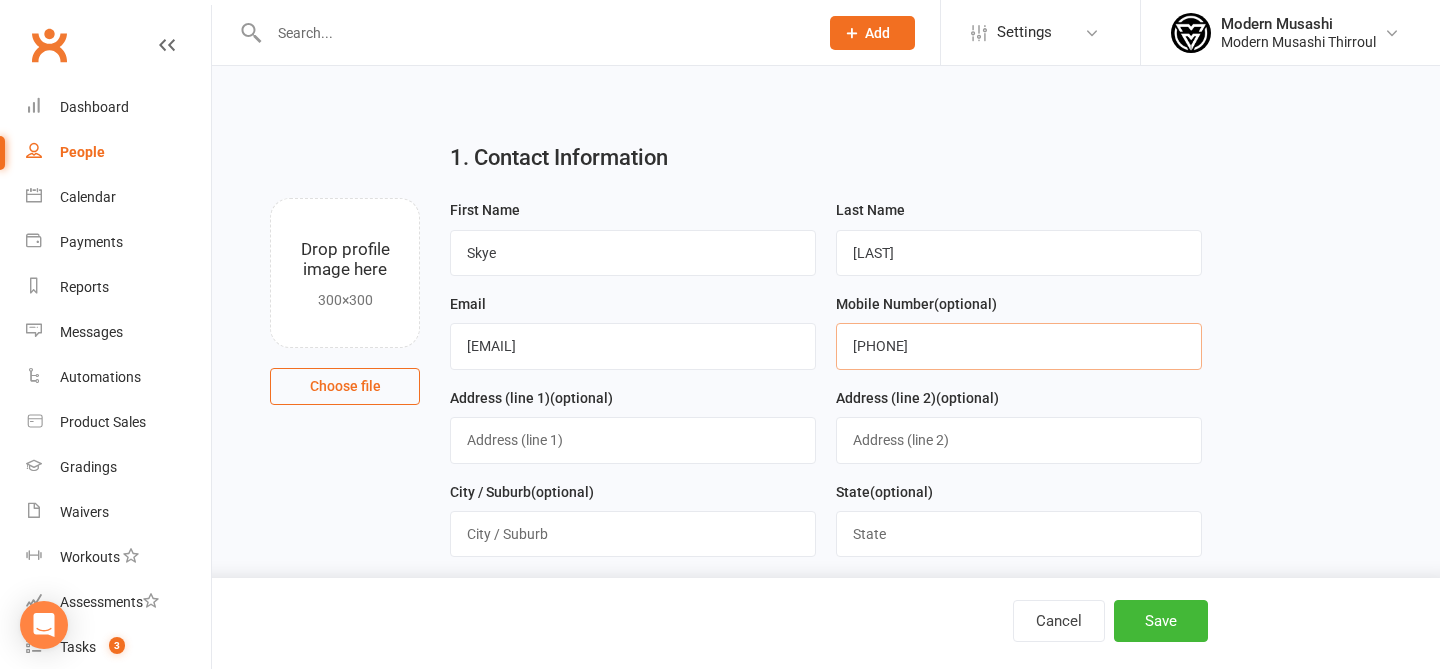 type on "[PHONE]" 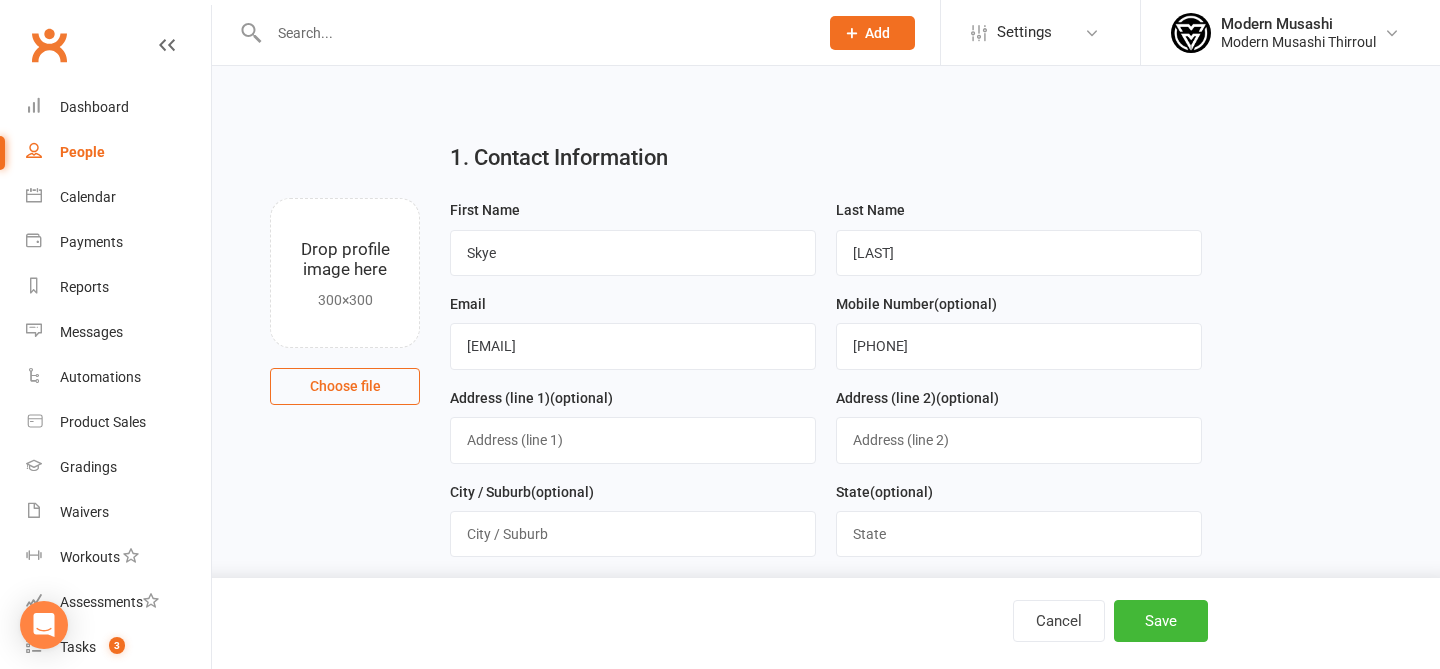 click on "1. Contact Information  Drop profile image here 300×300 Choose file
First Name  [FIRST]
Last Name  [LAST]
Email  [EMAIL]
Mobile Number  (optional) [PHONE]
Address (line 1)  (optional)
Address (line 2)  (optional)
City / Suburb  (optional)
State  (optional)
Postcode  (optional)
Date of Birth  (optional)
2021 - 2040
2021
2022
2023
2024
2025
2026
2027
2028
2029
2030
2031
2032
2033
2034
2035
2036
2037
2038
2039
2040
Owner  (optional) Select Owner Modern Musashi [FIRST] [LAST]
(optional)" at bounding box center (826, 656) 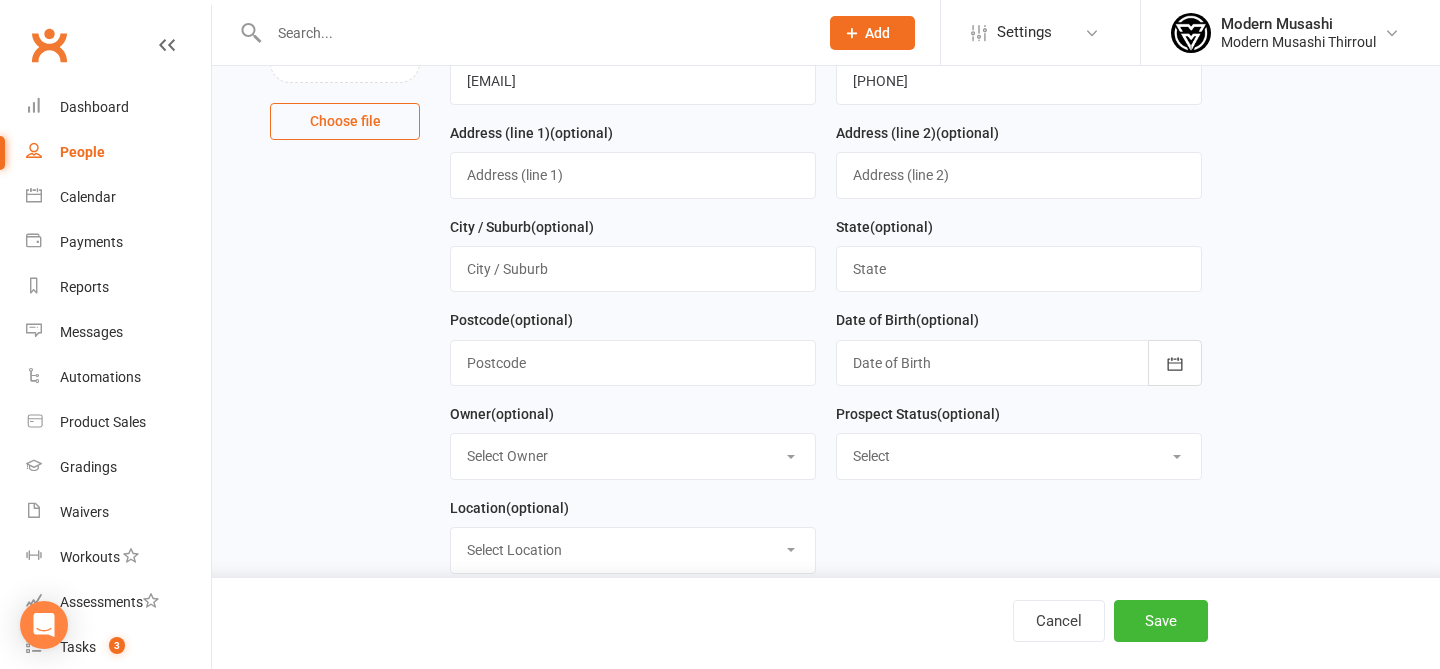 scroll, scrollTop: 297, scrollLeft: 0, axis: vertical 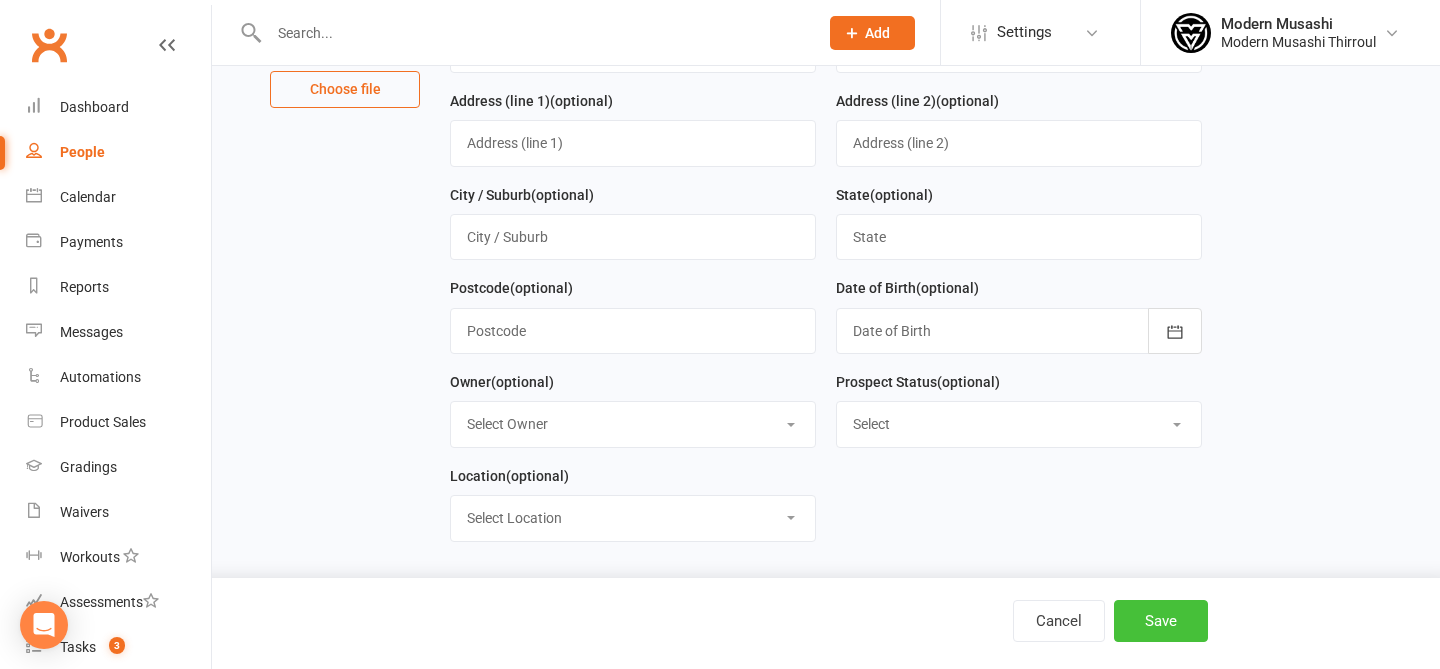 click on "Save" at bounding box center [1161, 621] 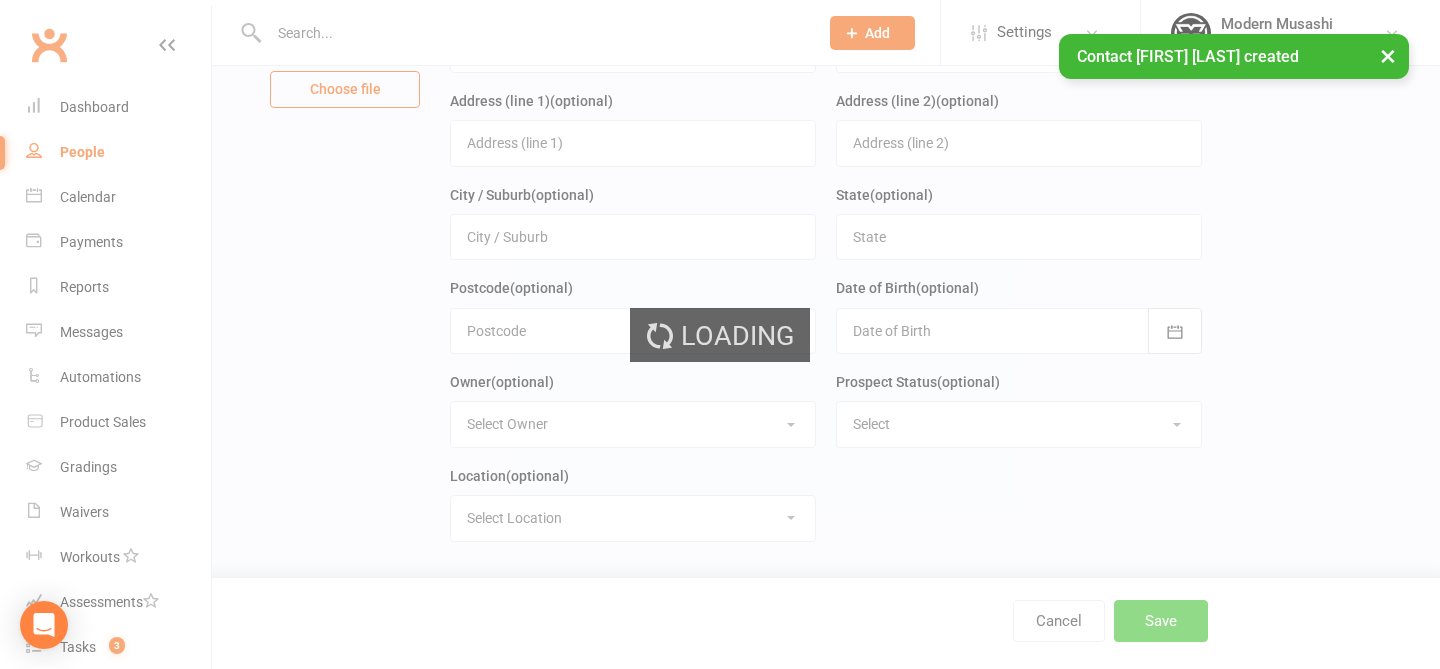 scroll, scrollTop: 0, scrollLeft: 0, axis: both 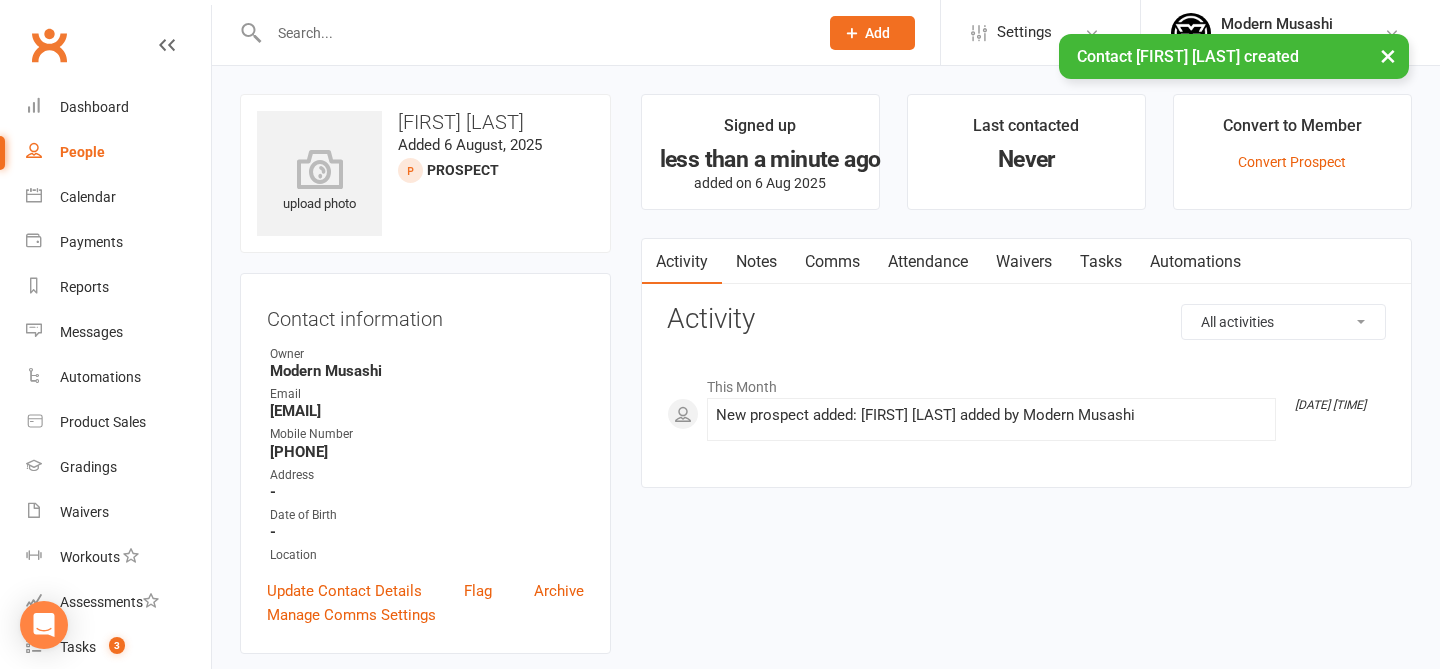 click on "Notes" at bounding box center [756, 262] 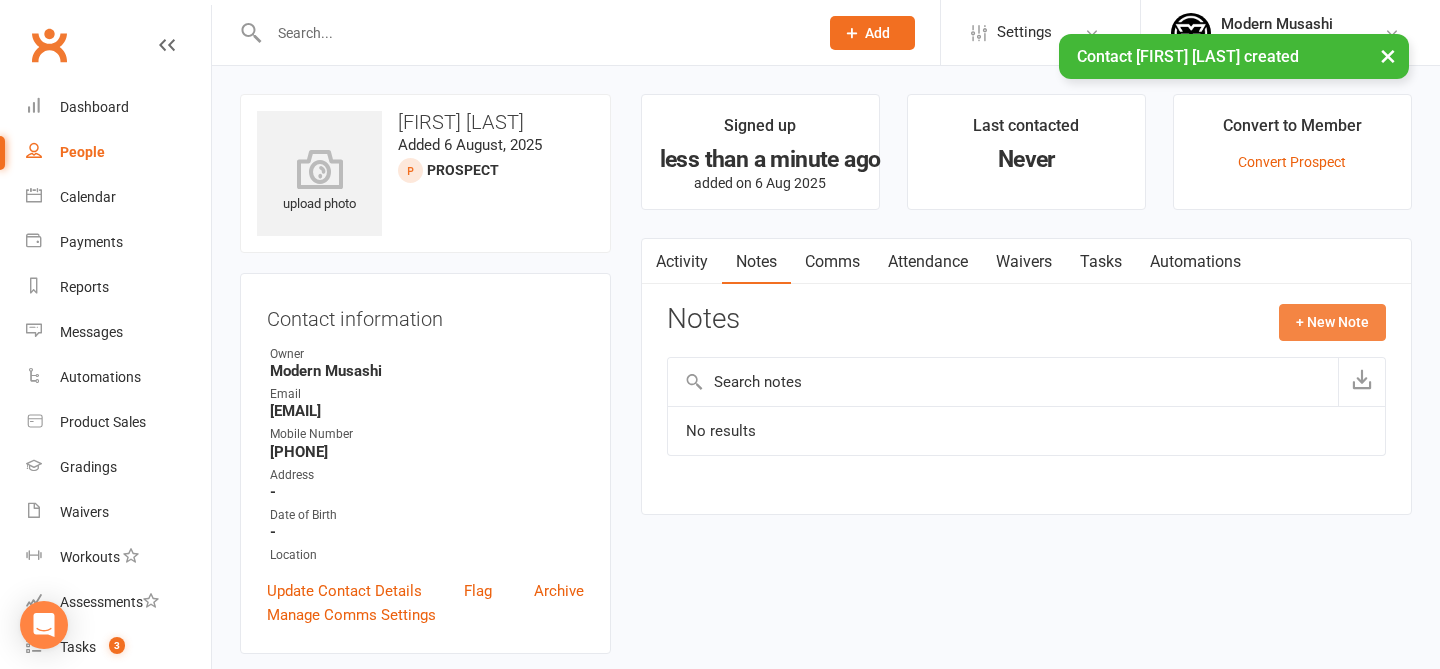 click on "+ New Note" at bounding box center (1332, 322) 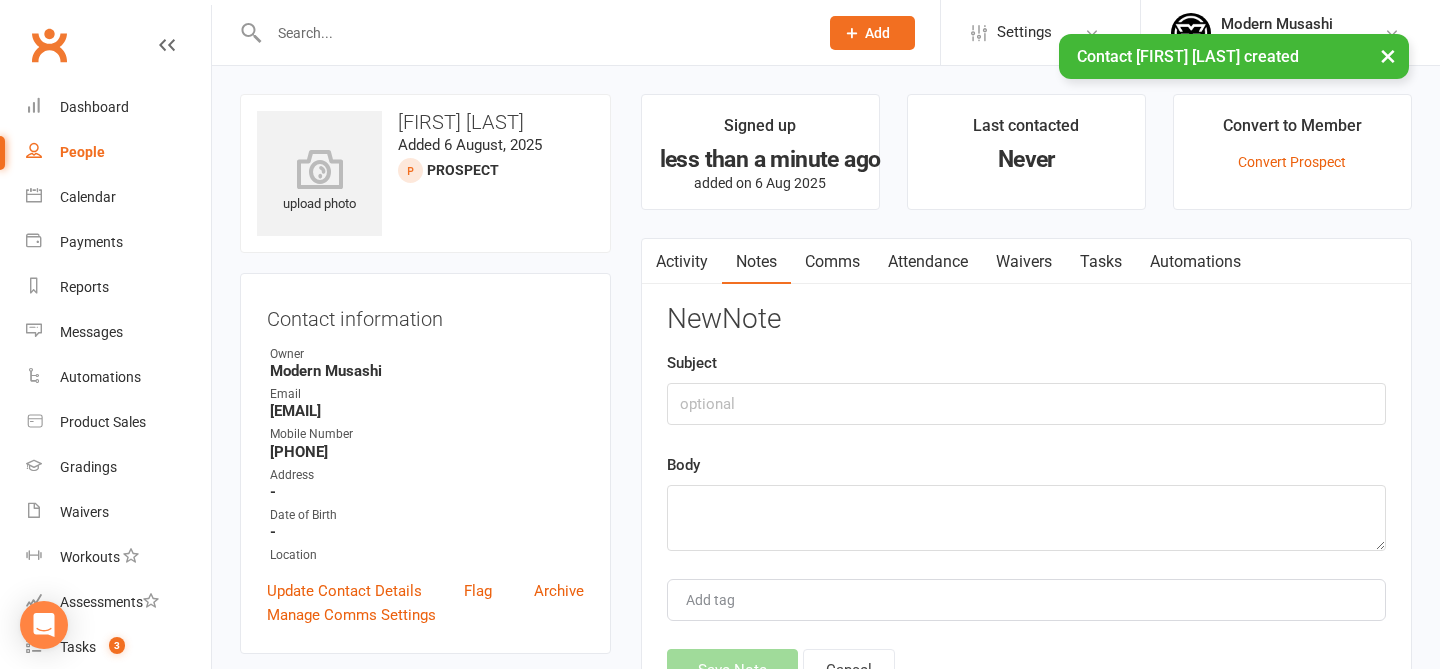 click on "New  Note Subject Body Add tag Save Note Cancel" at bounding box center (1026, 497) 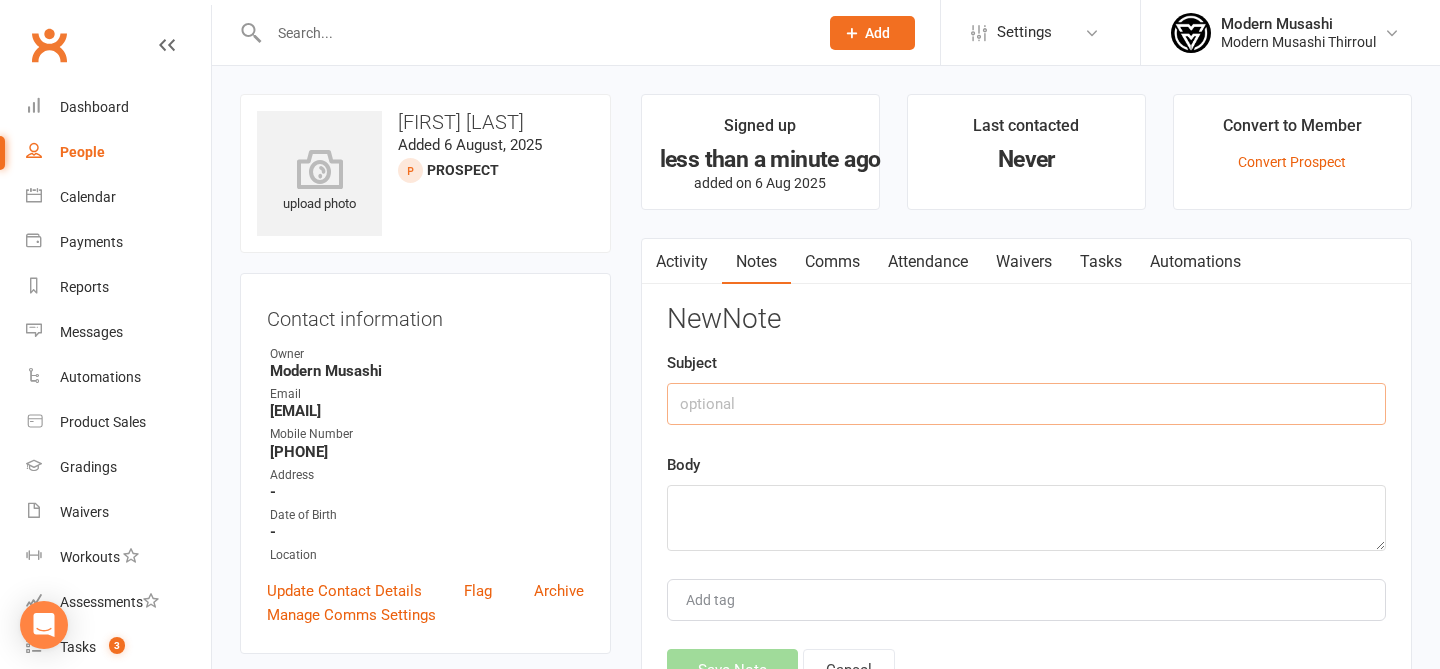 click at bounding box center [1026, 404] 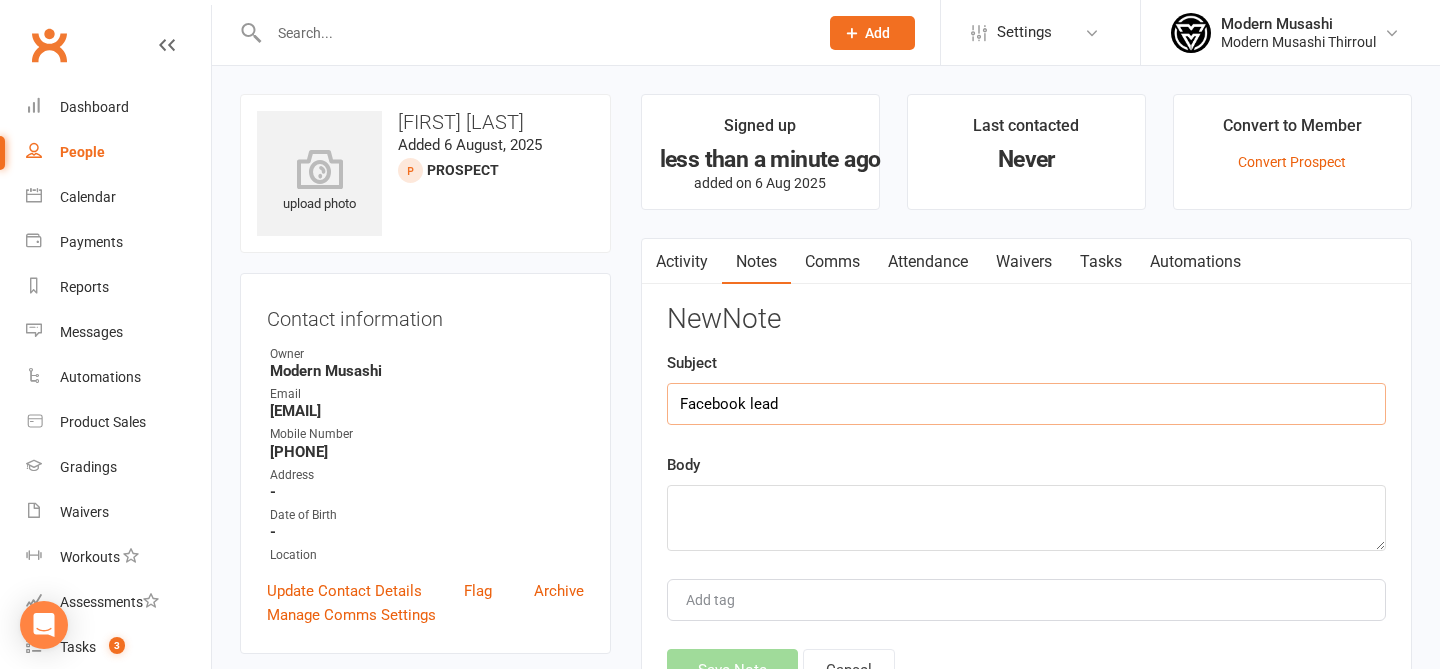 type on "Facebook lead" 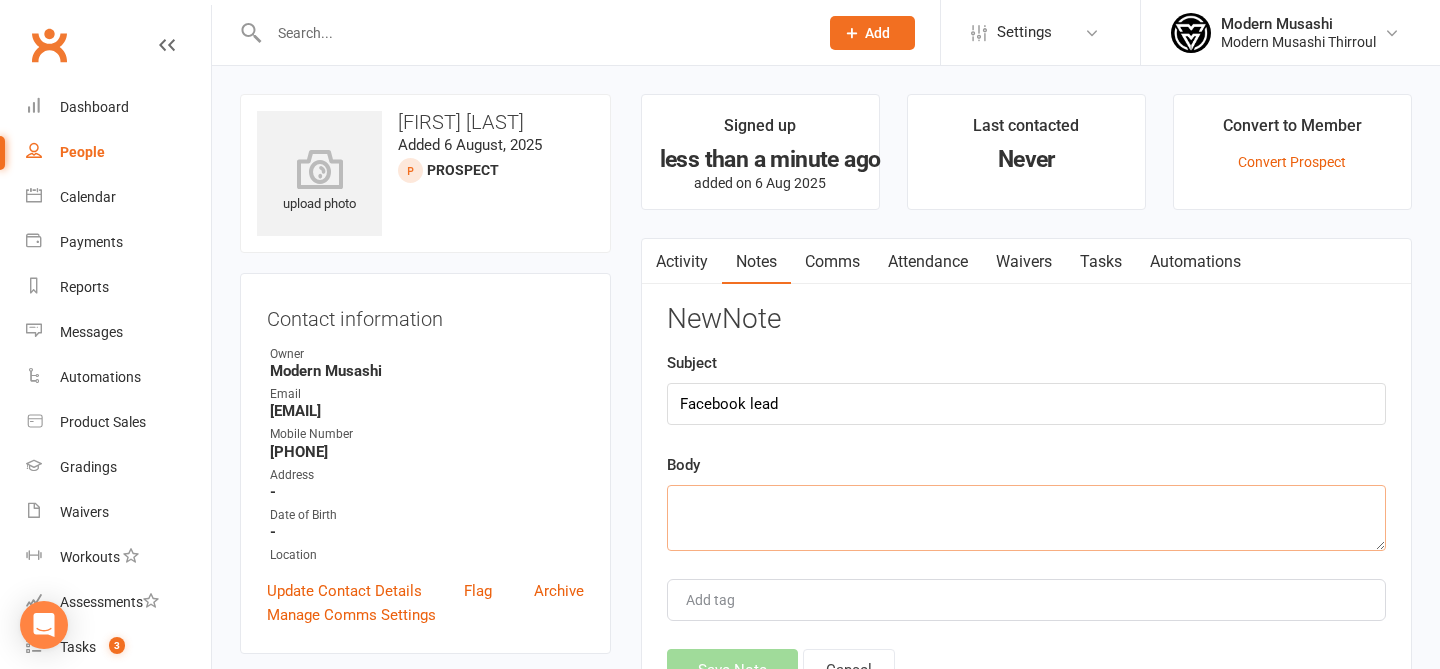 type on "q" 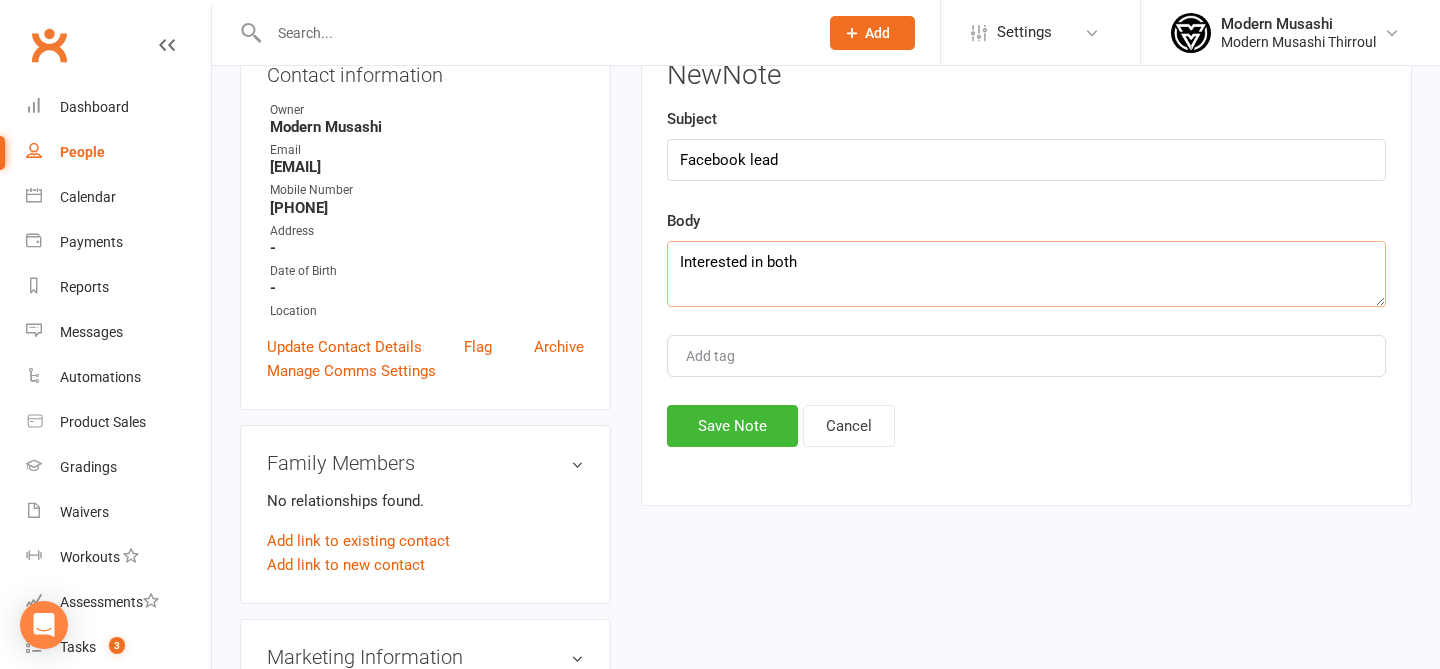 scroll, scrollTop: 284, scrollLeft: 0, axis: vertical 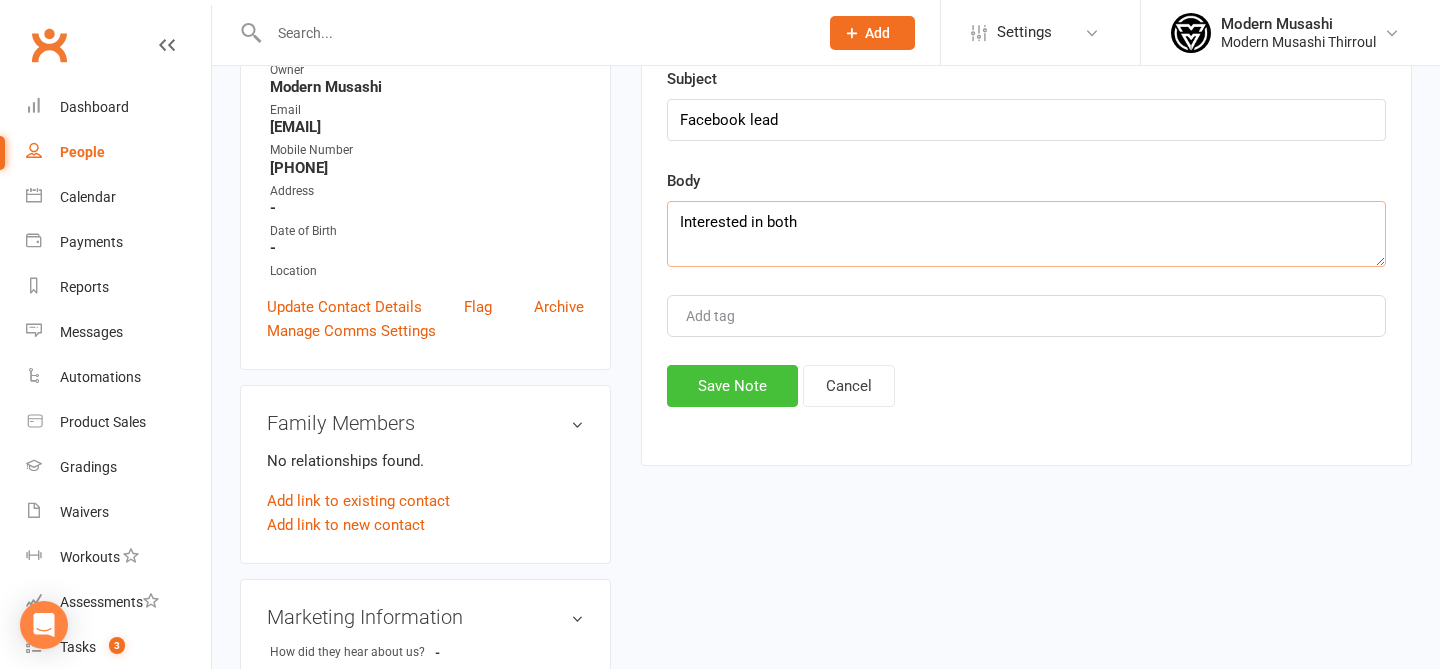 type on "Interested in both" 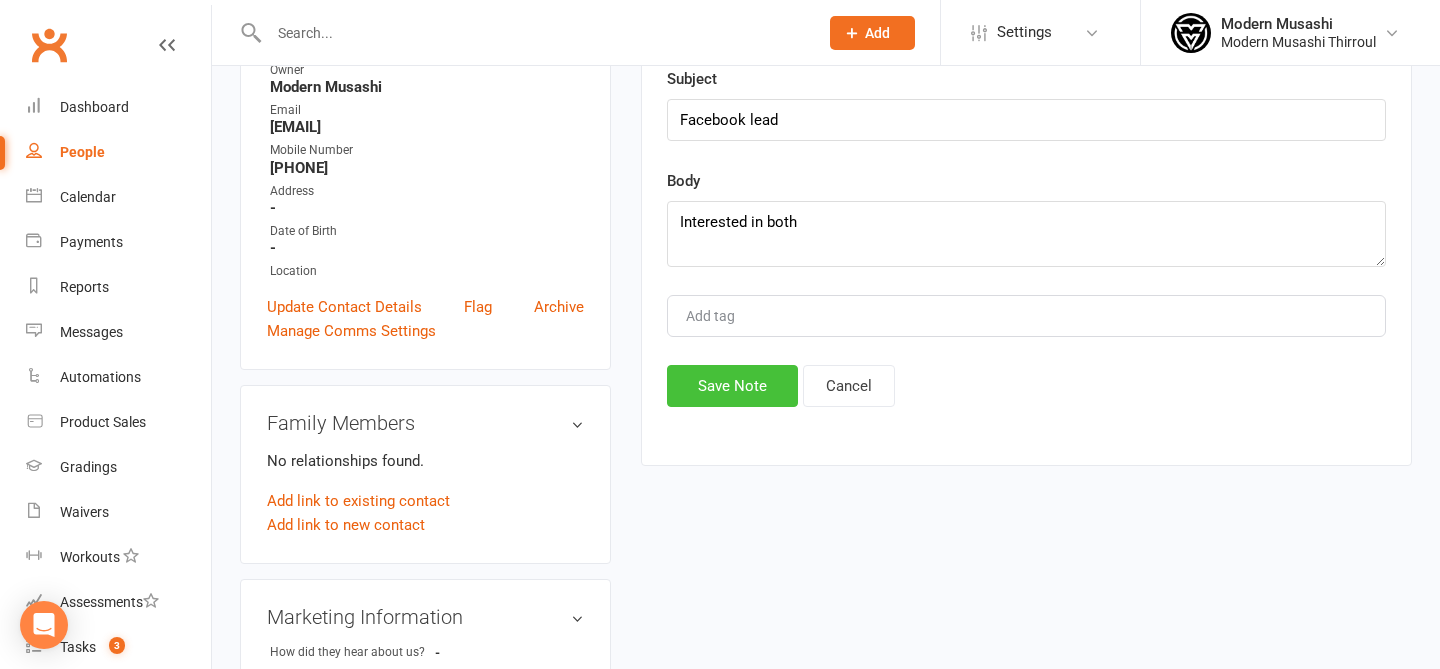 click on "New  Note Subject Facebook lead Body Interested in both Add tag Save Note Cancel" at bounding box center (1026, 213) 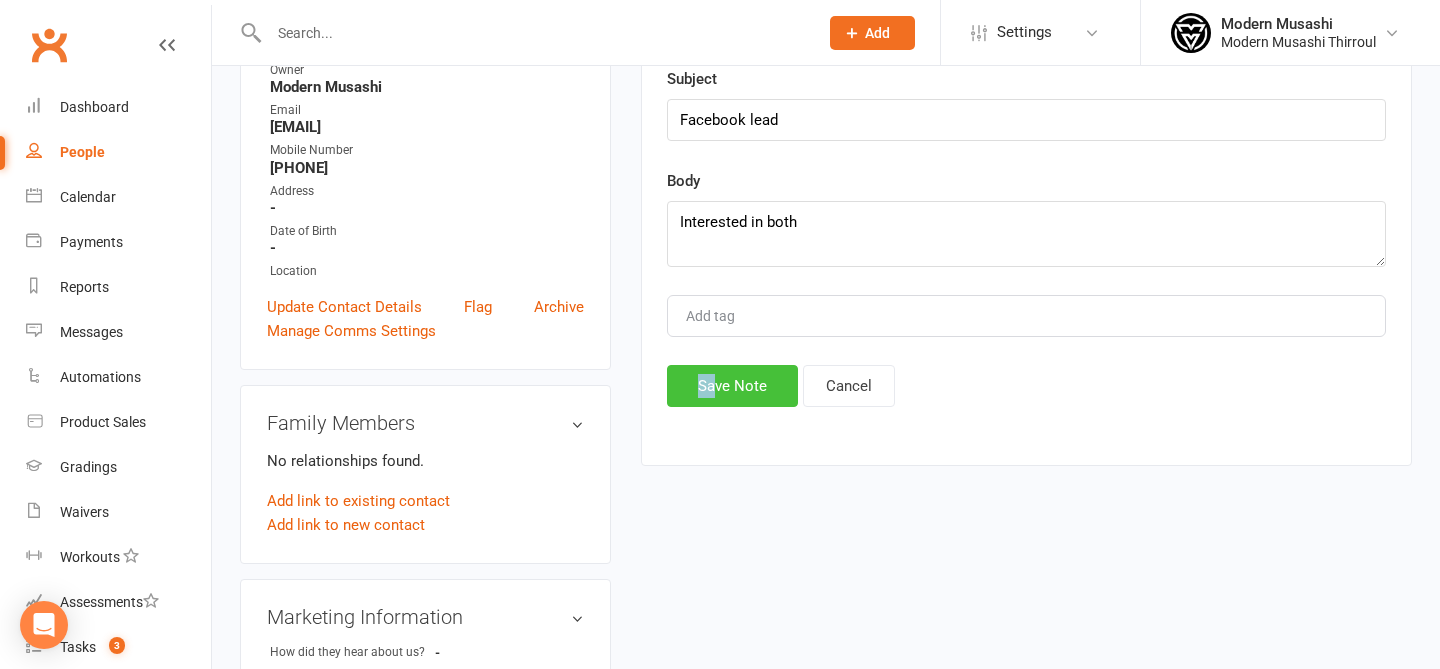 click on "Save Note" at bounding box center (732, 386) 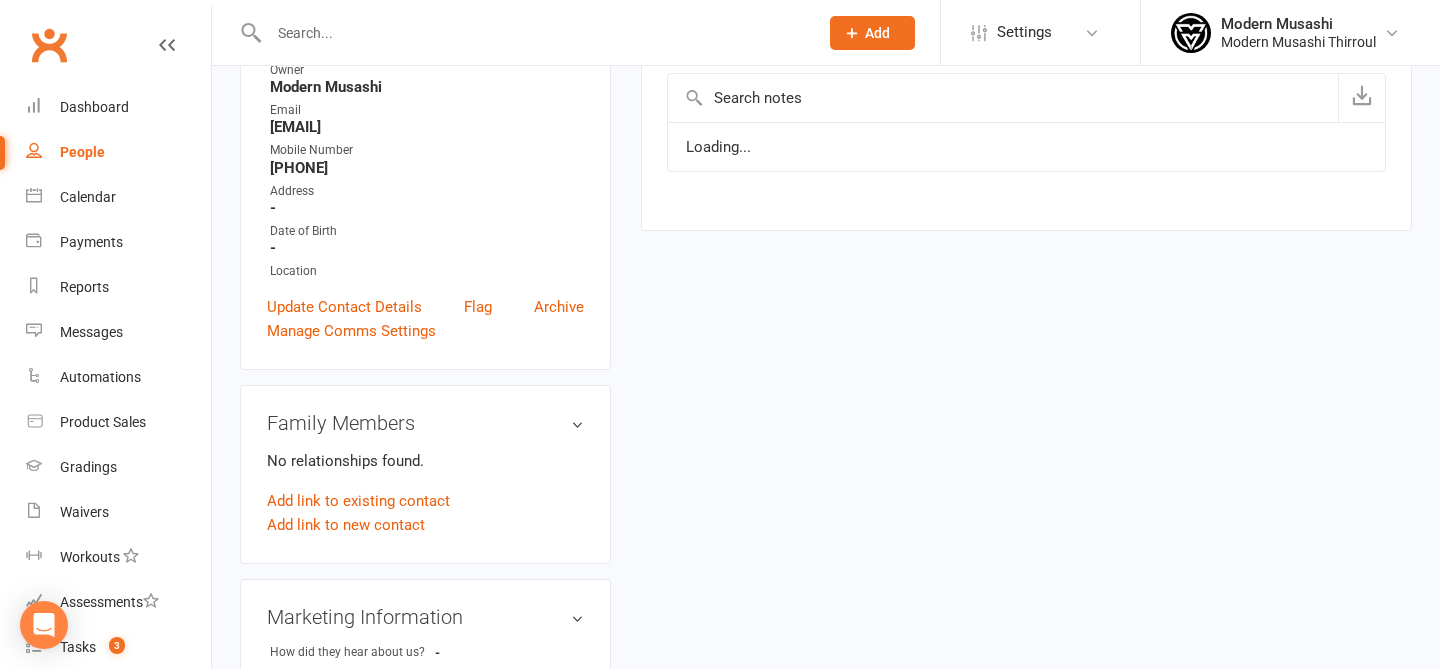 click on "upload photo [ORGANIZATION] Added [DATE]   prospect Contact information Owner   [ORGANIZATION] Email  [EMAIL]
Mobile Number  [PHONE]
Address  -
Date of Birth  -
Location
Update Contact Details Flag Archive Manage Comms Settings
Family Members  No relationships found. Add link to existing contact  Add link to new contact
Marketing Information  edit How did they hear about us? -
How did they contact us? -
What are they interested in? -
Email / SMS Subscriptions  edit Unsubscribed from Emails No
Unsubscribed from SMSes No
Emergency Contact Details  edit Name -
Relationship to Member -
Email -
Phone -
Address -
Add sections & fields Convert to NAC Signed up less than a minute ago added on [DATE] Last contacted Never Convert to Member Convert Prospect
Activity Notes Comms Attendance Waivers Tasks Automations
Notes + New Note Loading..." at bounding box center [826, 560] 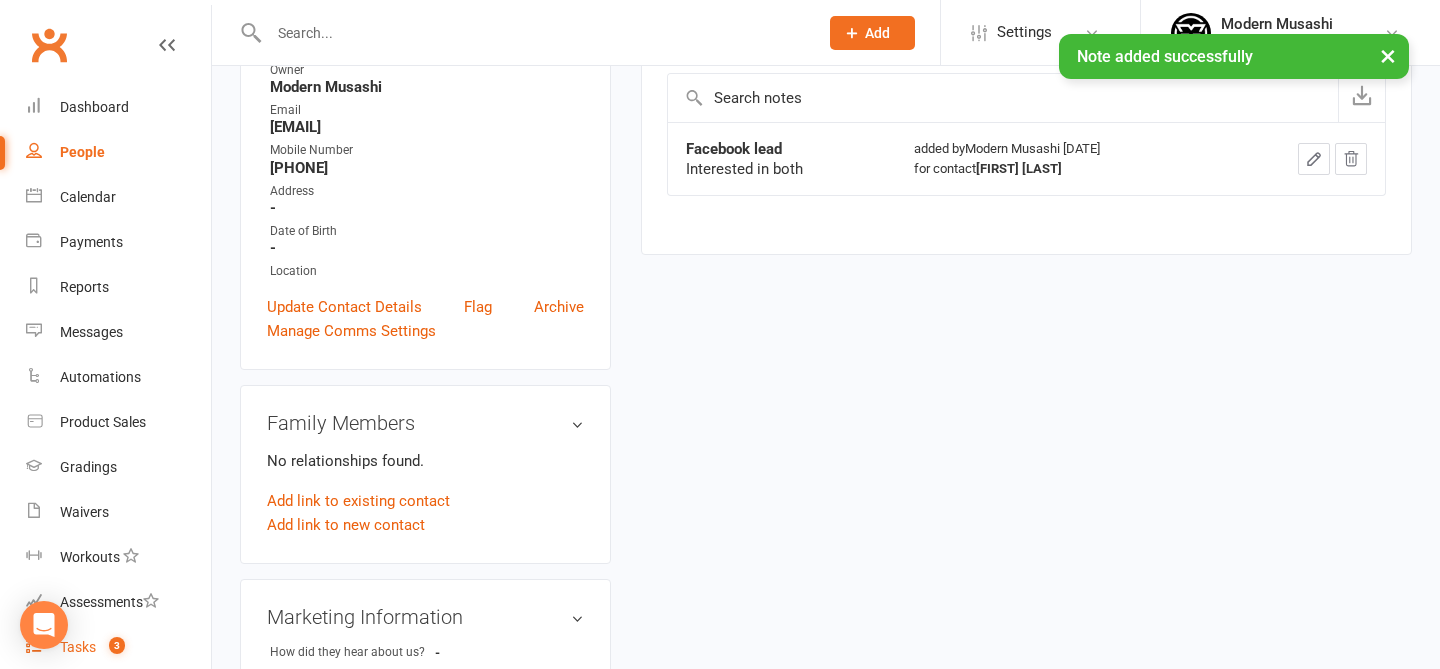 click on "Tasks   3" at bounding box center (118, 647) 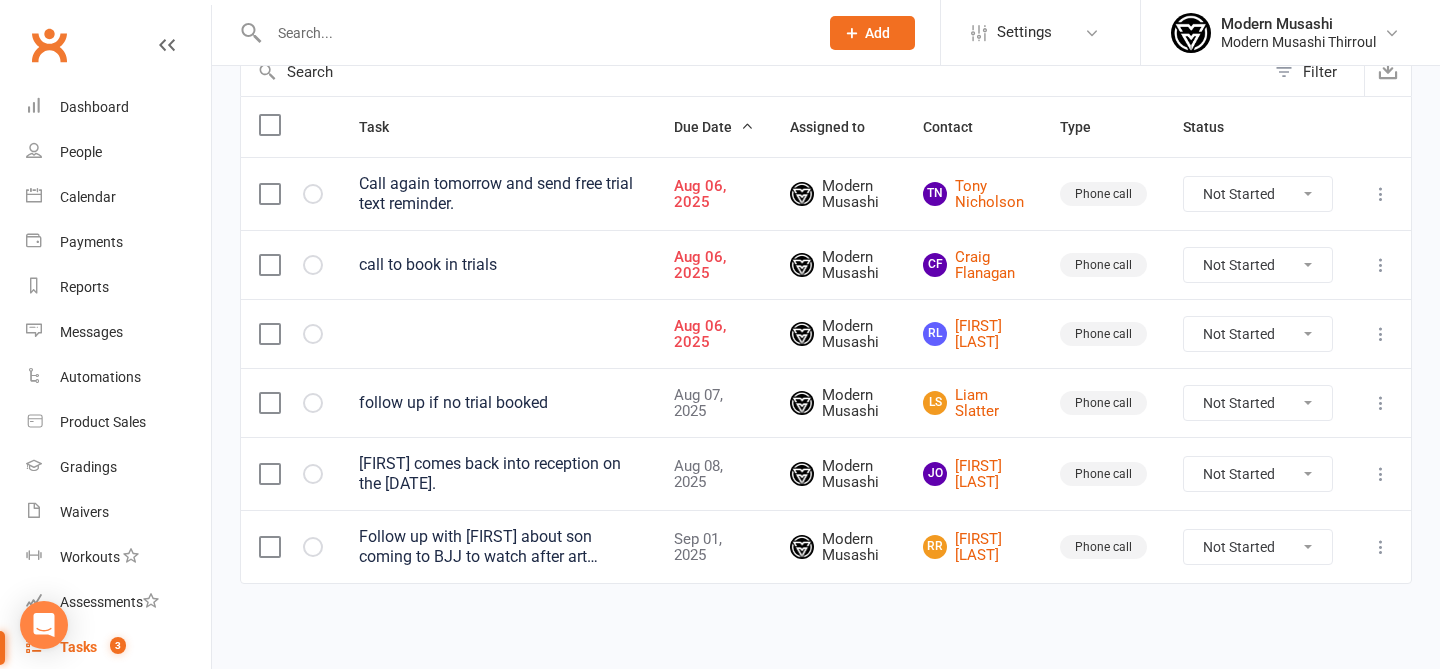 scroll, scrollTop: 0, scrollLeft: 0, axis: both 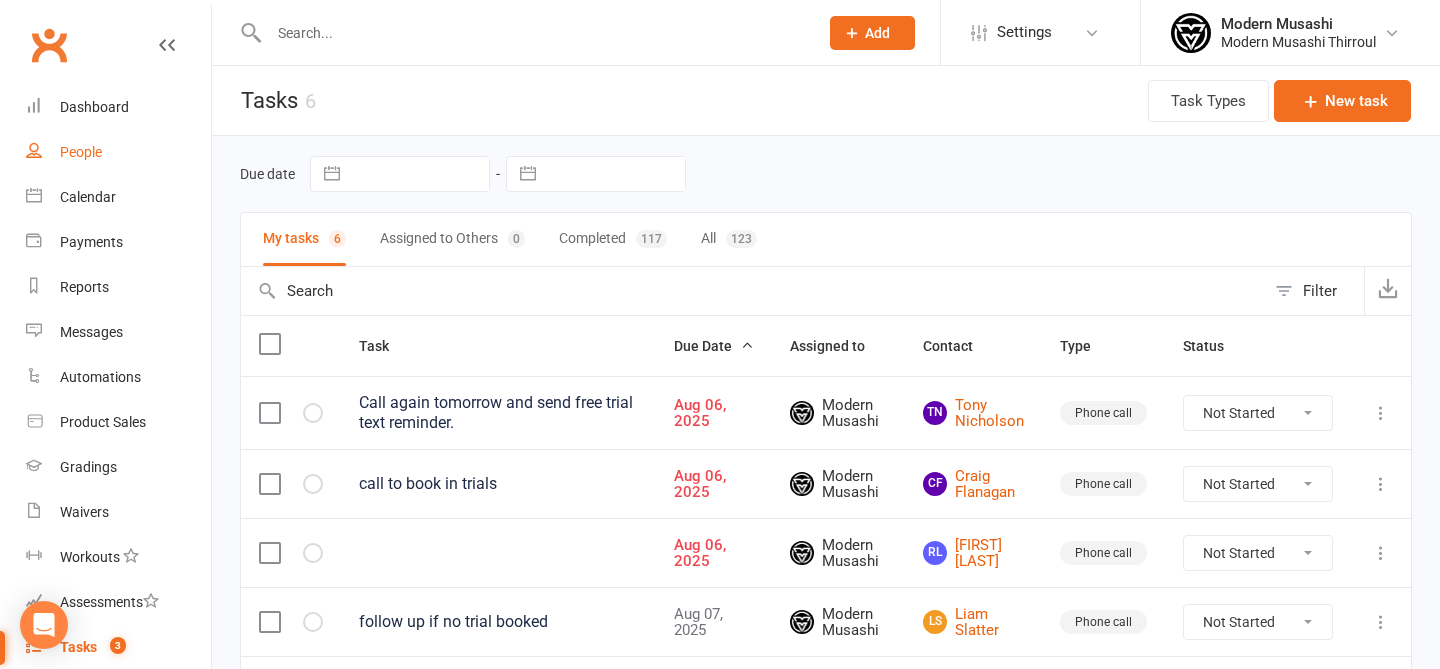 click on "People" at bounding box center [81, 152] 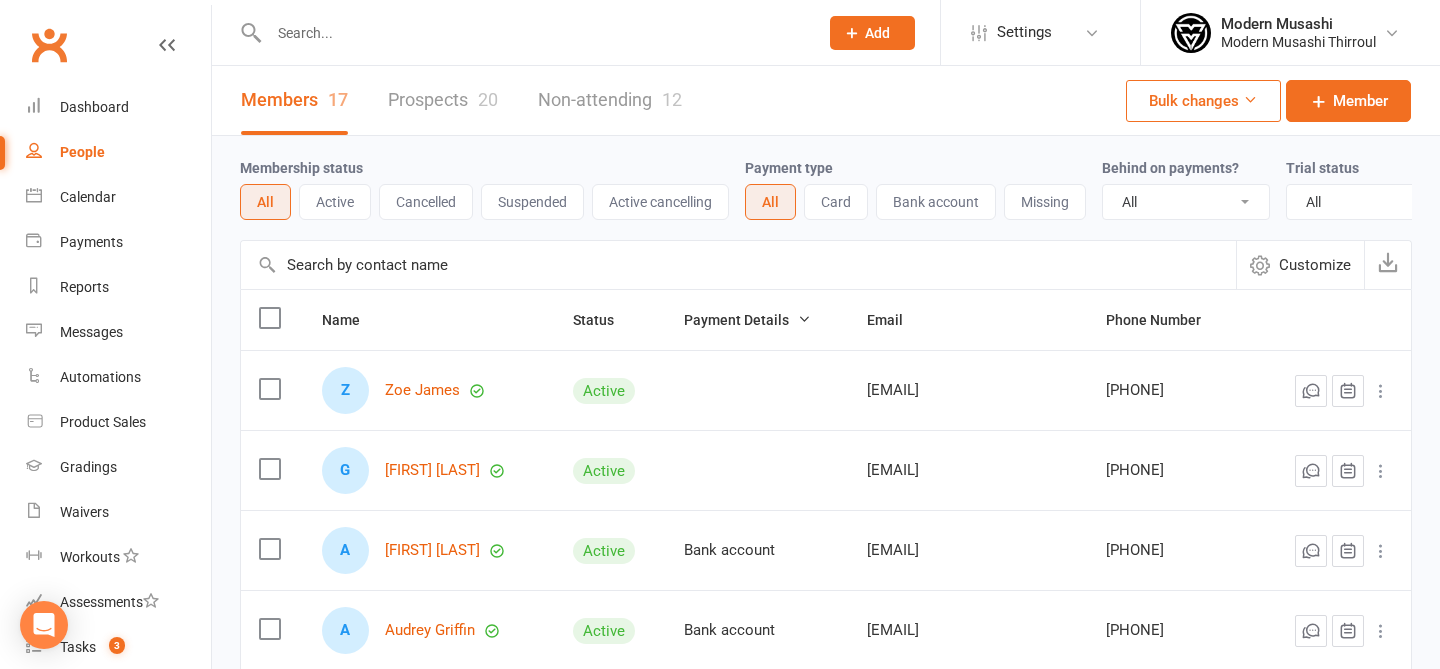 drag, startPoint x: 595, startPoint y: 265, endPoint x: 494, endPoint y: 148, distance: 154.5639 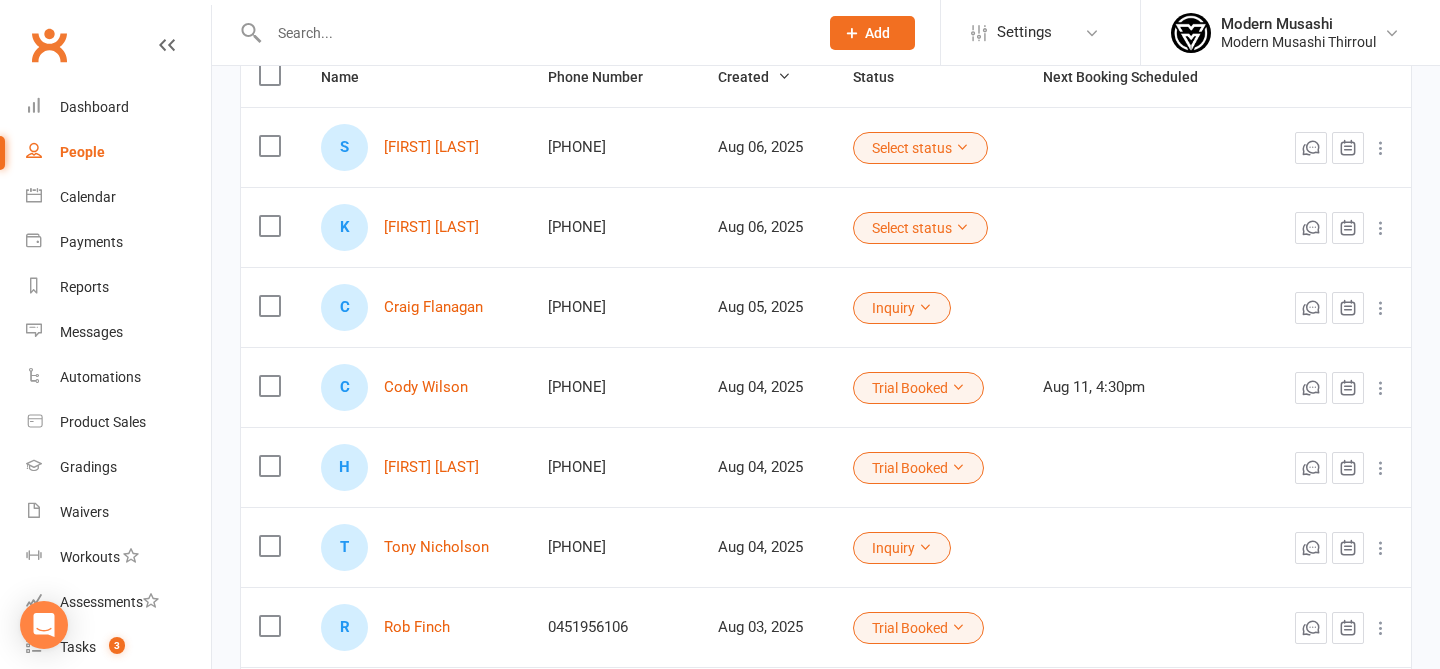 scroll, scrollTop: 258, scrollLeft: 0, axis: vertical 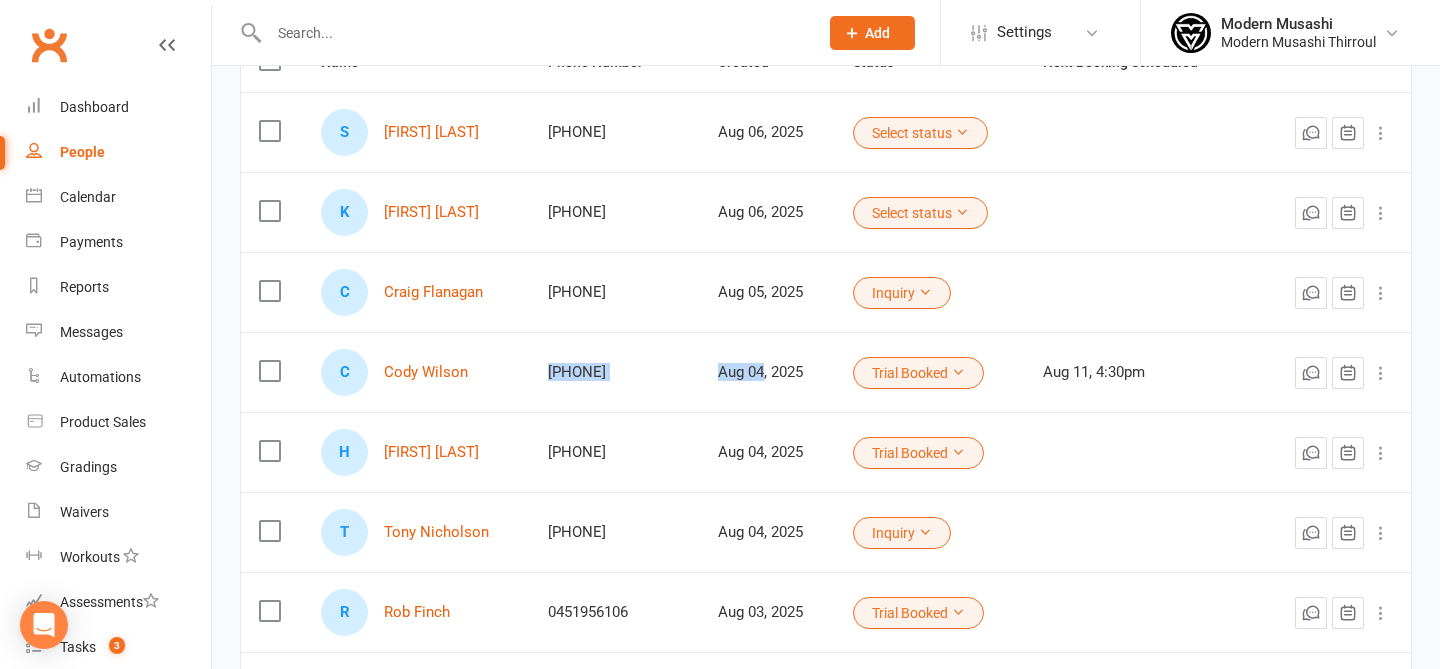 drag, startPoint x: 550, startPoint y: 371, endPoint x: 765, endPoint y: 374, distance: 215.02094 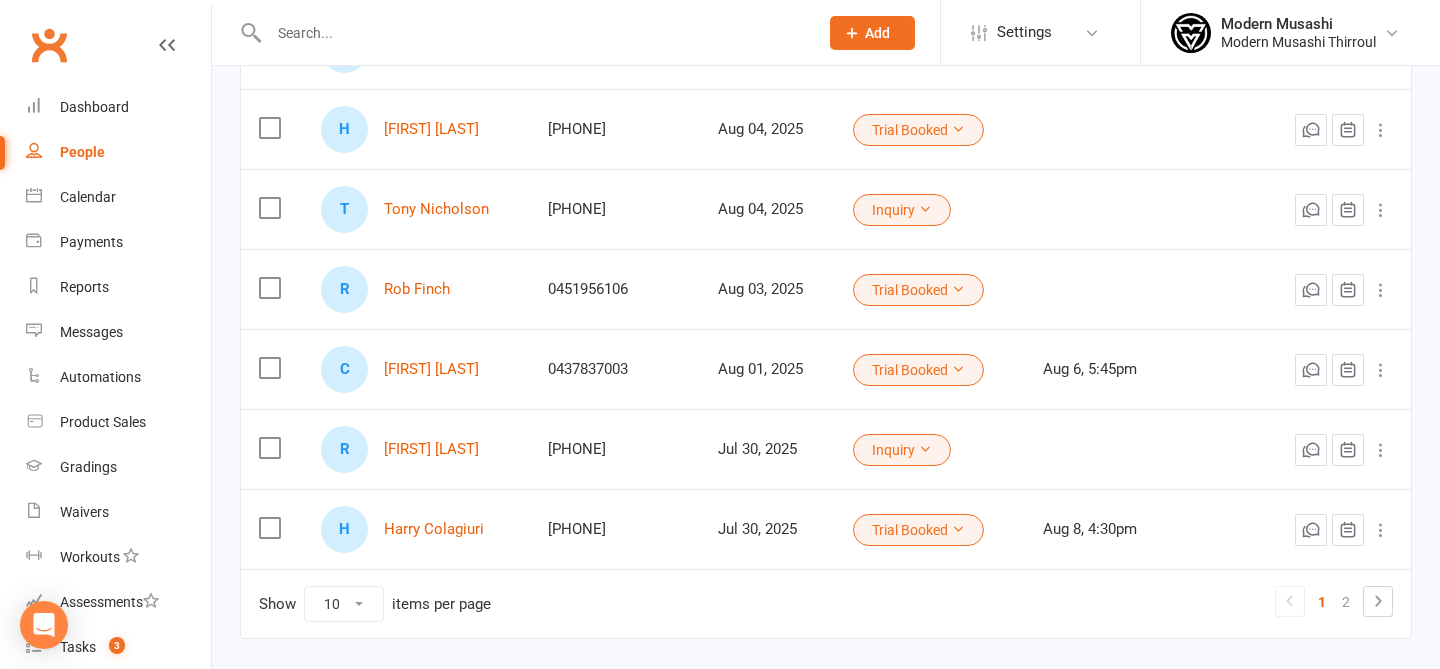 scroll, scrollTop: 607, scrollLeft: 0, axis: vertical 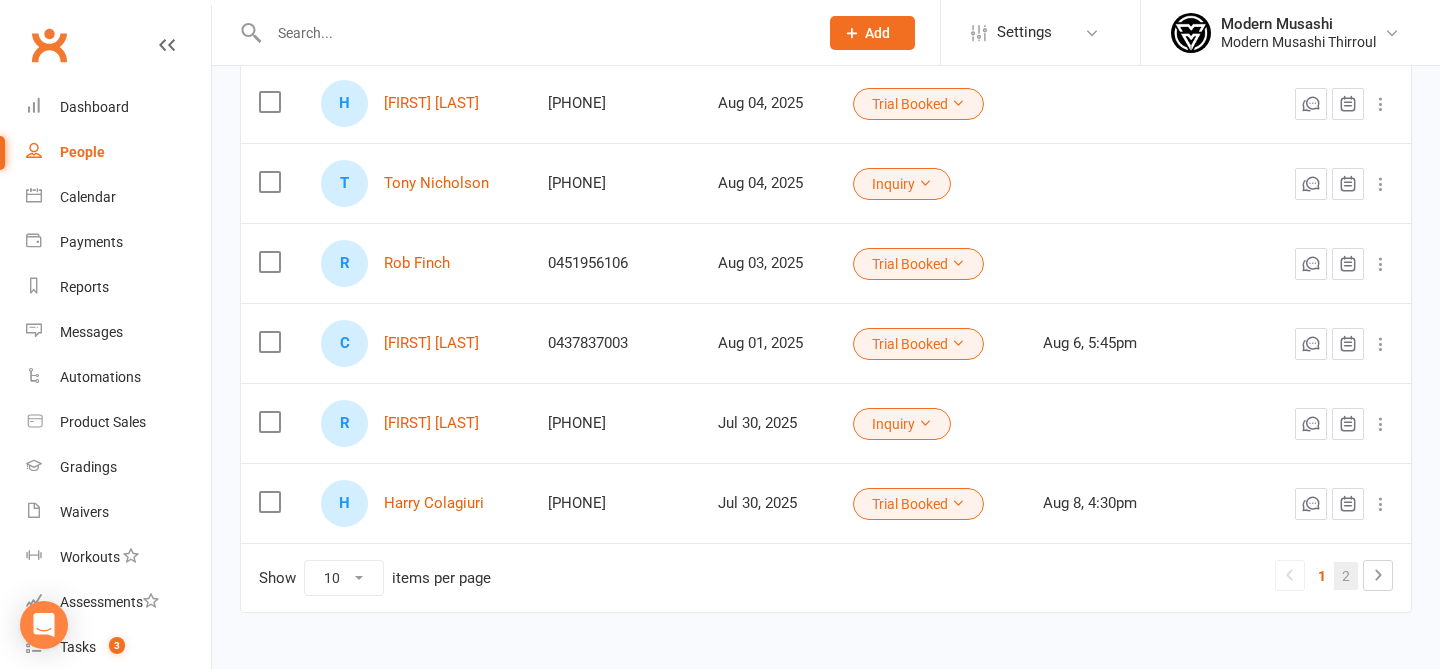 click on "2" at bounding box center (1346, 576) 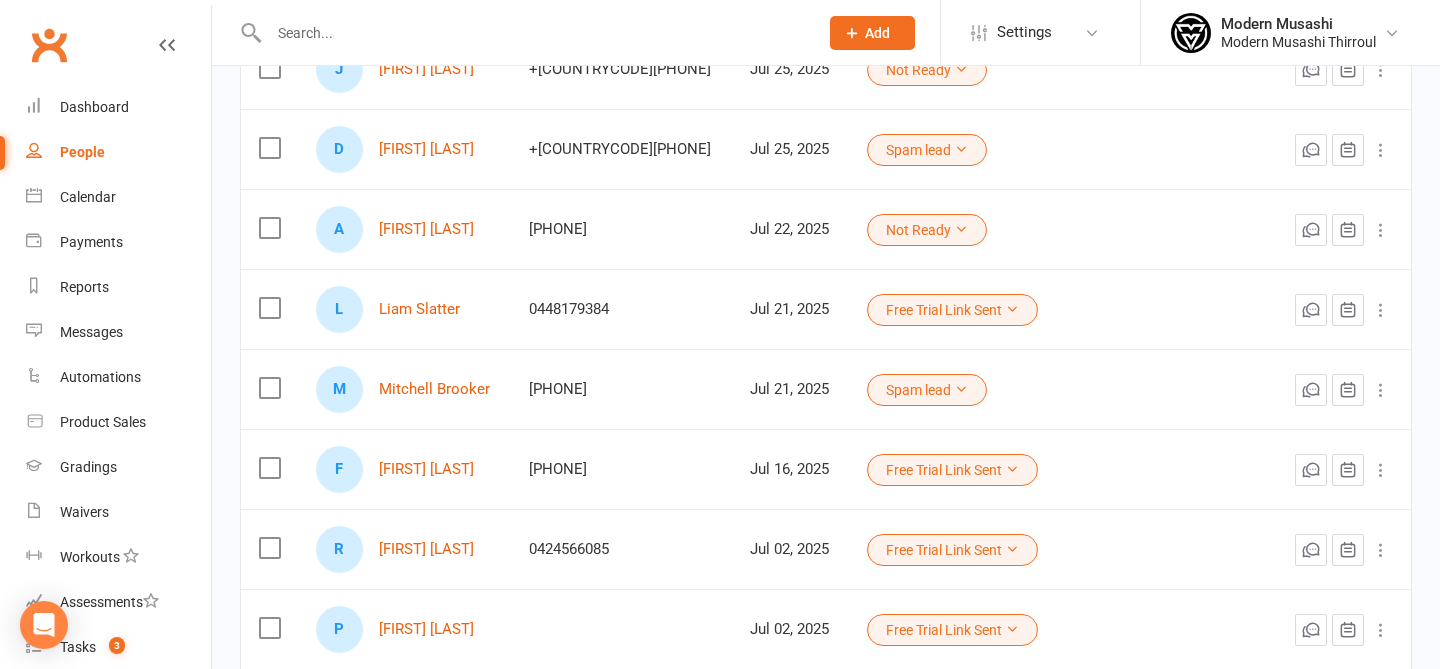 scroll, scrollTop: 658, scrollLeft: 0, axis: vertical 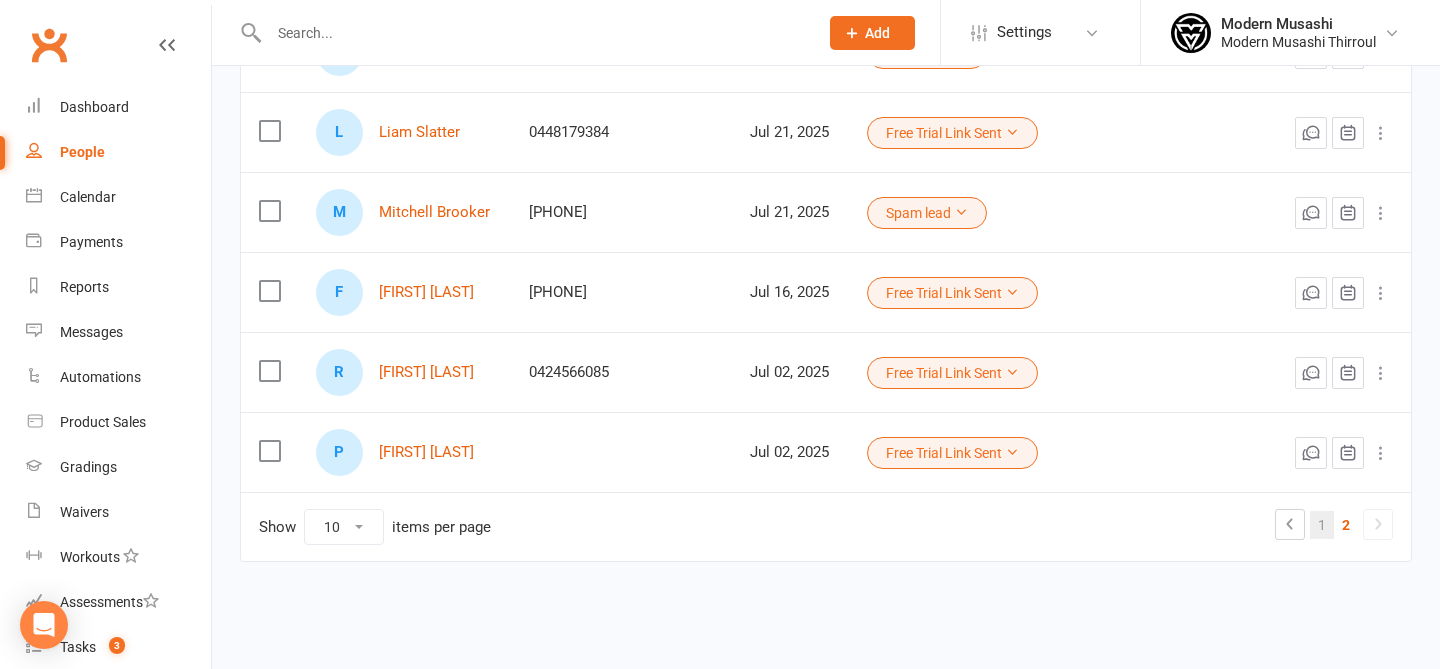 click on "1" at bounding box center [1322, 525] 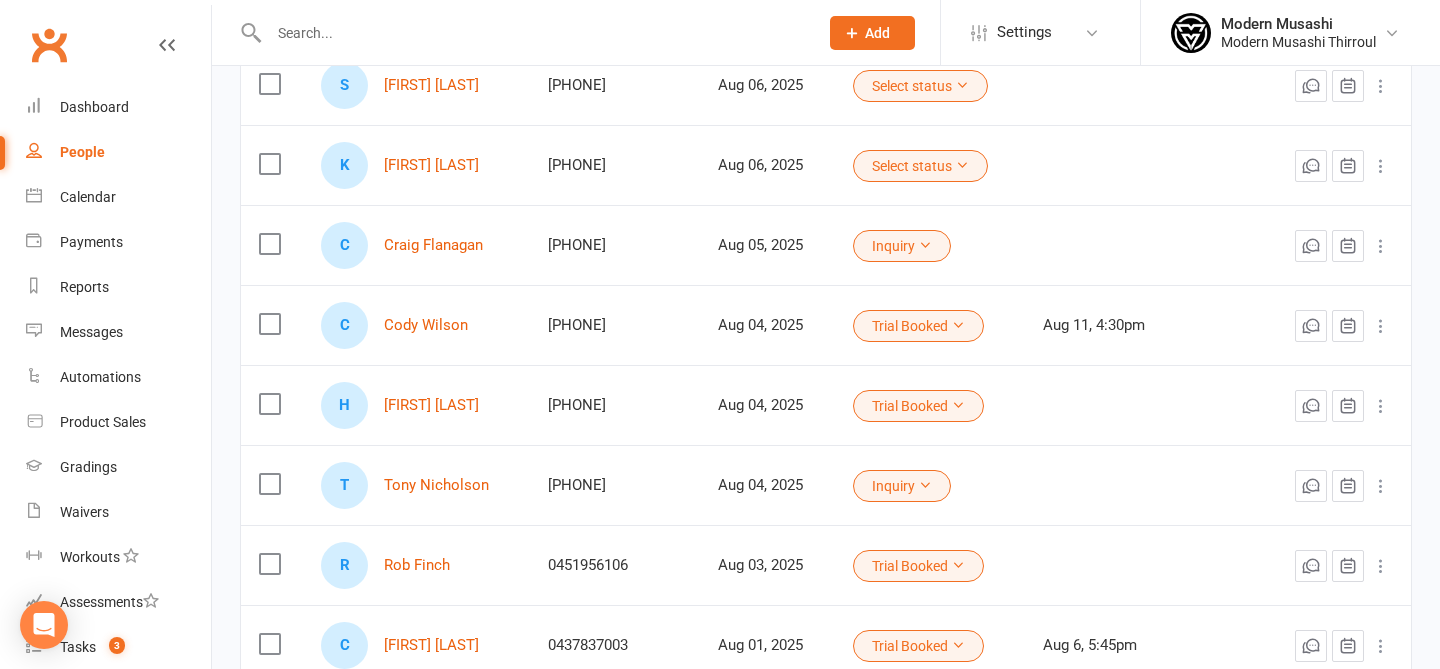 scroll, scrollTop: 0, scrollLeft: 0, axis: both 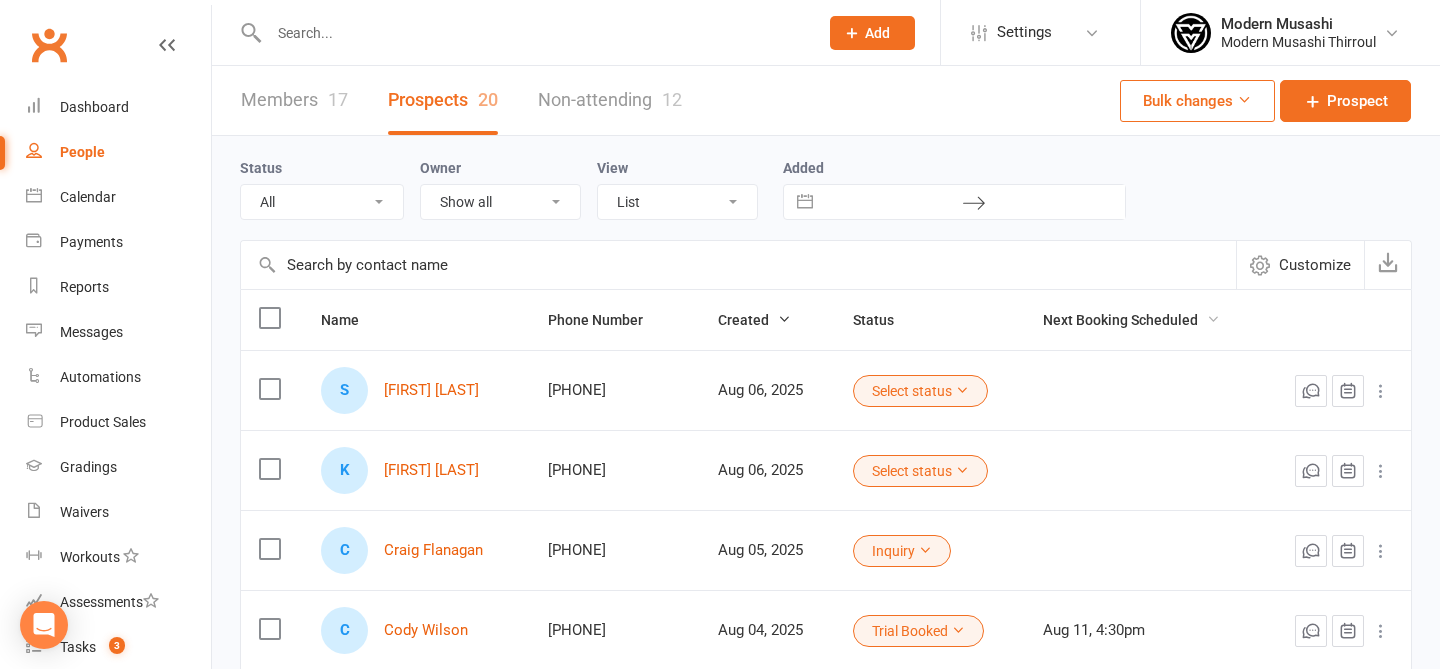 click on "Next Booking Scheduled" at bounding box center [1131, 320] 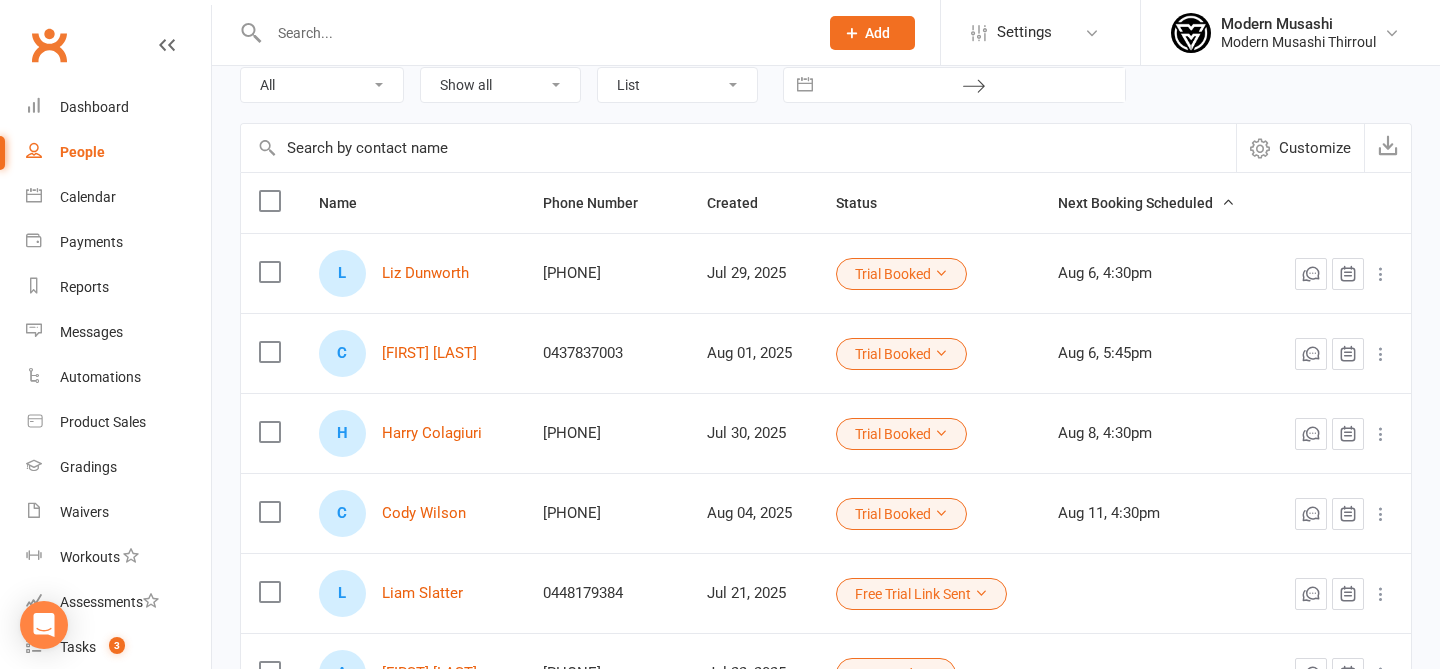 scroll, scrollTop: 118, scrollLeft: 0, axis: vertical 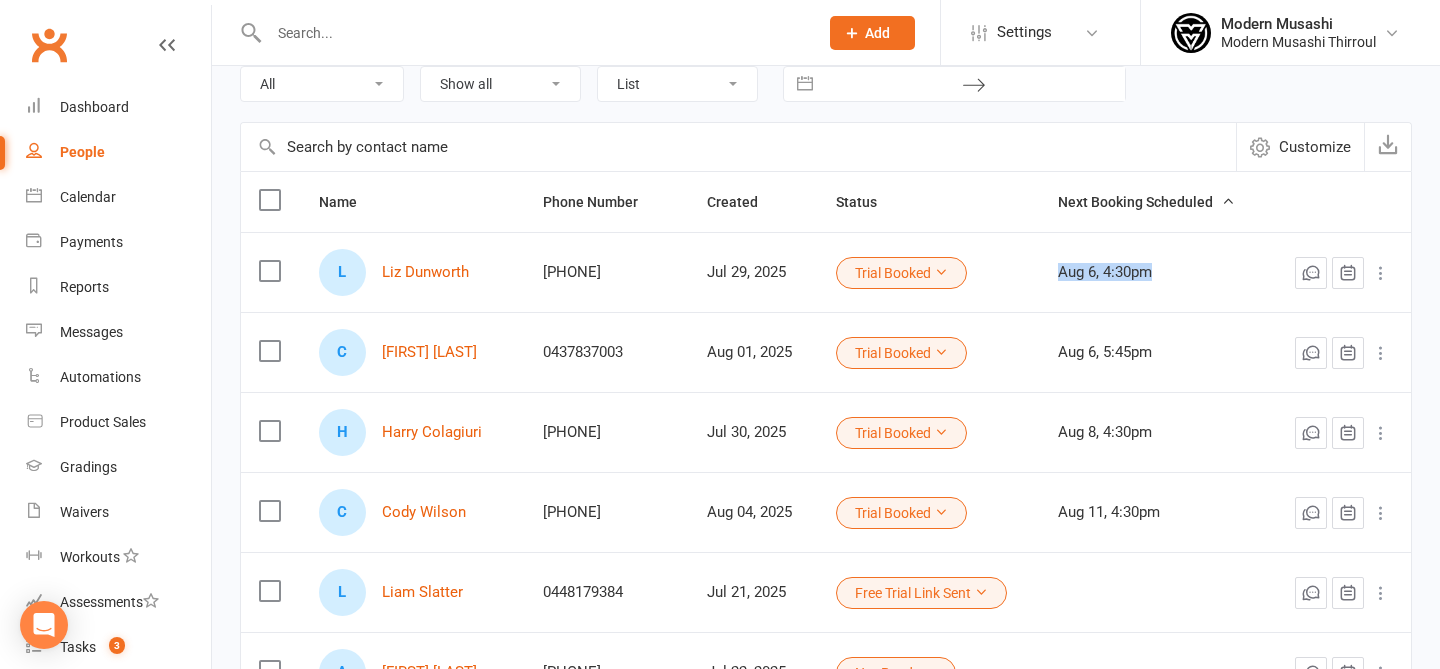 drag, startPoint x: 1107, startPoint y: 285, endPoint x: 1100, endPoint y: 258, distance: 27.89265 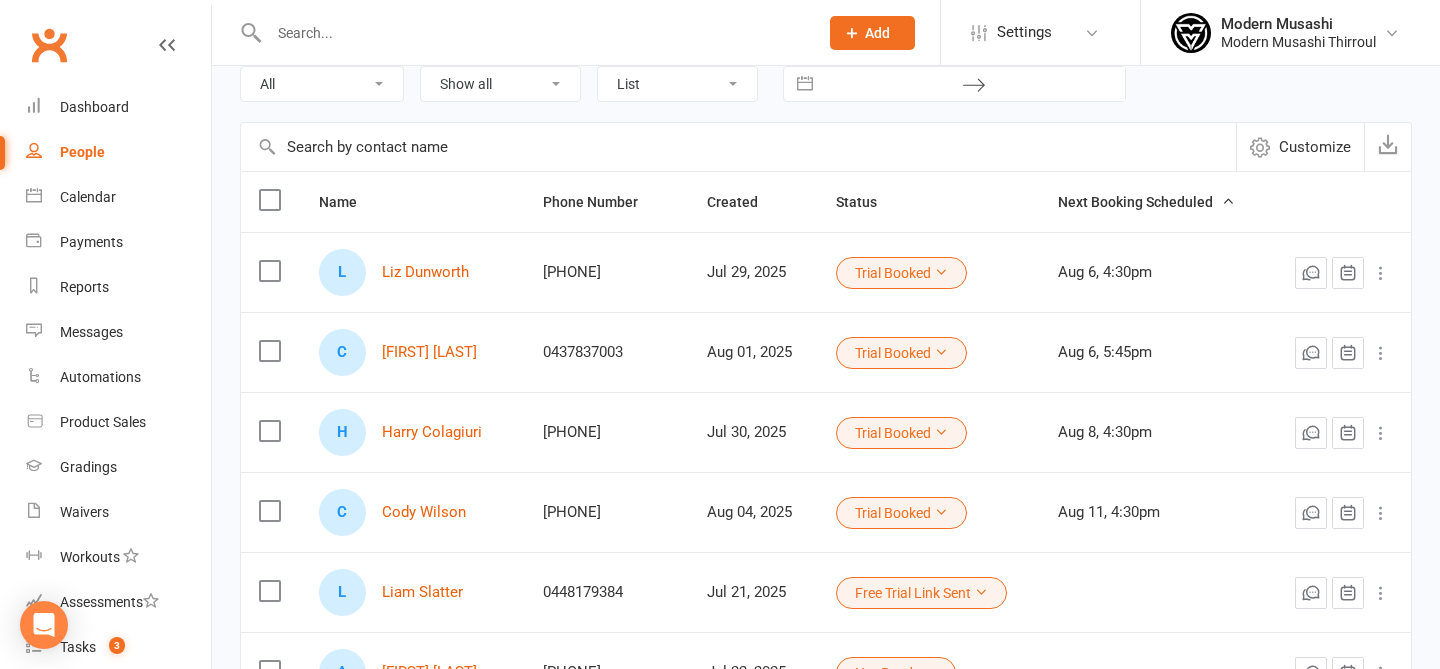 click 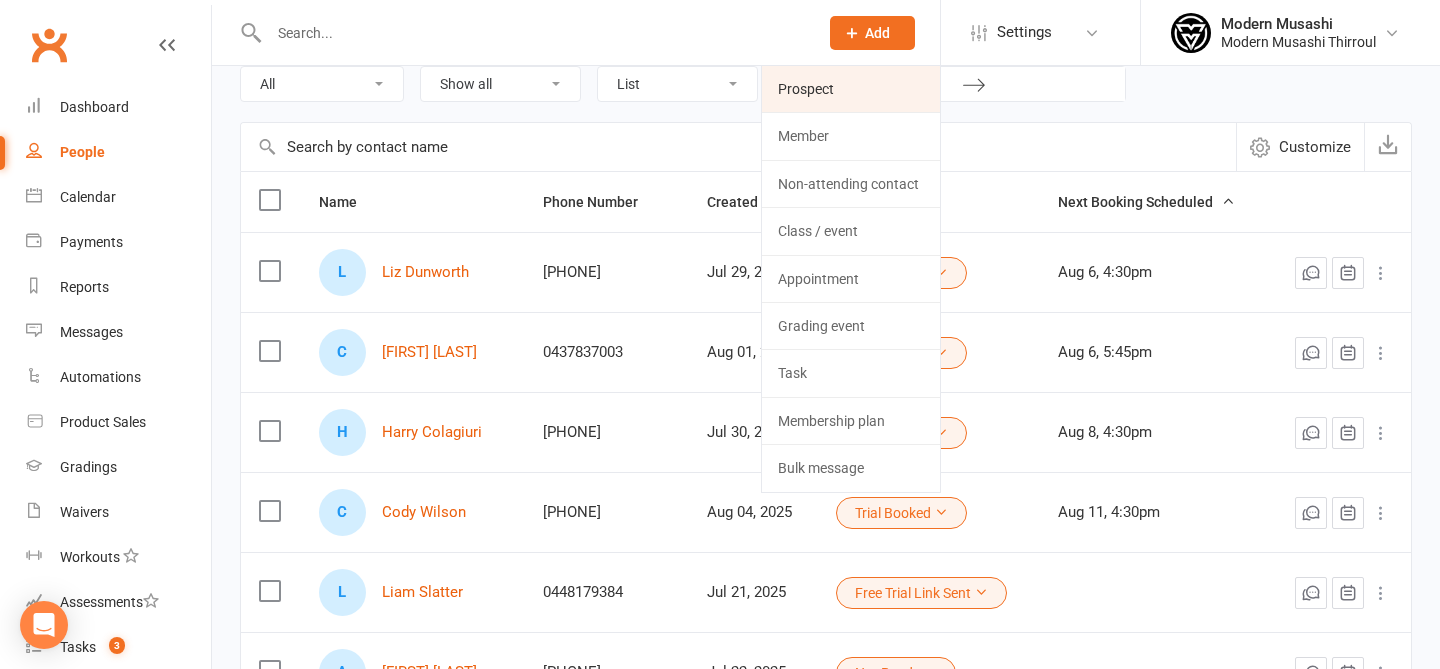 click on "Prospect" 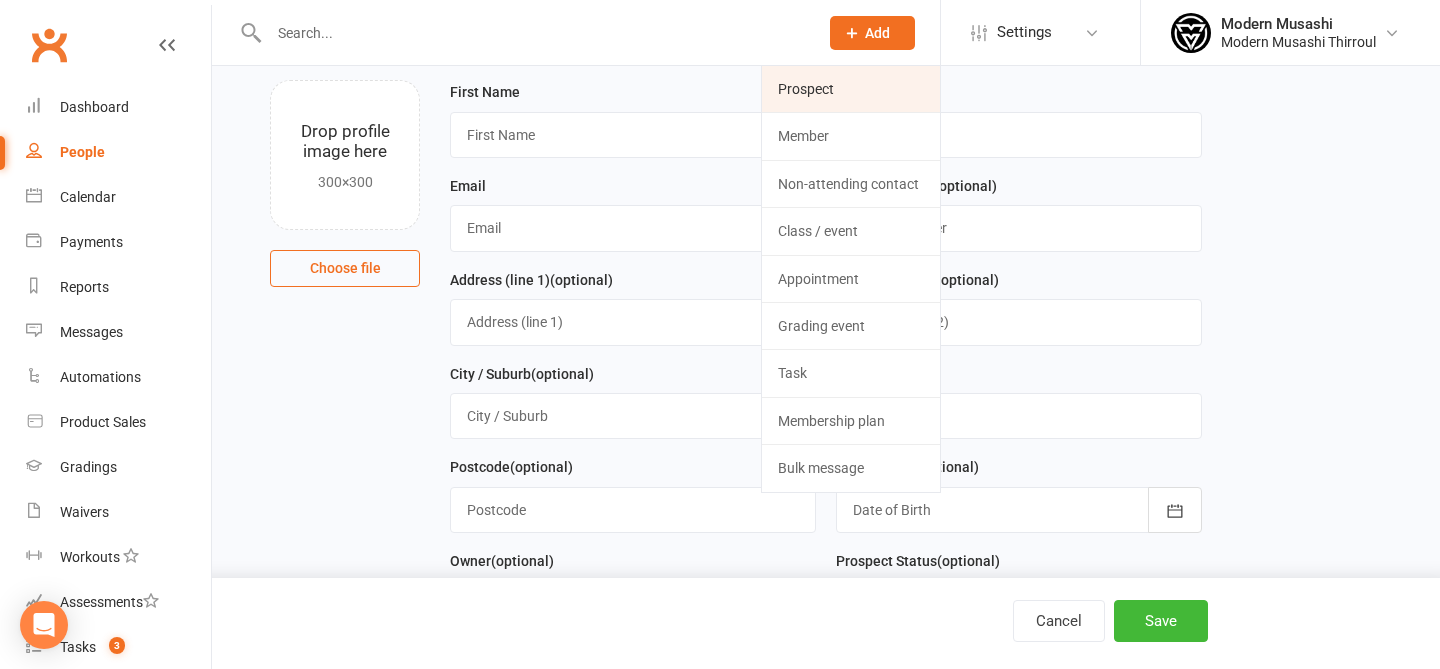 scroll, scrollTop: 0, scrollLeft: 0, axis: both 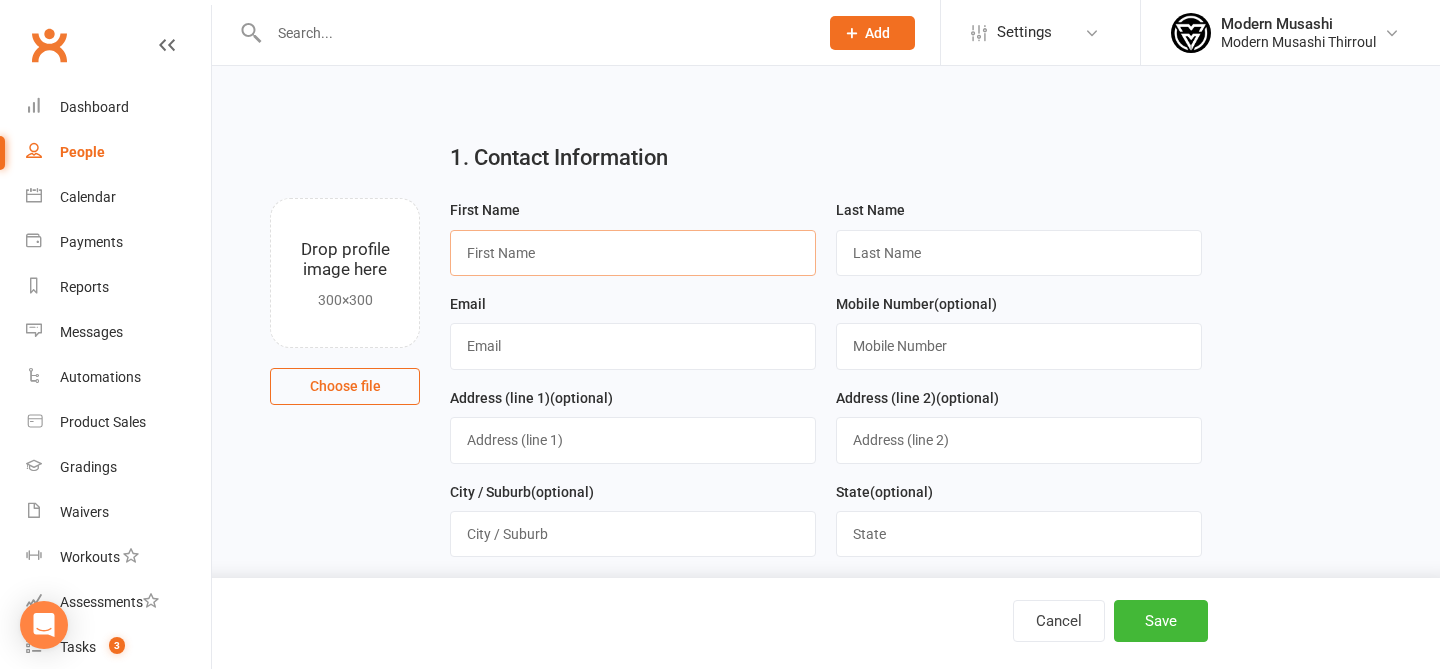 click at bounding box center (633, 253) 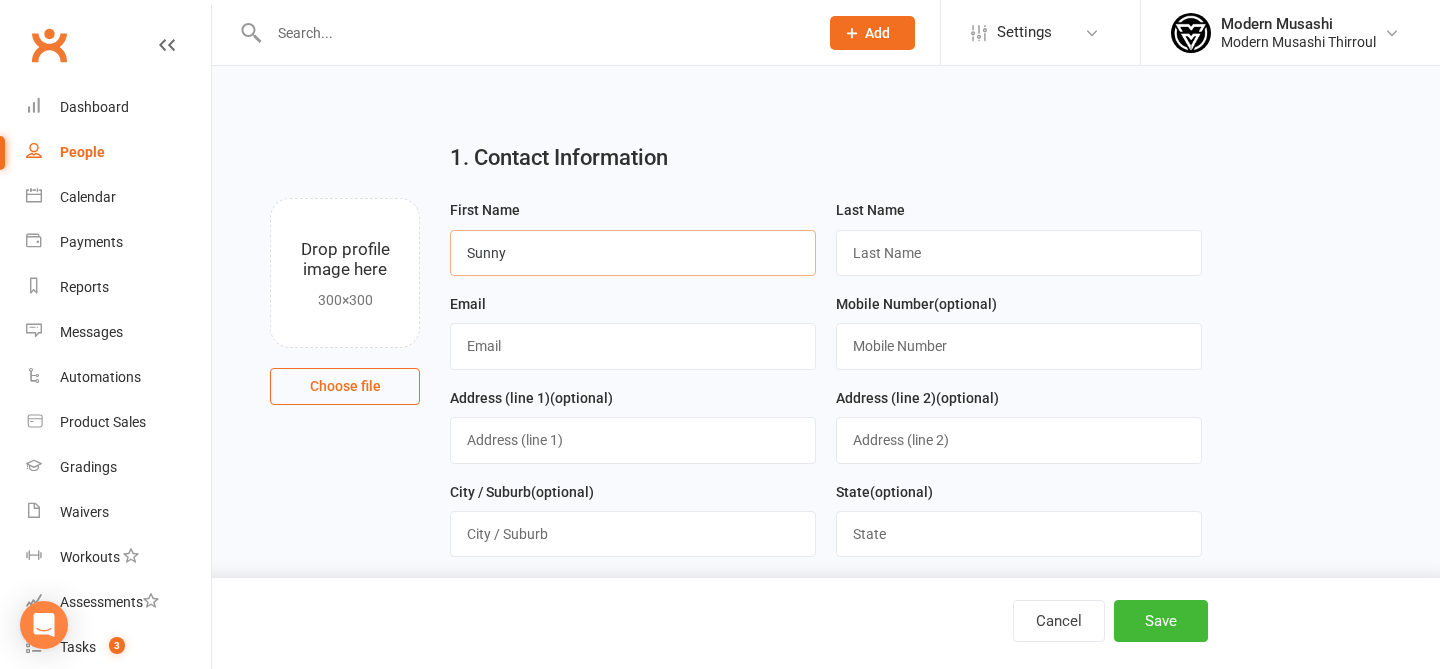 type on "Sunny" 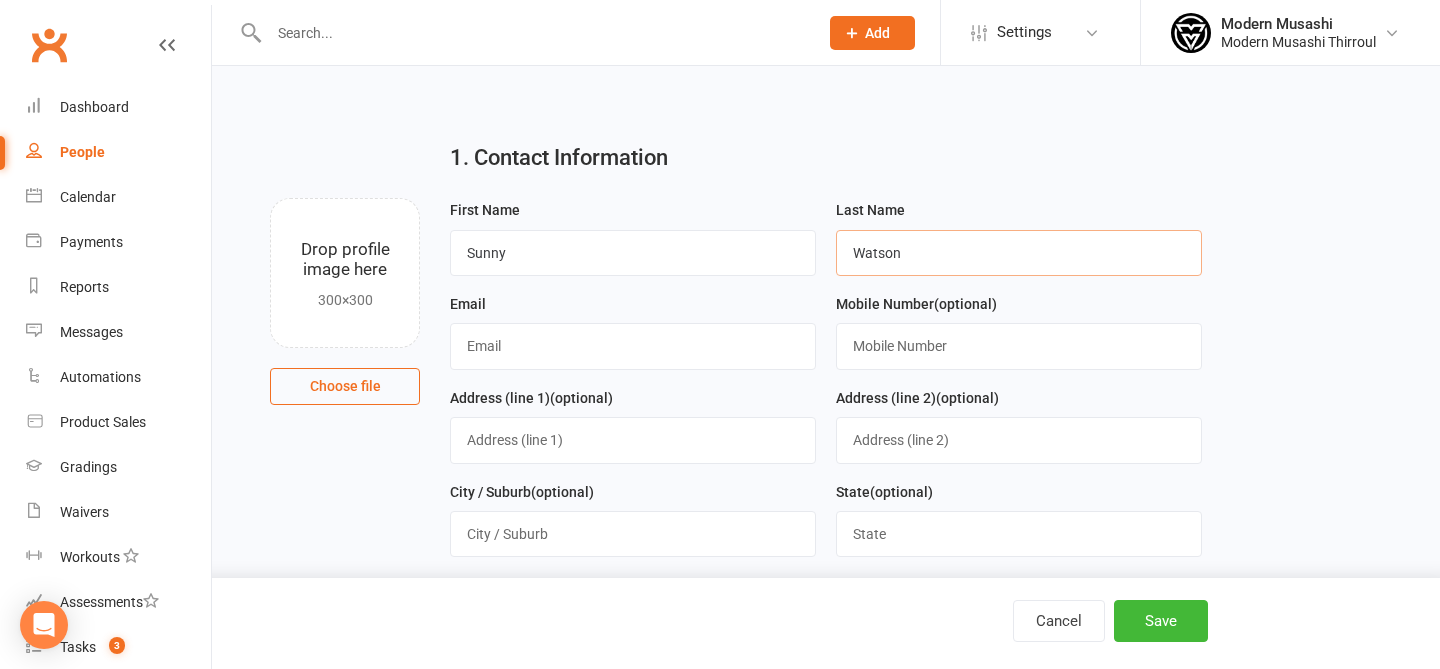 type on "Watson" 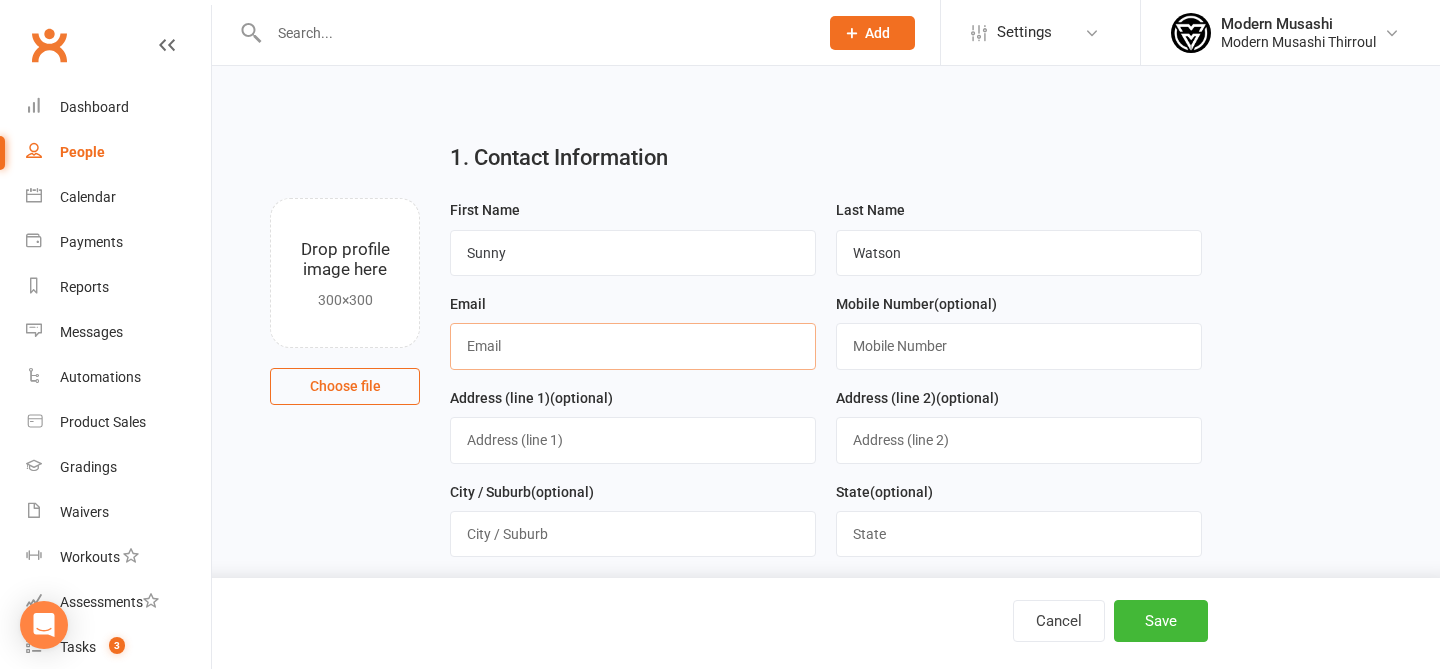 click at bounding box center [633, 346] 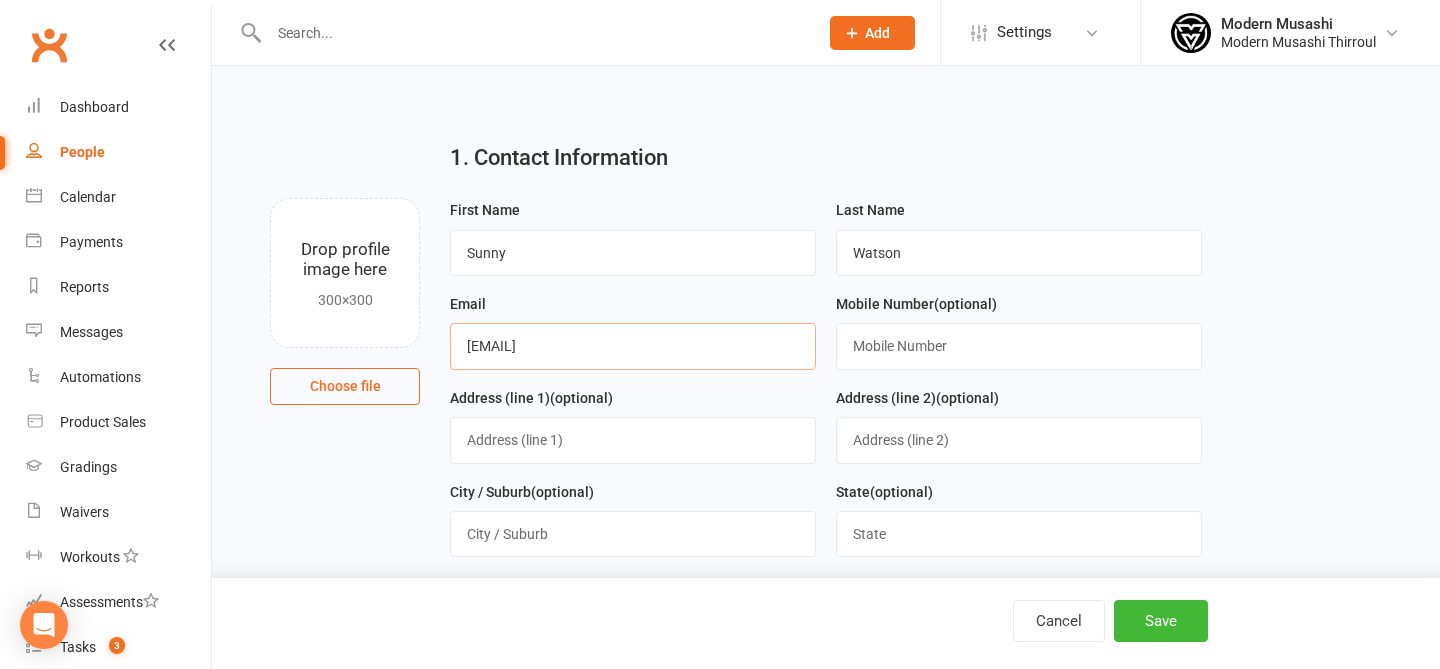 type on "[EMAIL]" 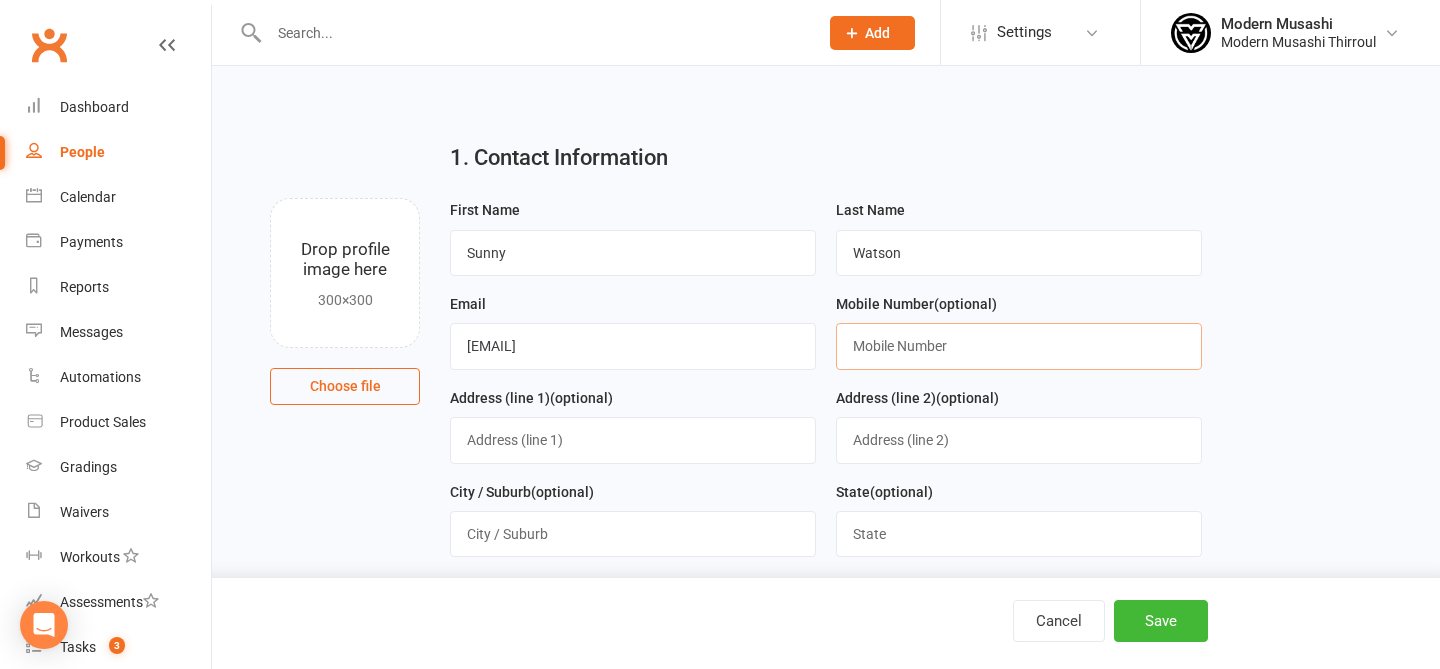 click at bounding box center [1019, 346] 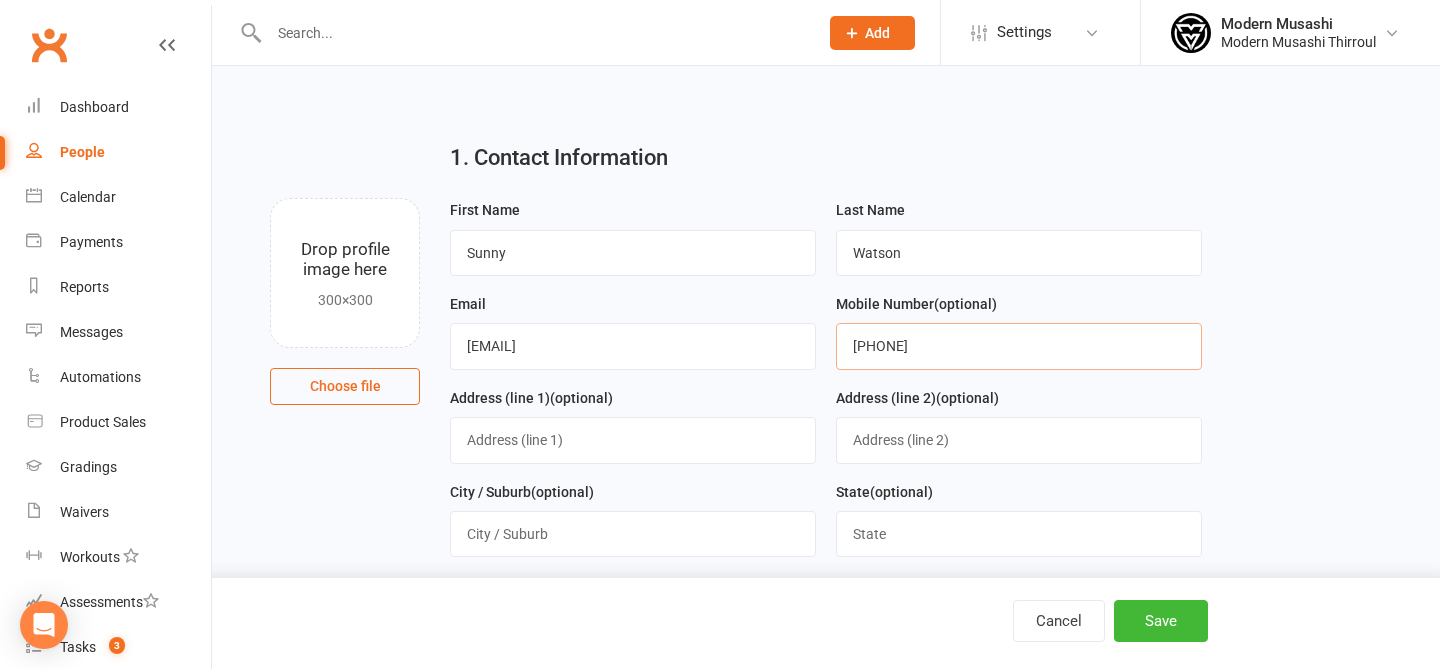 type on "[PHONE]" 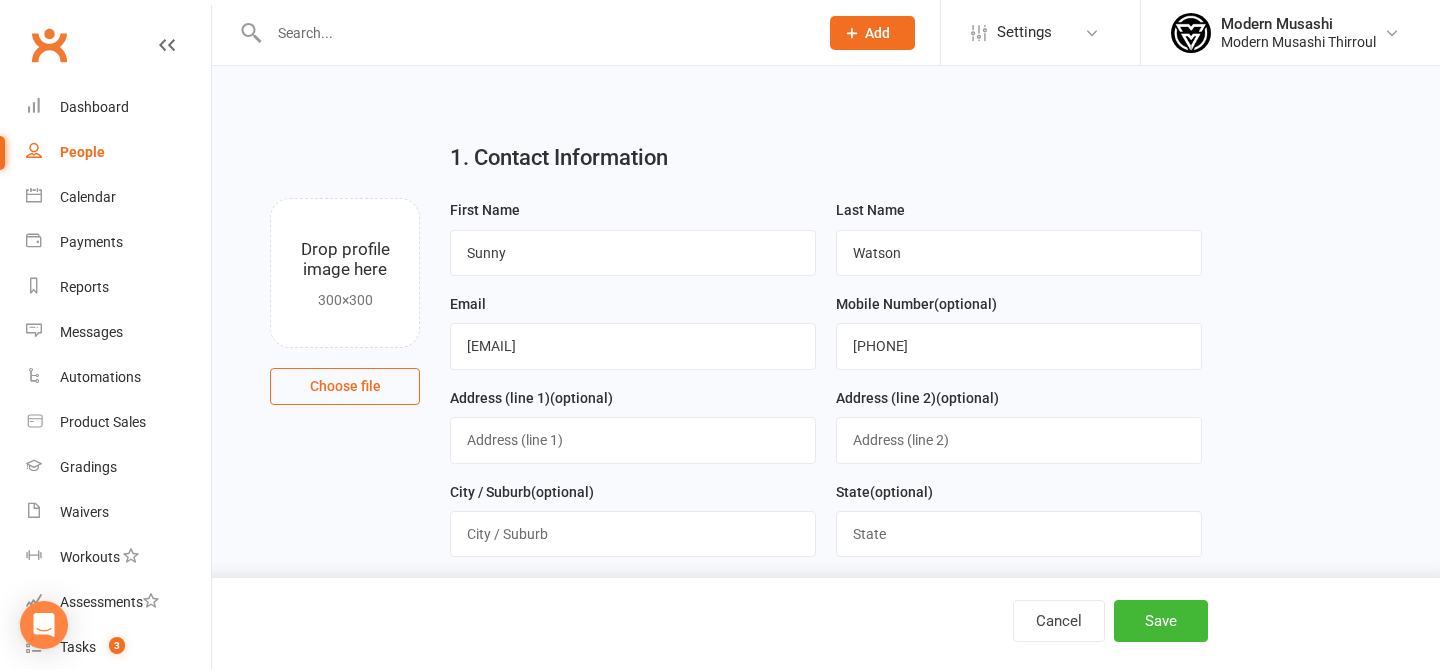 click on "1. Contact Information  Drop profile image here 300×300 Choose file
First Name  [FIRST]
Last Name  [LAST]
Email  [EMAIL]
Mobile Number  (optional) [PHONE]
Address (line 1)  (optional)
Address (line 2)  (optional)
City / Suburb  (optional)
State  (optional)
Postcode  (optional)
Date of Birth  (optional)
2021 - 2040
2021
2022
2023
2024
2025
2026
2027
2028
2029
2030
2031
2032
2033
2034
2035
2036
2037
2038
2039
2040
Owner  (optional) Select Owner Modern Musashi [FIRST] [LAST]
(optional)" at bounding box center (826, 656) 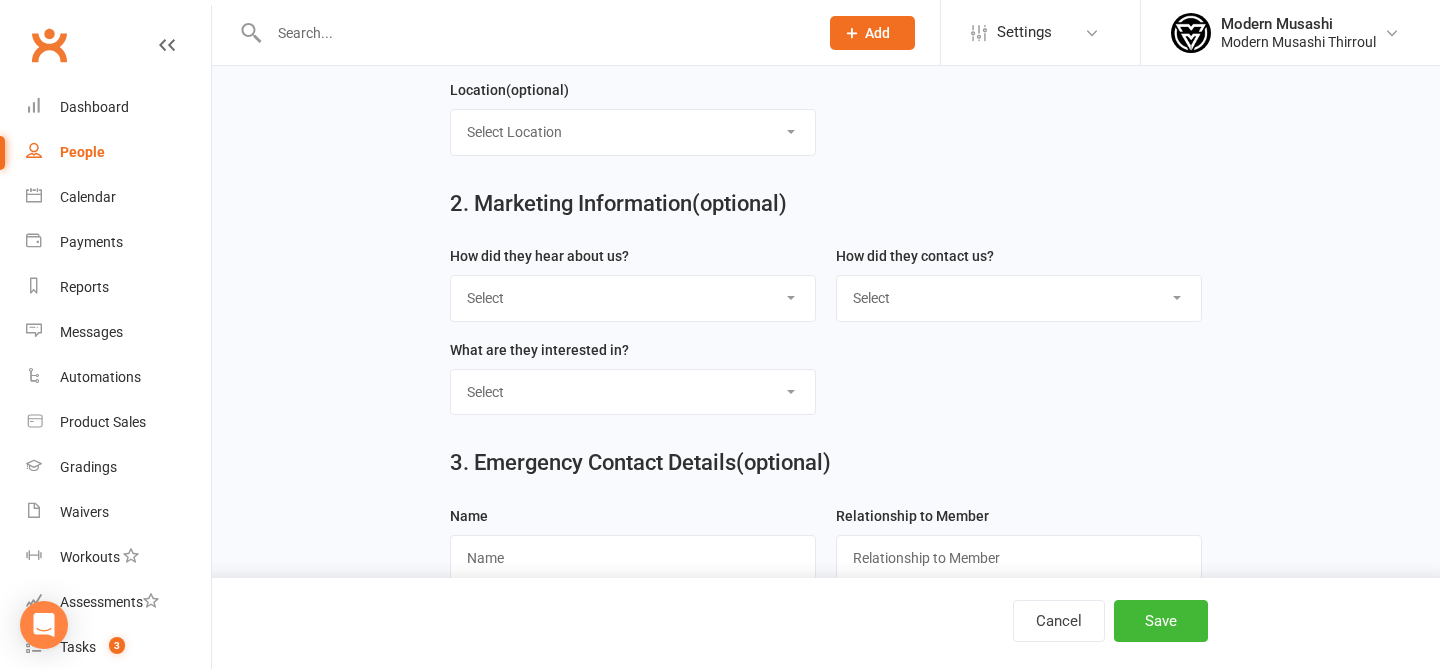 scroll, scrollTop: 916, scrollLeft: 0, axis: vertical 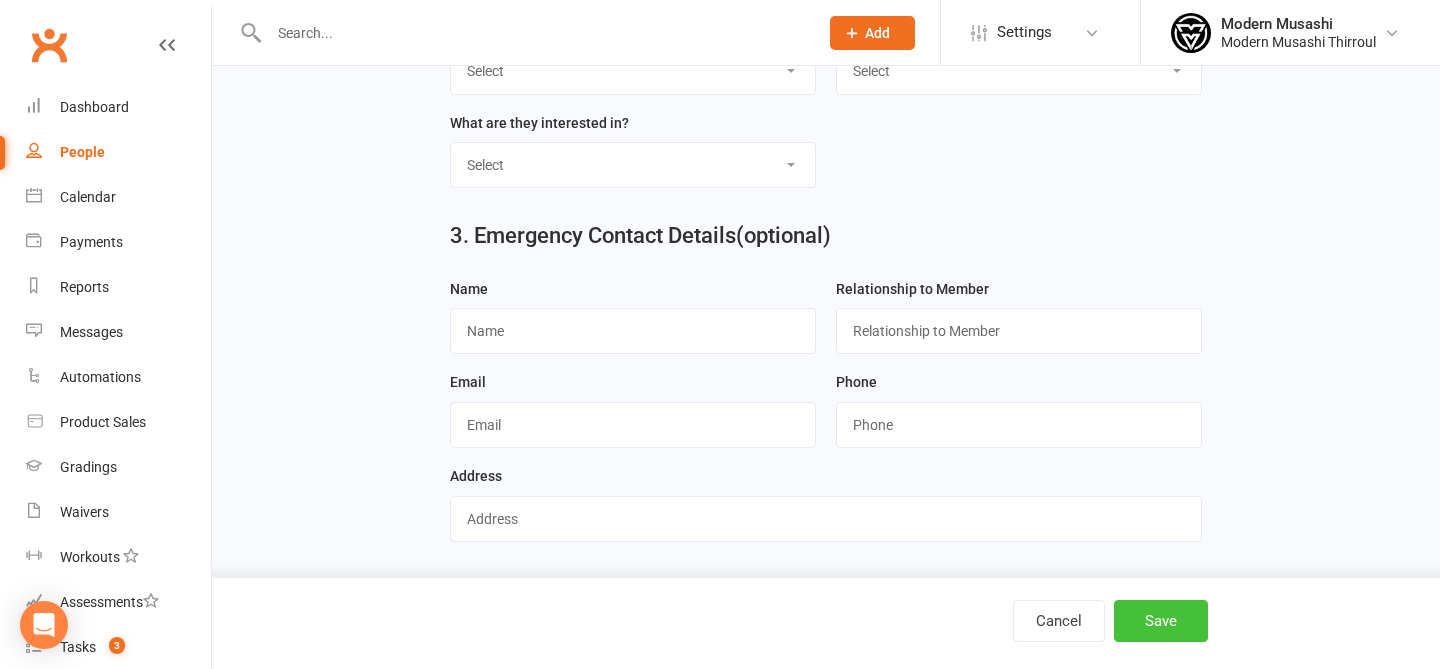 click on "Save" at bounding box center (1161, 621) 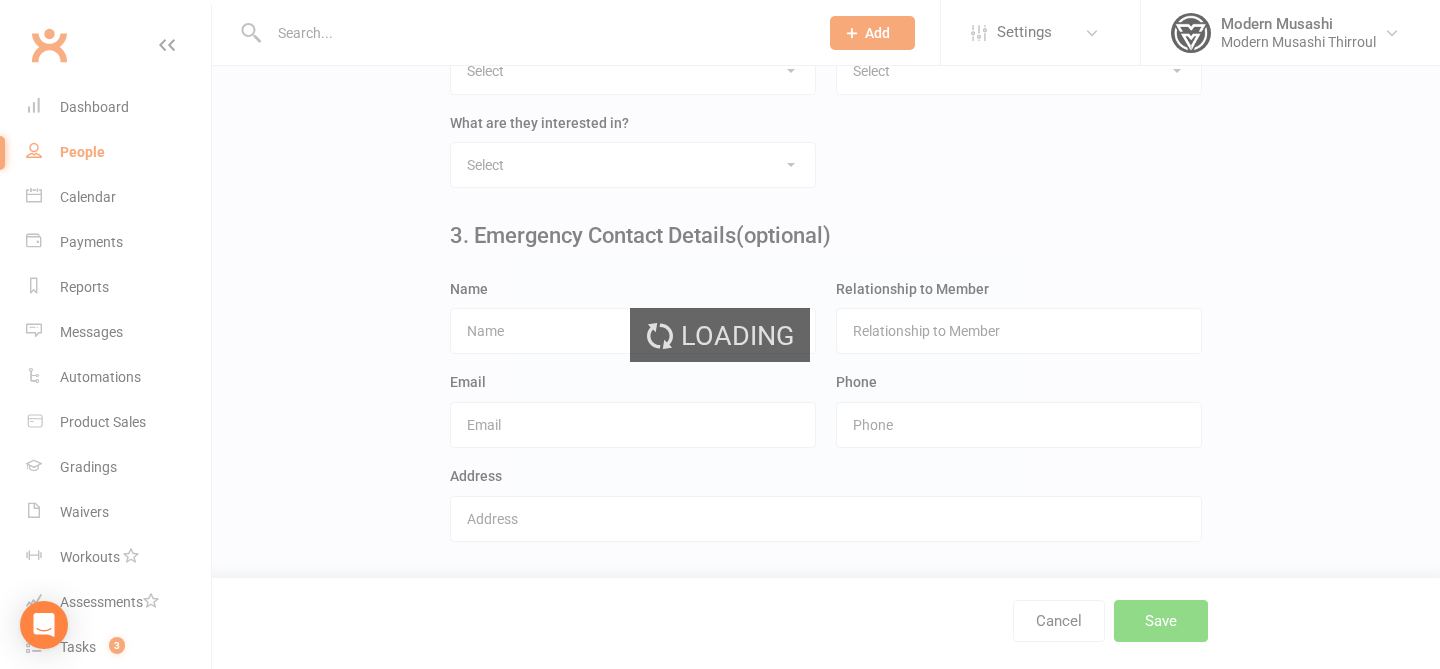 scroll, scrollTop: 0, scrollLeft: 0, axis: both 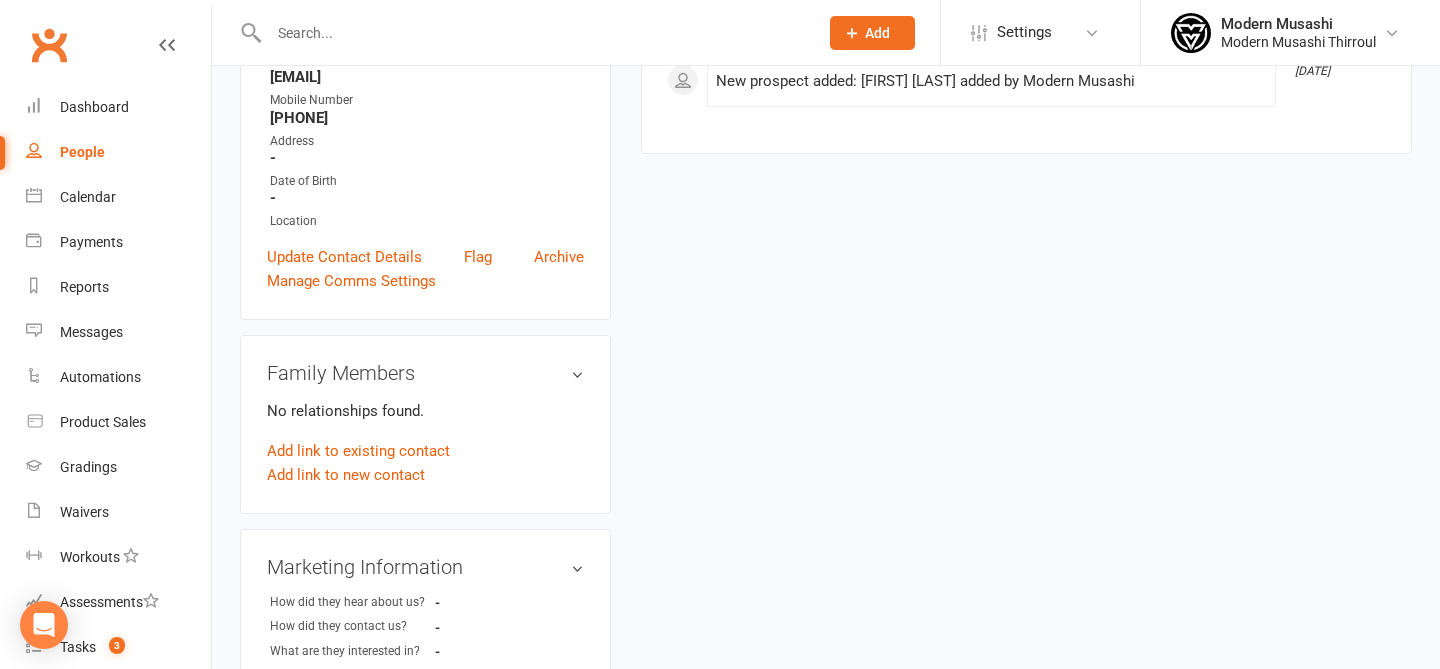 click on "Family Members  No relationships found. Add link to existing contact  Add link to new contact" at bounding box center [425, 424] 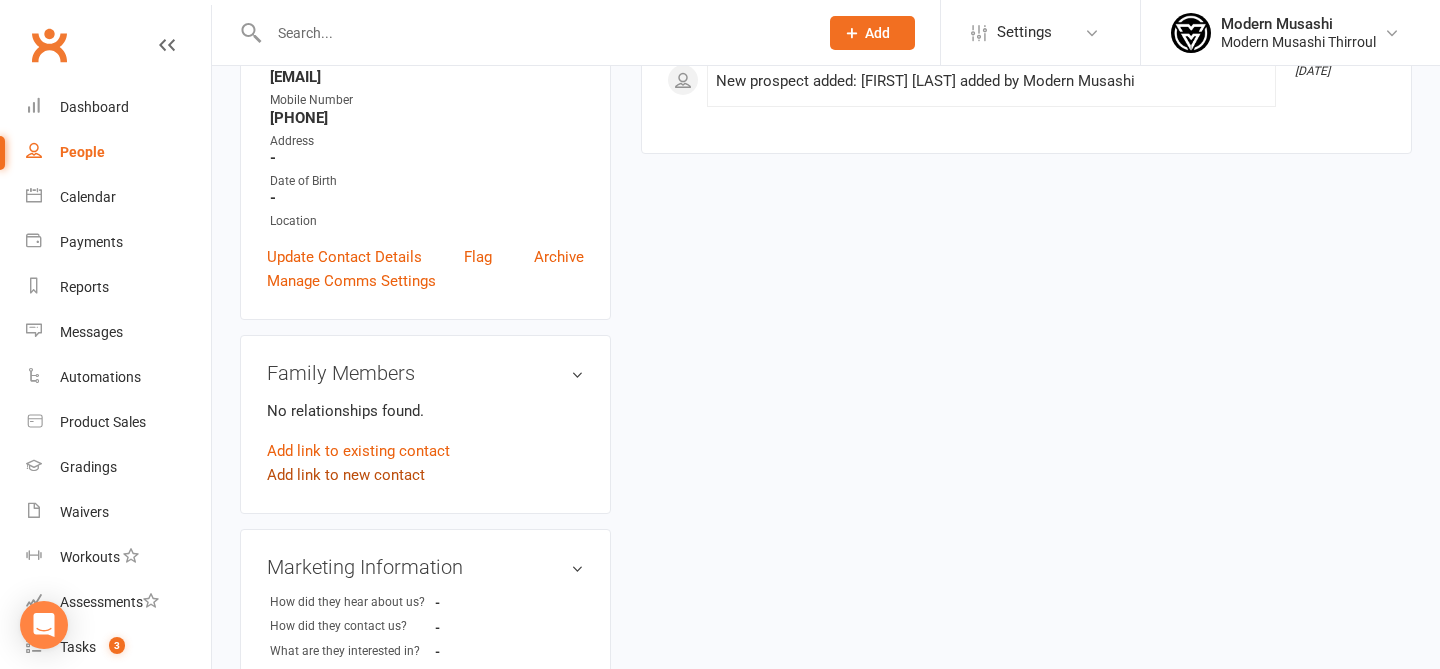 click on "Add link to new contact" at bounding box center (346, 475) 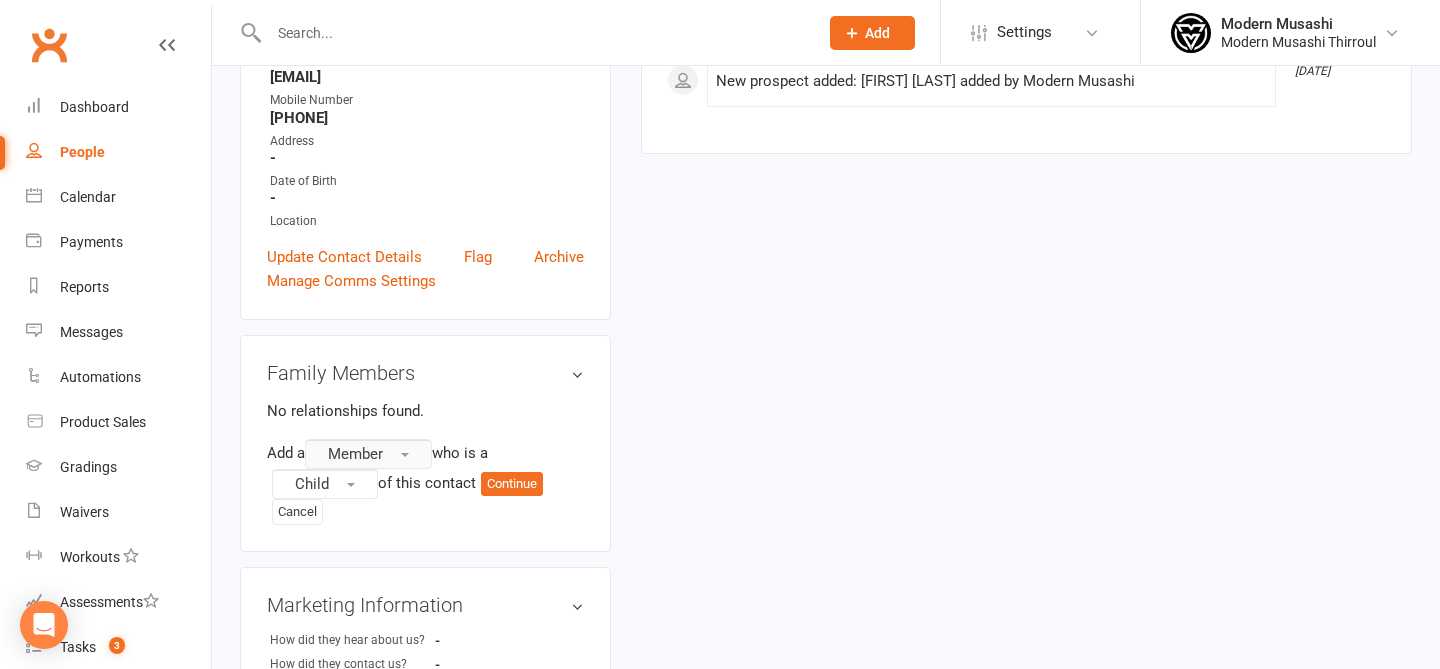 click on "Member" at bounding box center [368, 454] 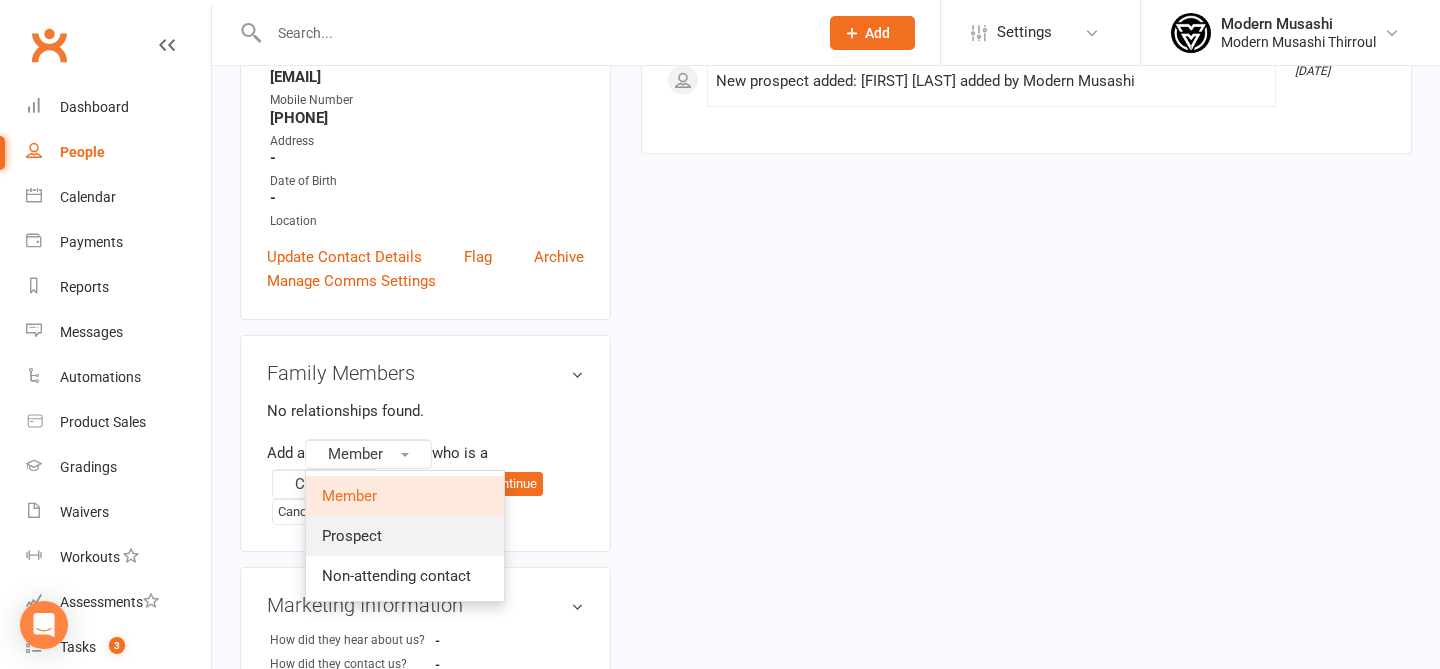 click on "Prospect" at bounding box center [405, 536] 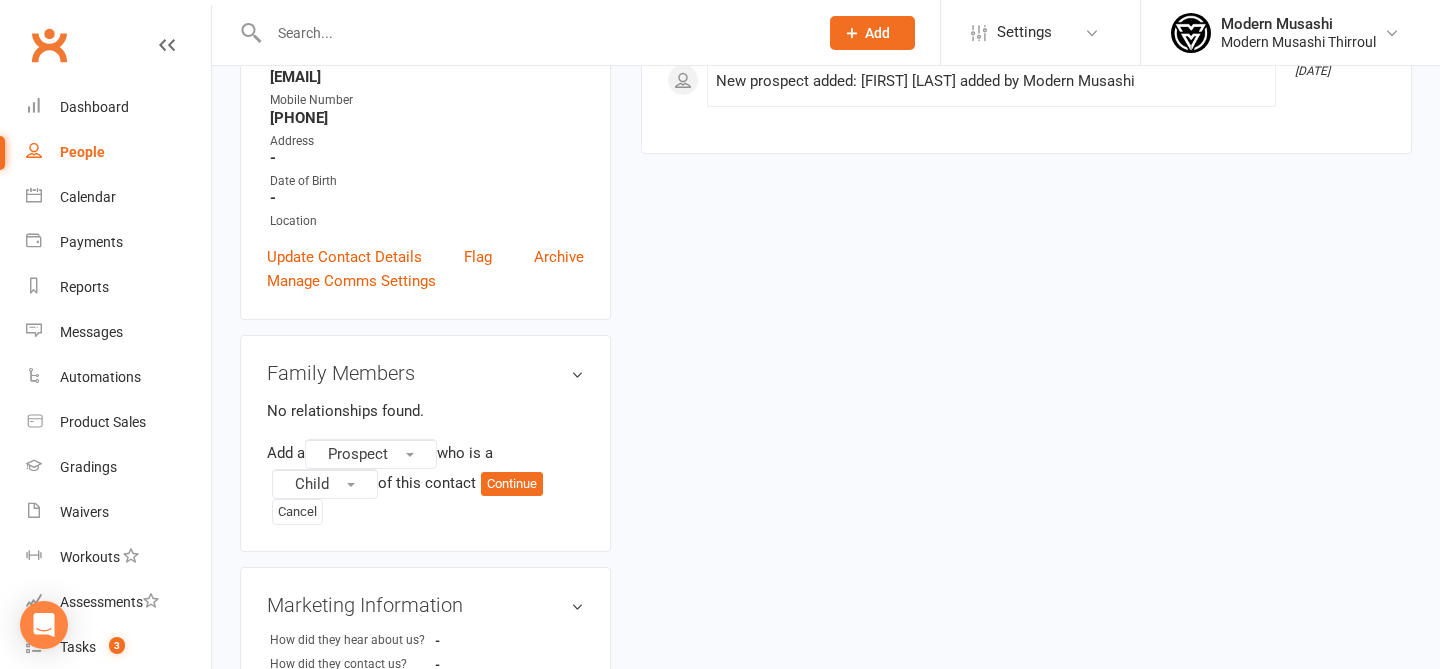 click on "Add a
Prospect
who is a
Child
of this contact  Continue Cancel" at bounding box center [425, 482] 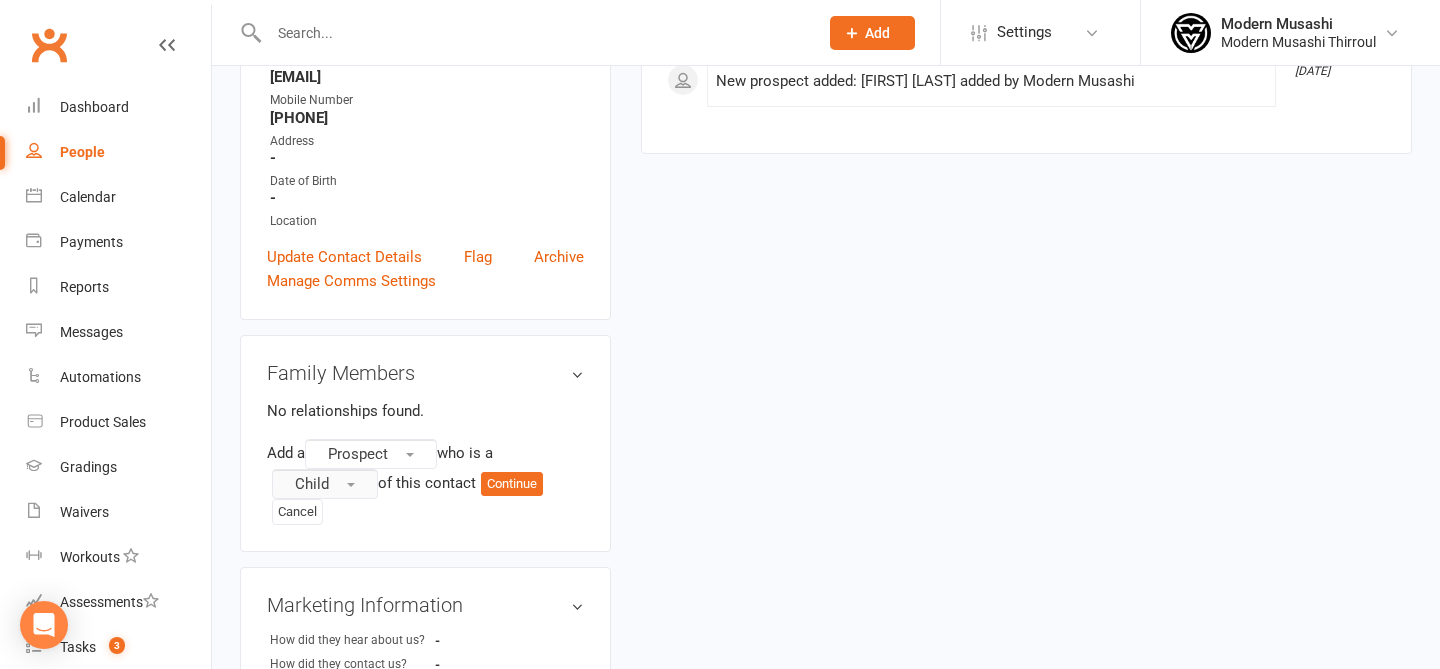 click on "Child" at bounding box center (325, 484) 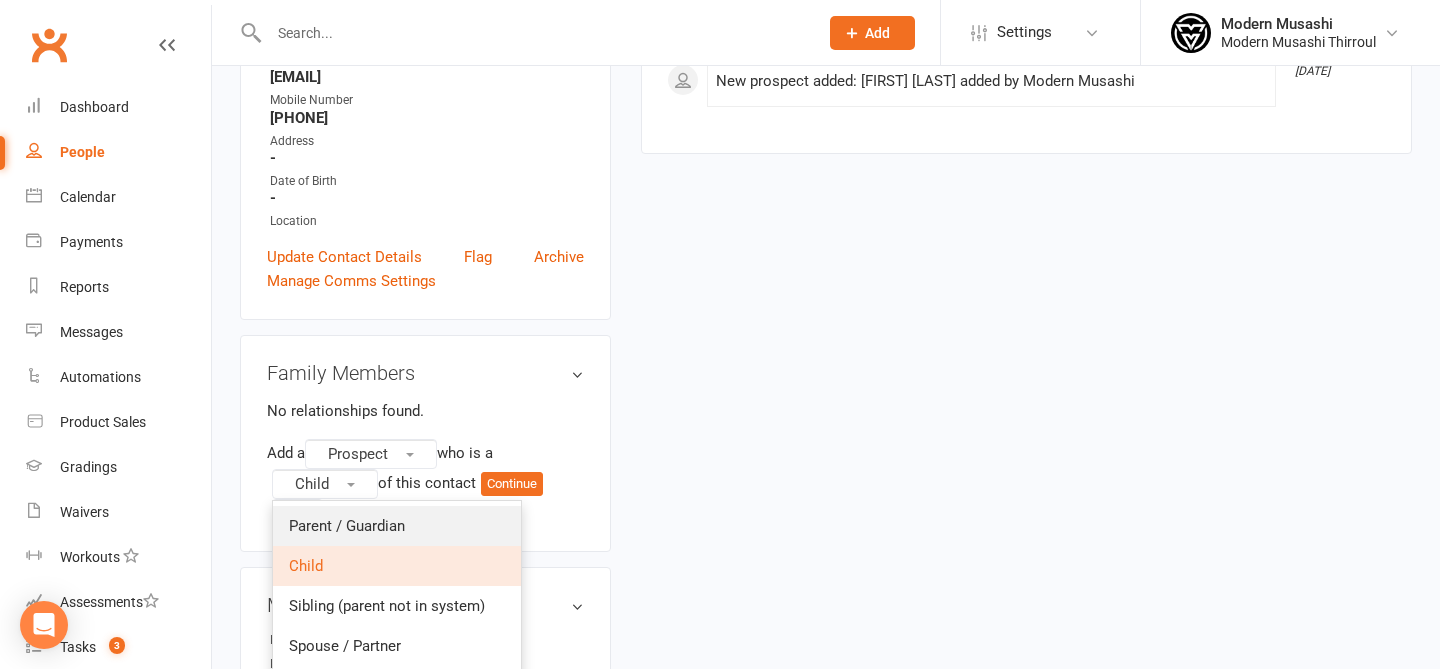 click on "Parent / Guardian" at bounding box center (347, 526) 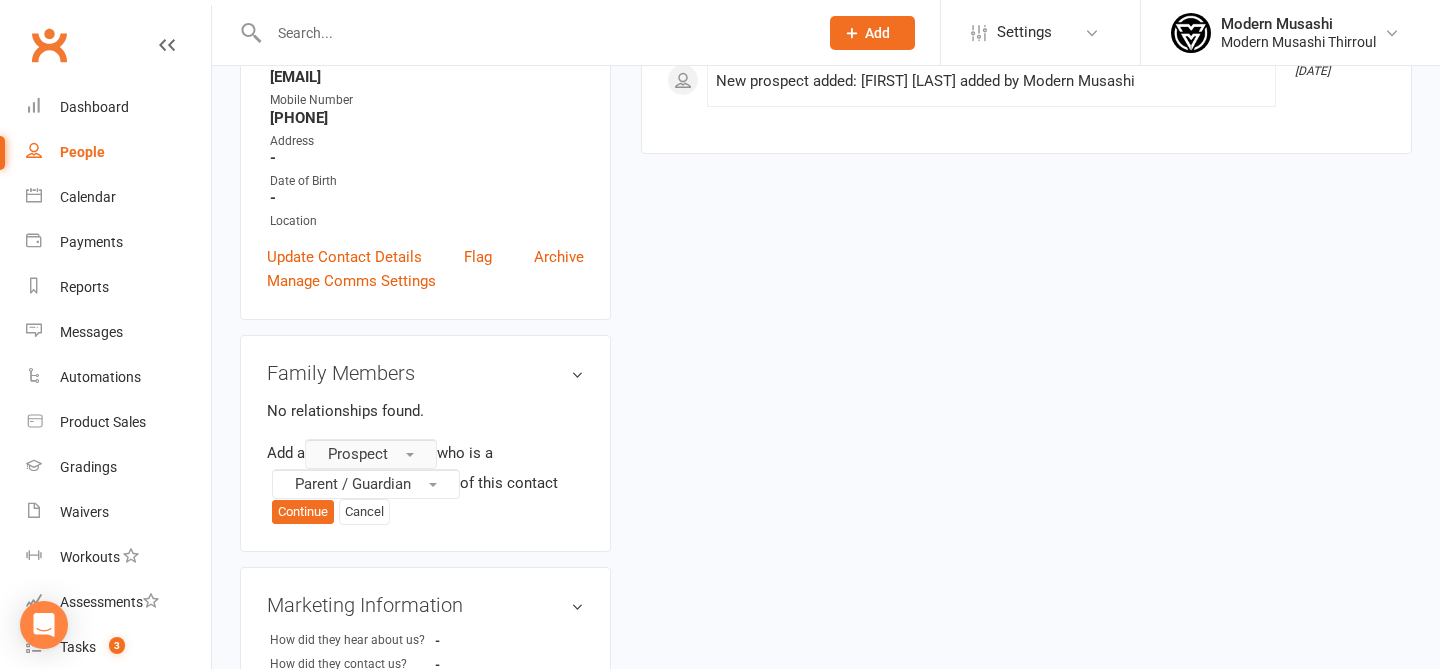 click on "Prospect" at bounding box center (371, 454) 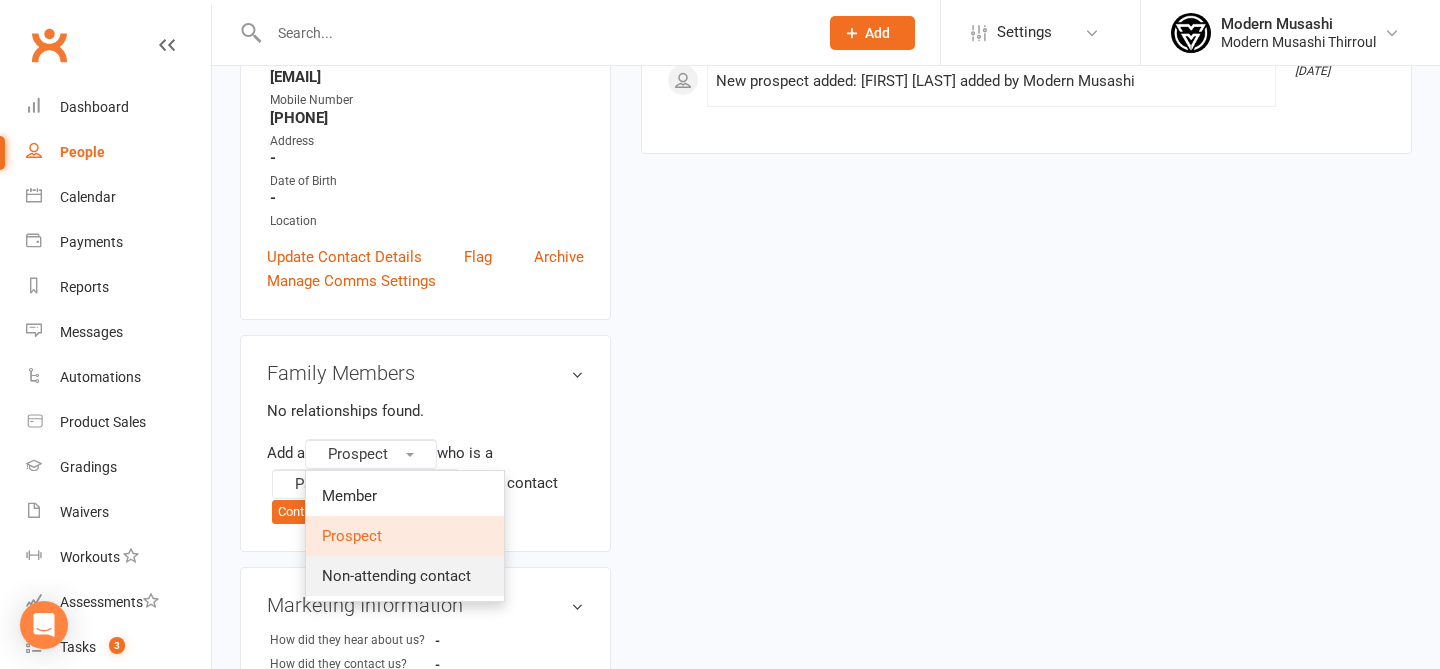 click on "Non-attending contact" at bounding box center [396, 576] 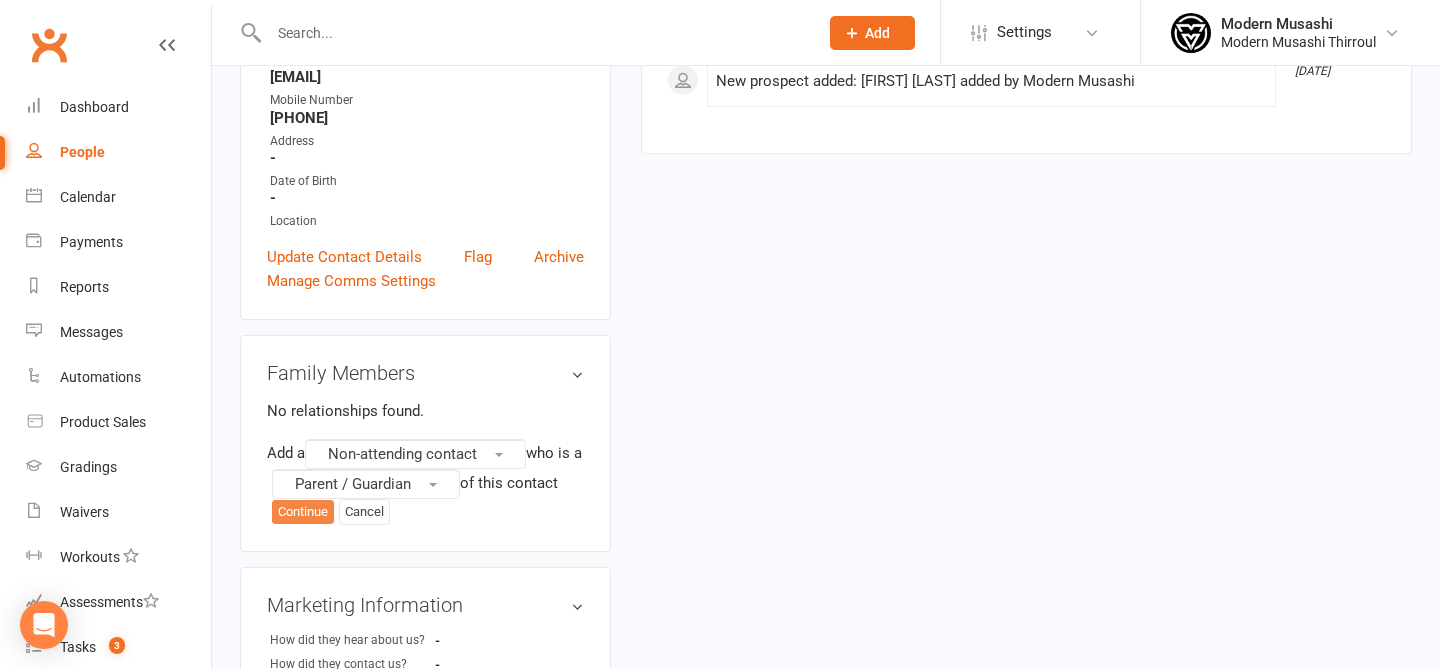 click on "Continue" at bounding box center [303, 512] 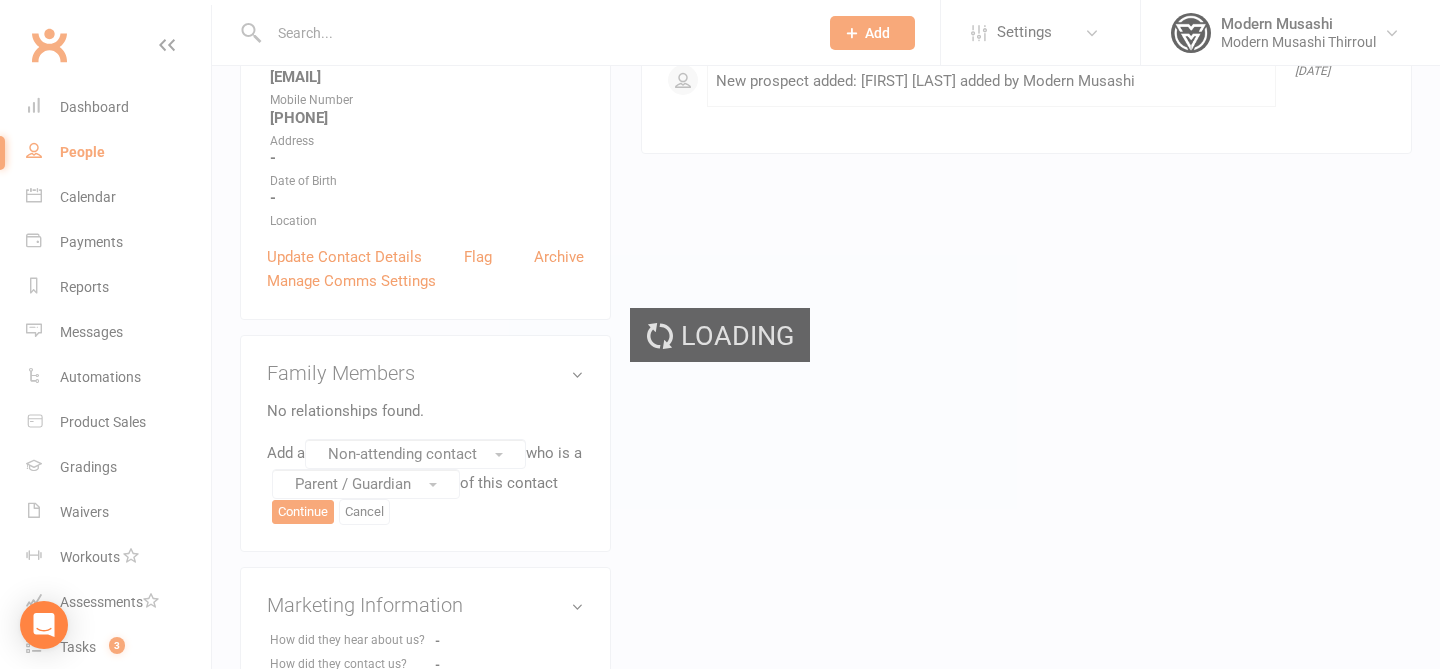 scroll, scrollTop: 0, scrollLeft: 0, axis: both 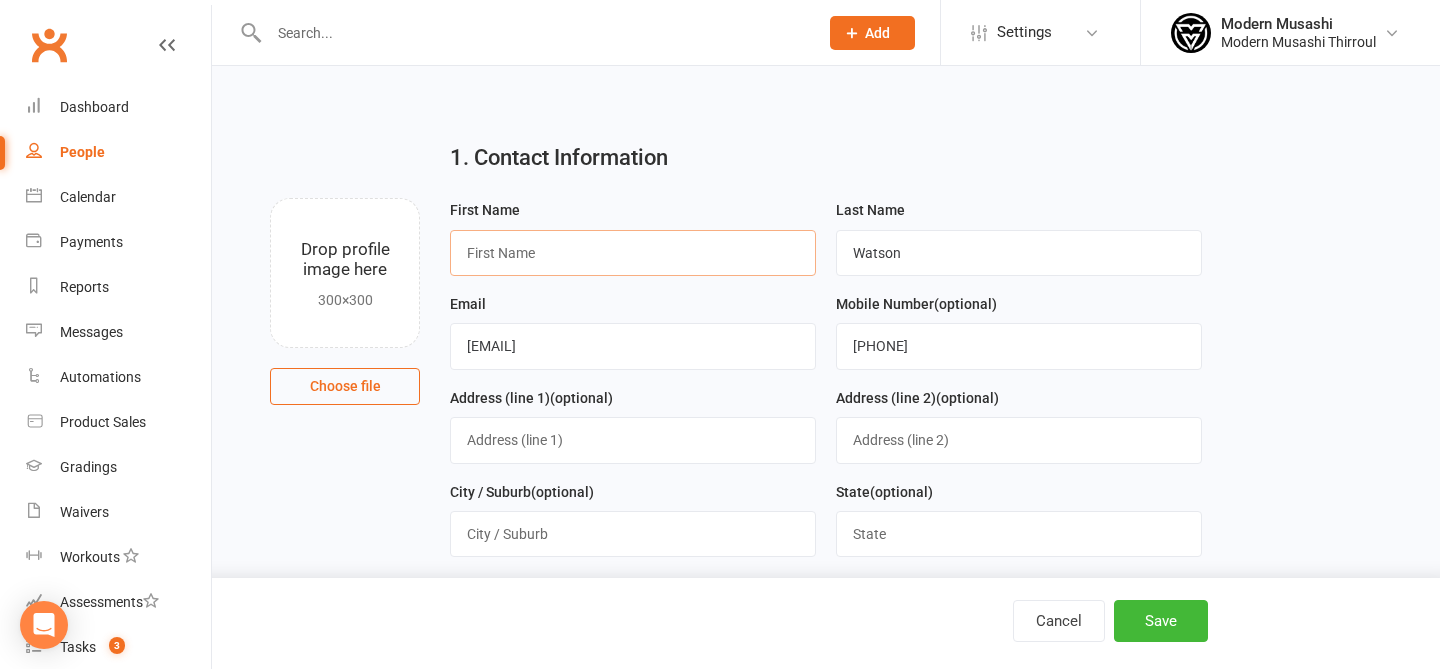 click at bounding box center (633, 253) 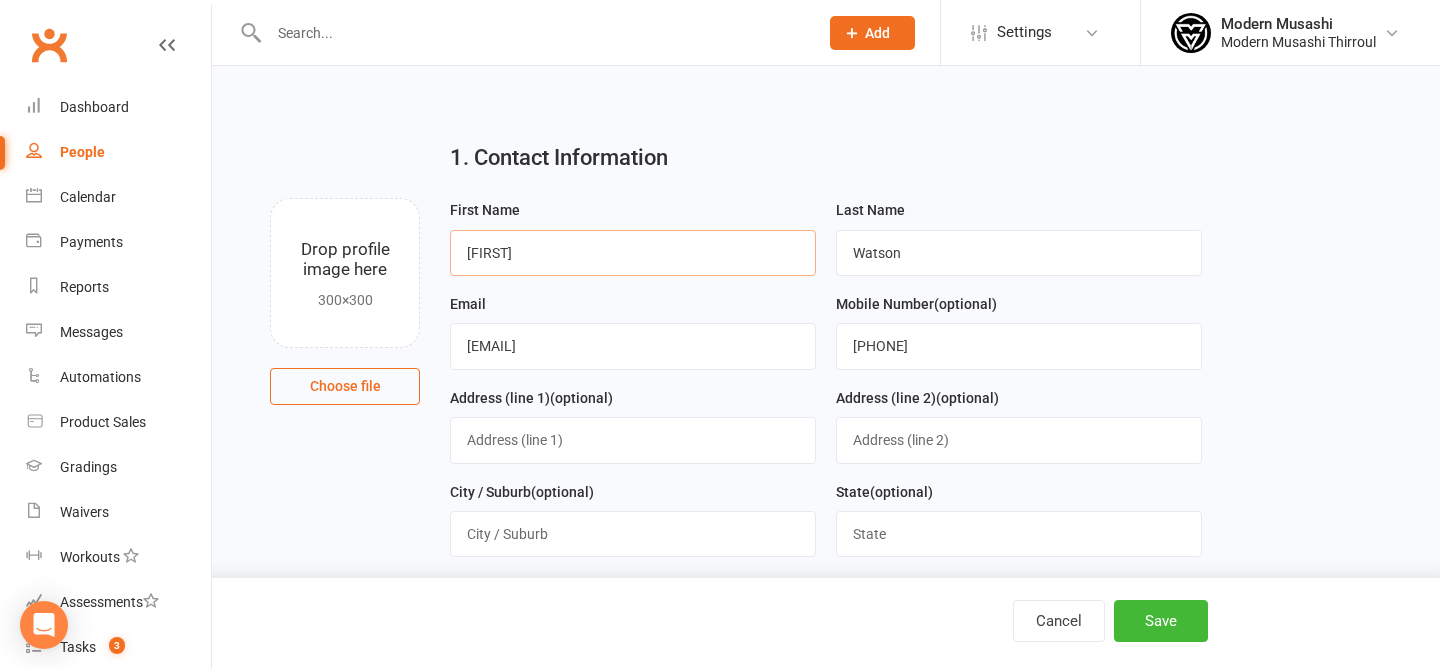 type on "[FIRST]" 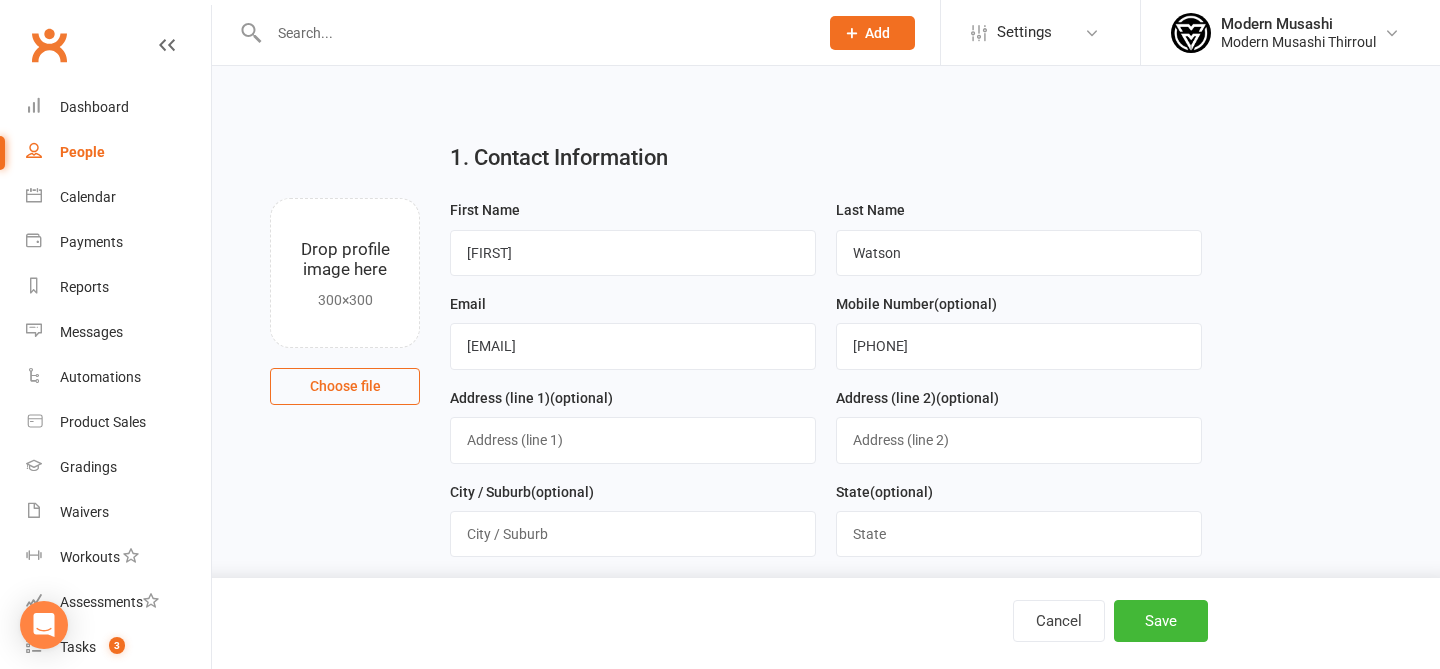click on "1. Contact Information  Drop profile image here 300×300 Choose file
First Name  [FIRST]
Last Name  [LAST]
Email  [EMAIL]
Mobile Number  (optional) [PHONE]
Address (line 1)  (optional)
Address (line 2)  (optional)
City / Suburb  (optional)
State  (optional)
Postcode  (optional)
Date of Birth  (optional)
2021 - 2040
2021
2022
2023
2024
2025
2026
2027
2028
2029
2030
2031
2032
2033
2034
2035
2036
2037
2038
2039
2040
Owner  (optional) Select Owner Modern Musashi [FIRST] [LAST]
Location" at bounding box center (826, 443) 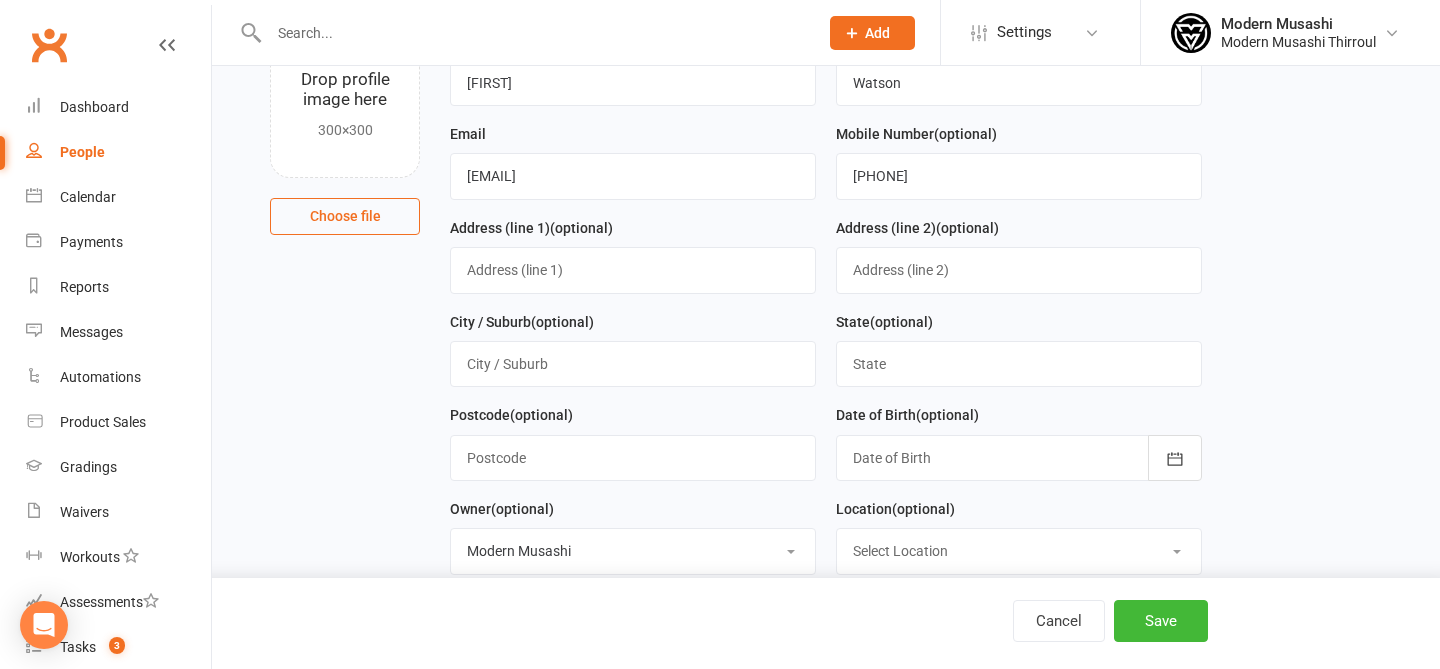 scroll, scrollTop: 187, scrollLeft: 0, axis: vertical 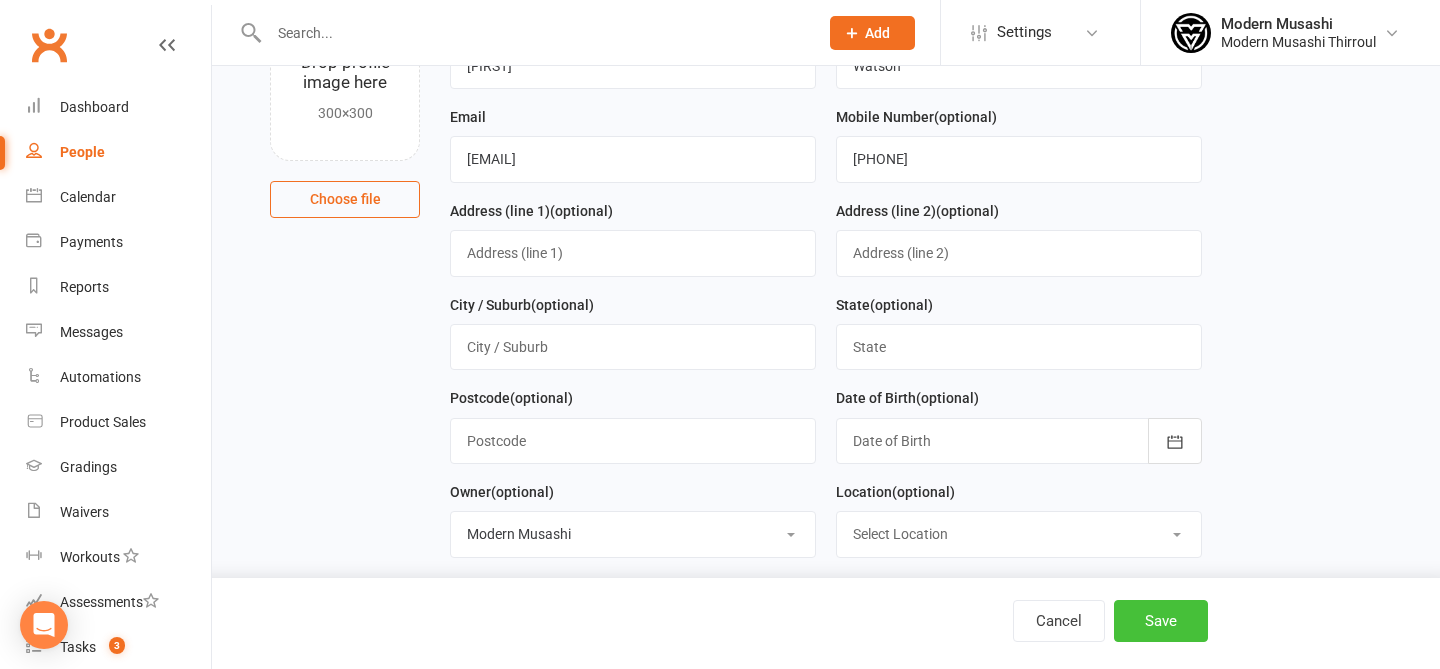 click on "Save" at bounding box center (1161, 621) 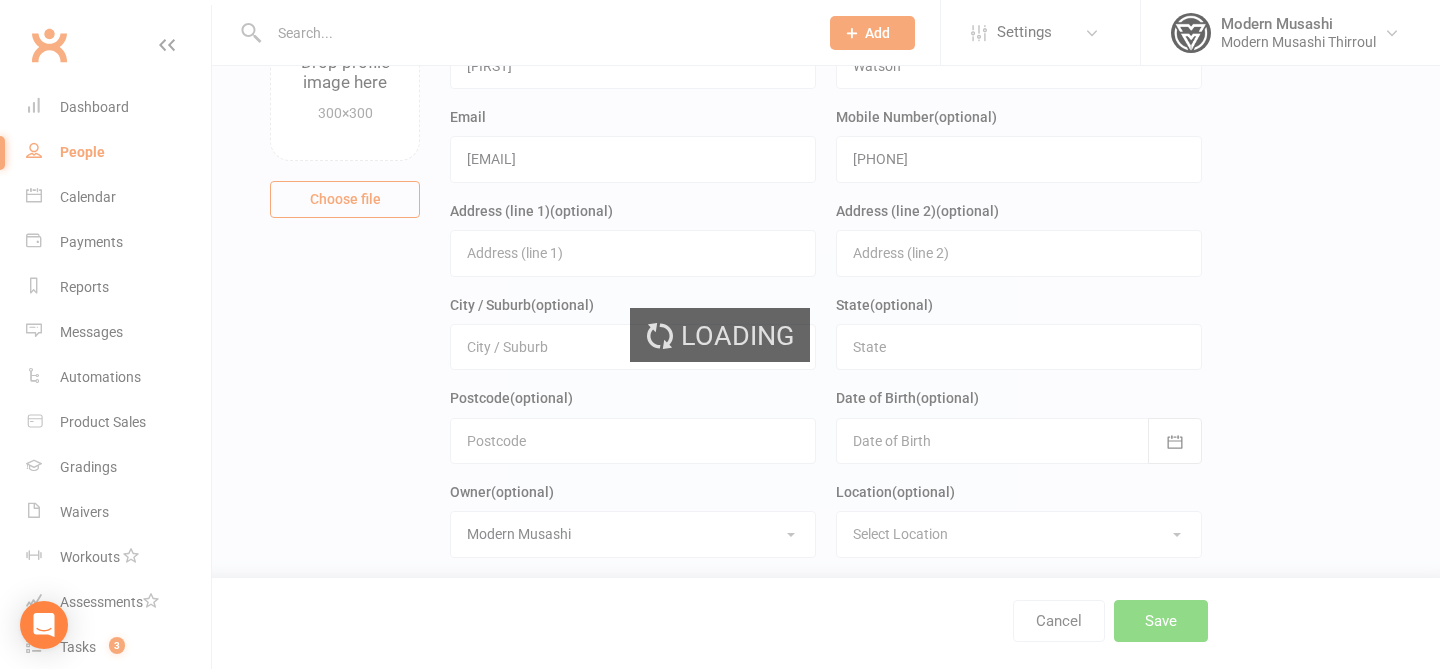 scroll, scrollTop: 0, scrollLeft: 0, axis: both 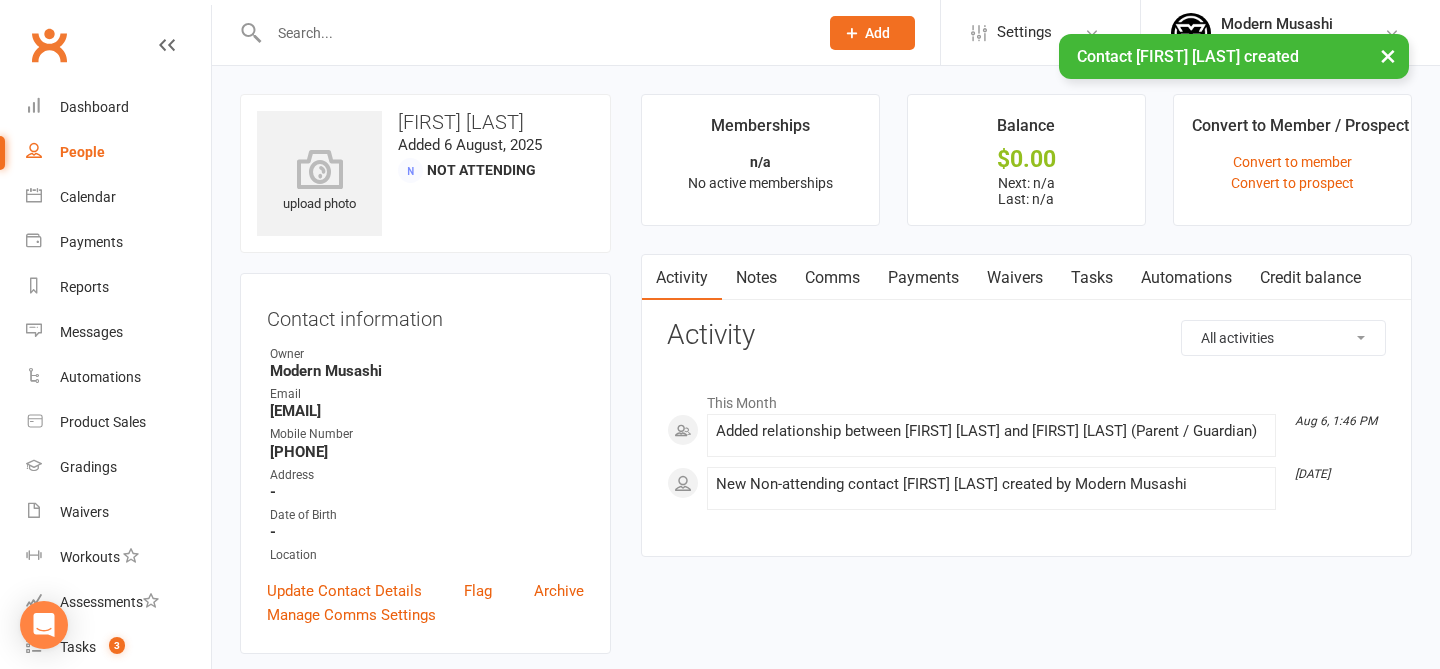 click on "Waivers" at bounding box center (1015, 278) 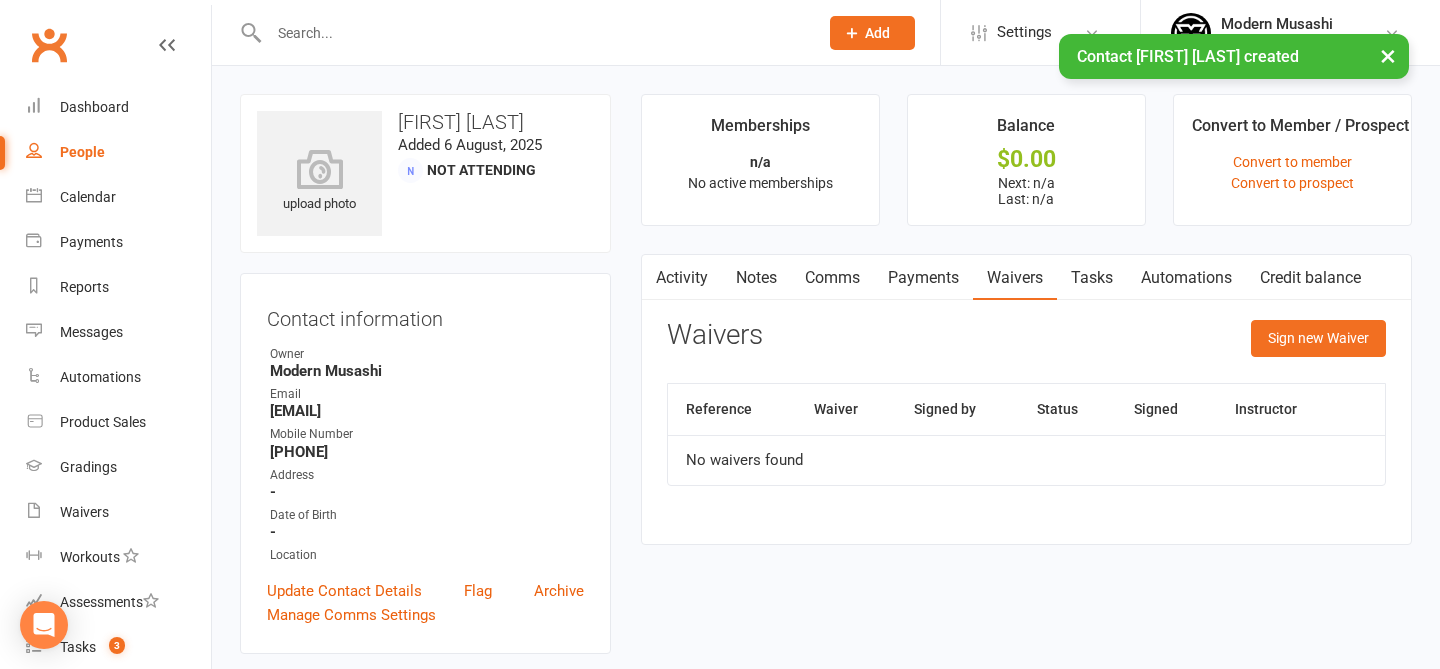 click on "Payments" at bounding box center (923, 278) 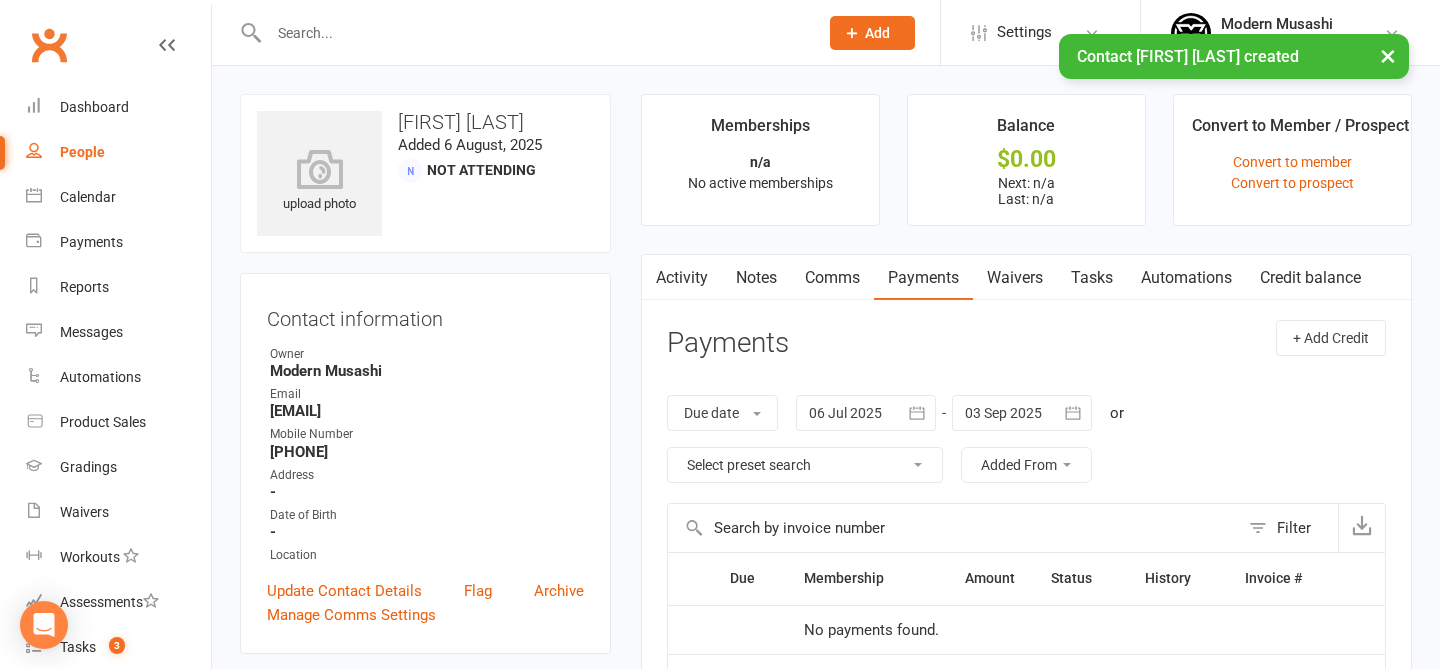 click on "Comms" at bounding box center [832, 278] 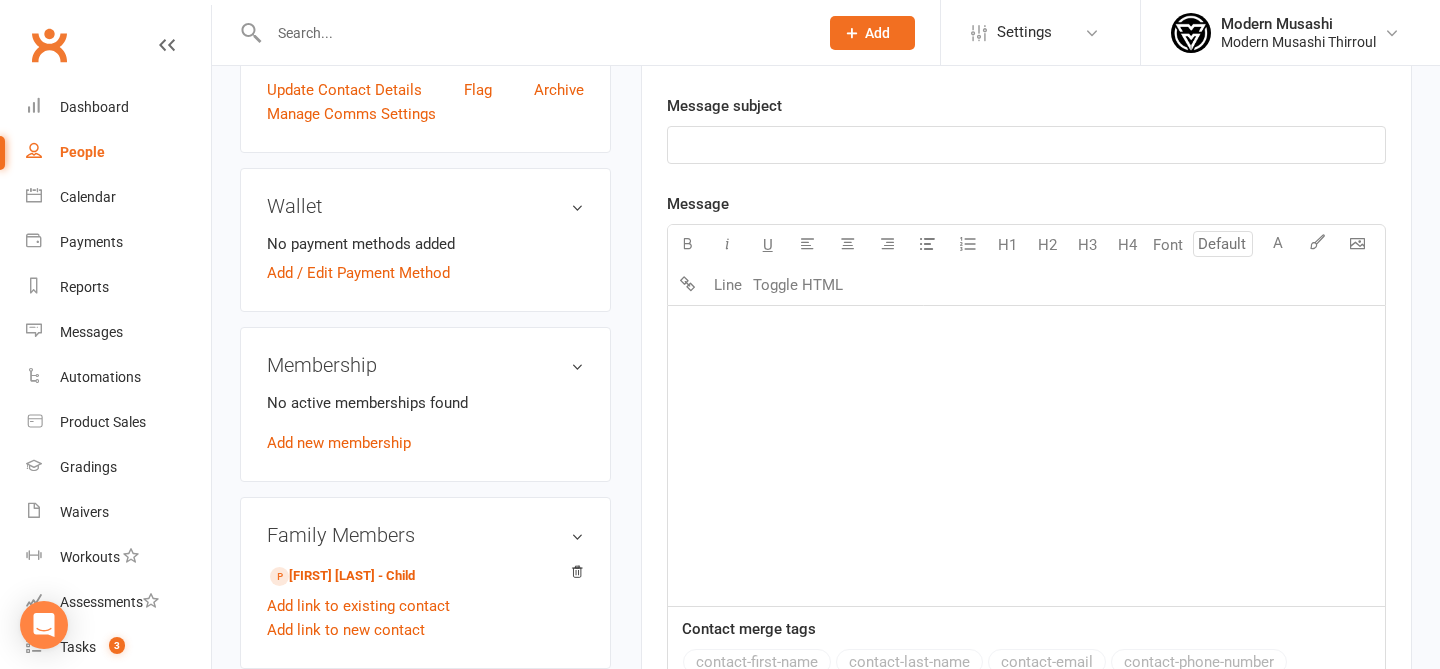 scroll, scrollTop: 529, scrollLeft: 0, axis: vertical 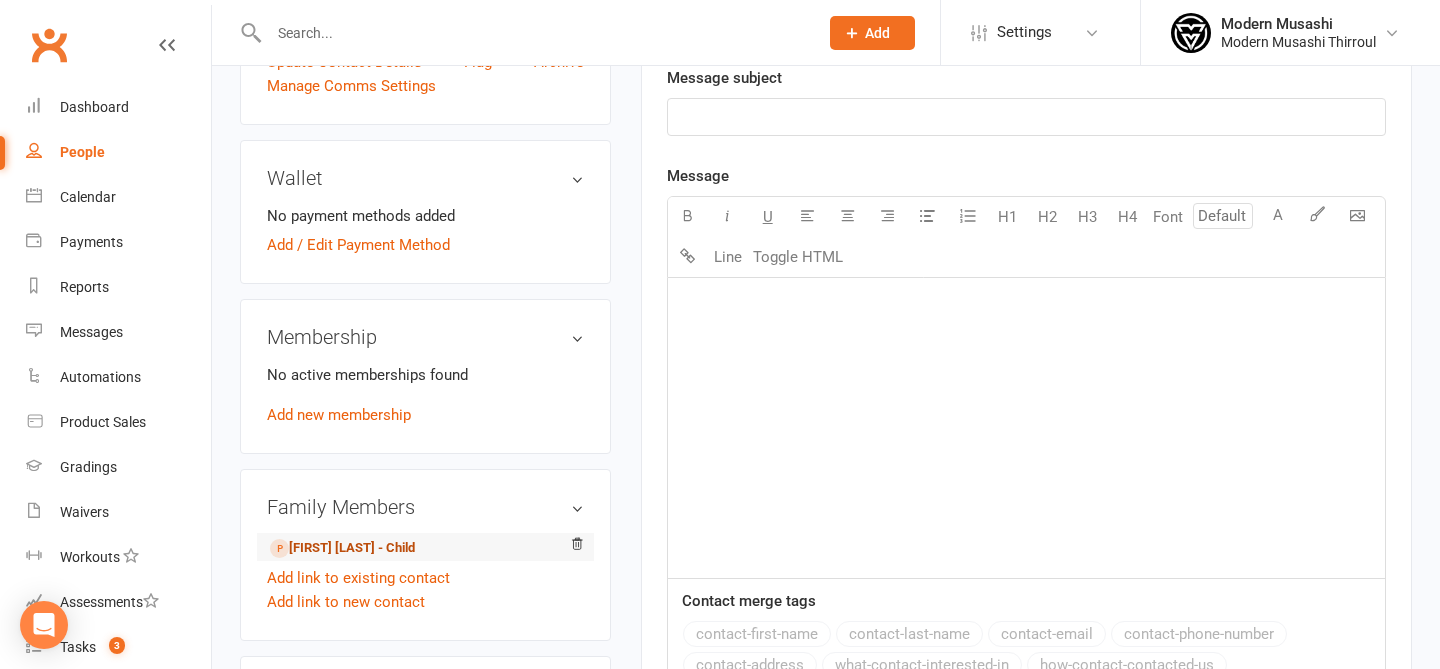 click on "[FIRST] [LAST] - Child" at bounding box center (342, 548) 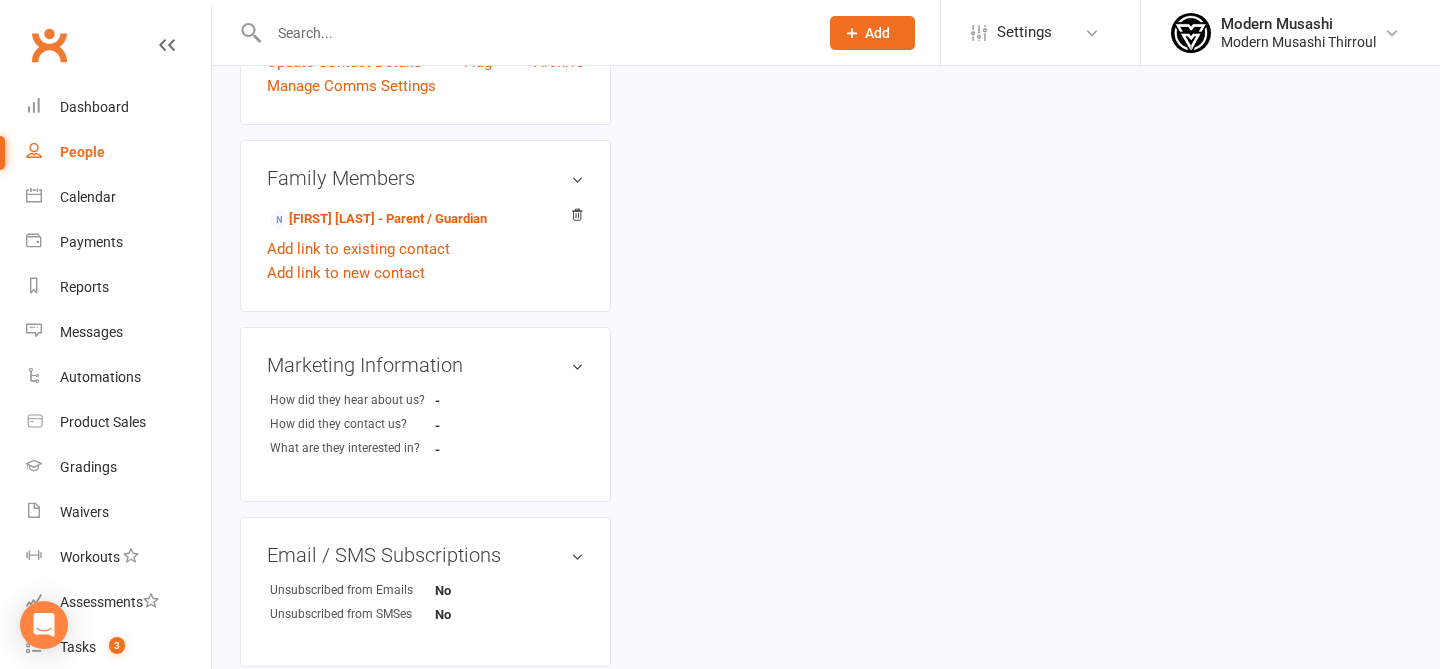 scroll, scrollTop: 0, scrollLeft: 0, axis: both 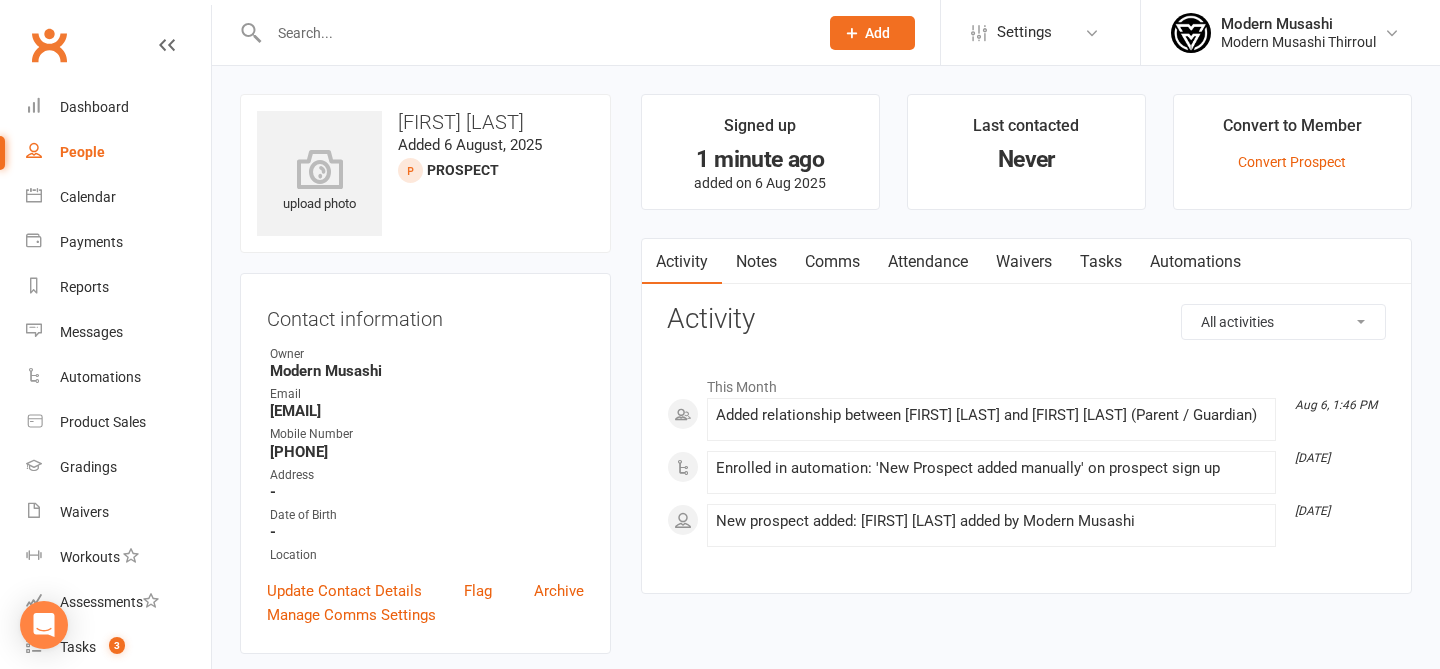 click on "Comms" at bounding box center [832, 262] 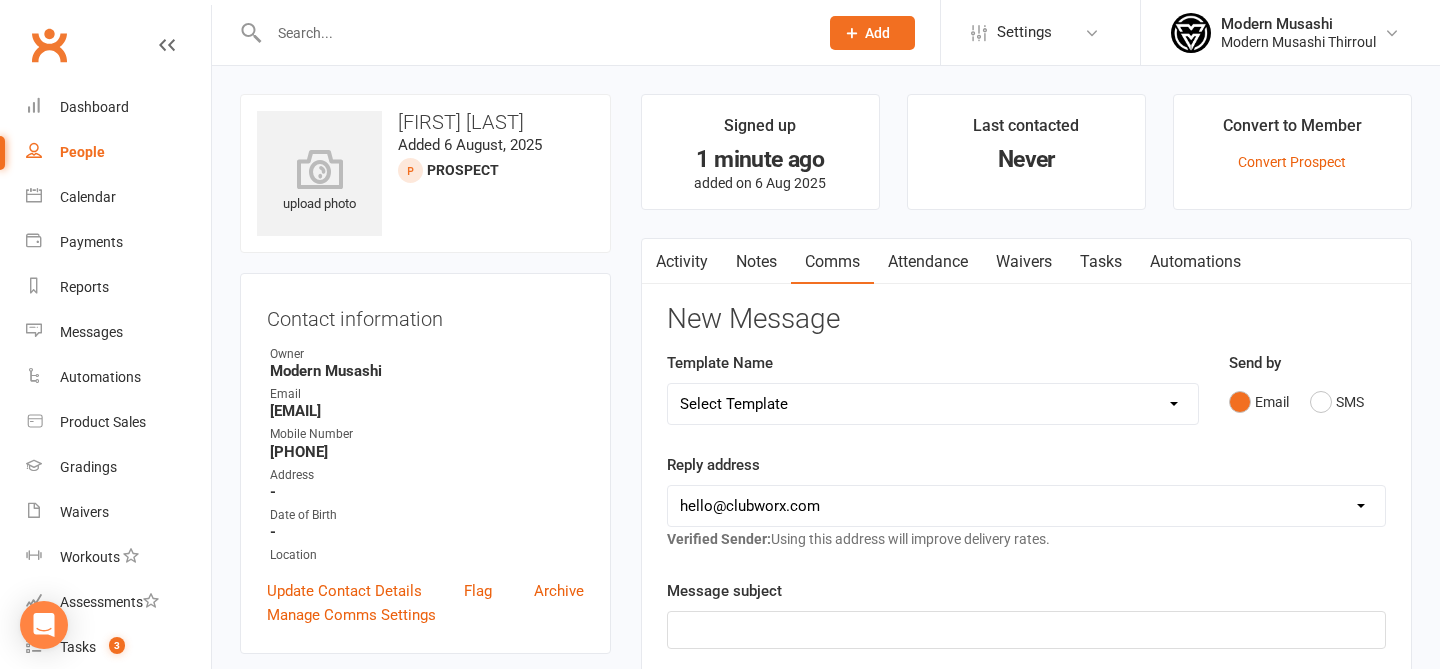 click on "Attendance" at bounding box center (928, 262) 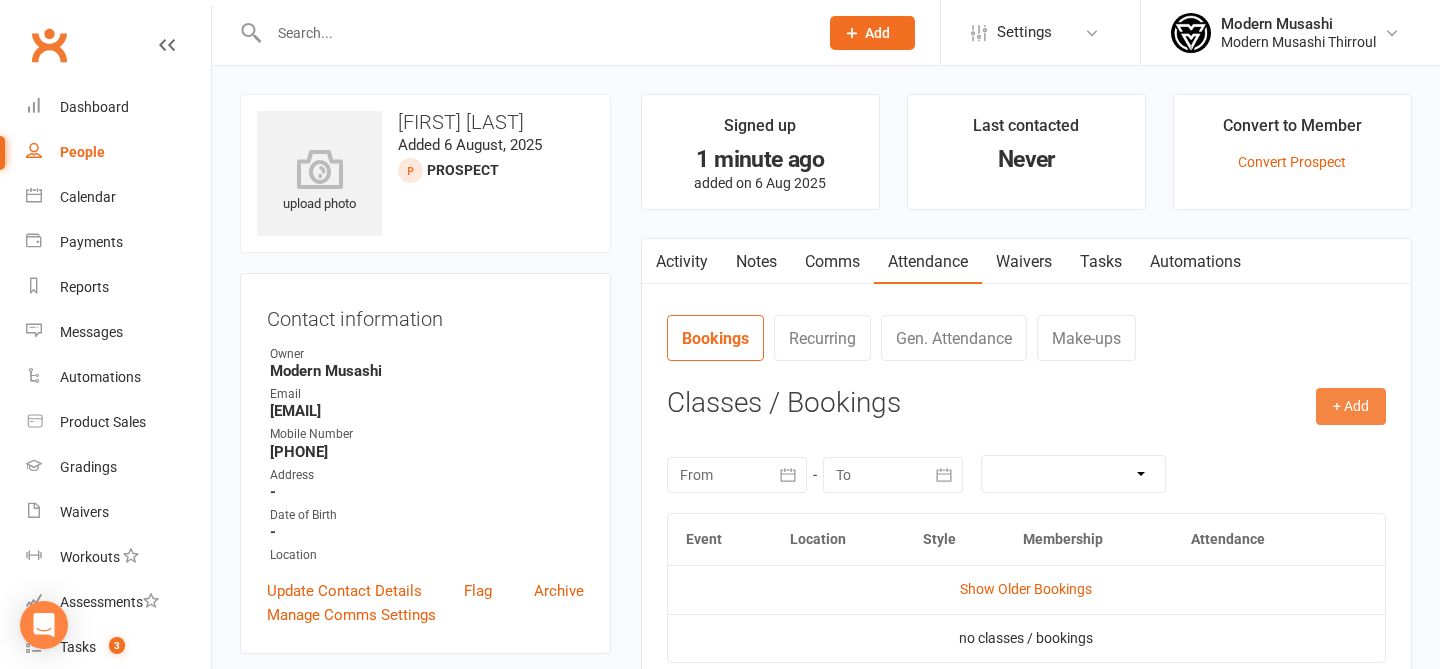 click on "+ Add" at bounding box center [1351, 406] 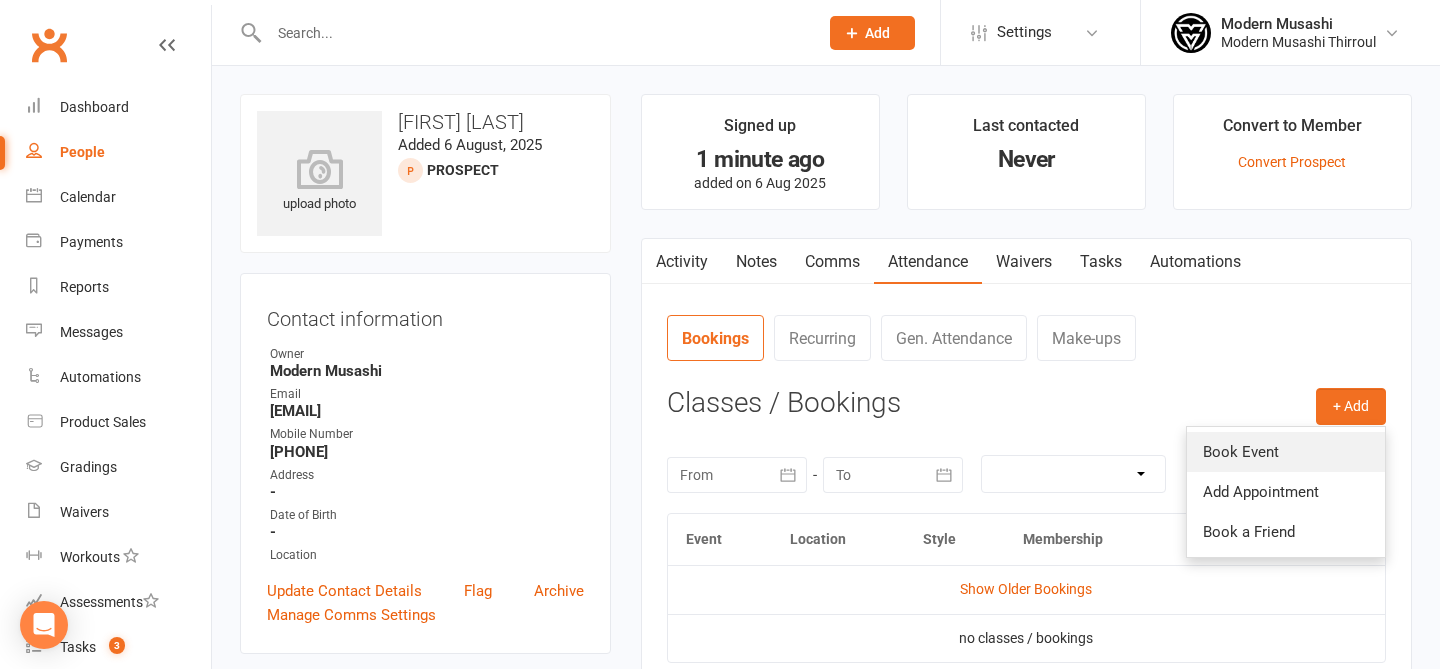 click on "Book Event" at bounding box center (1286, 452) 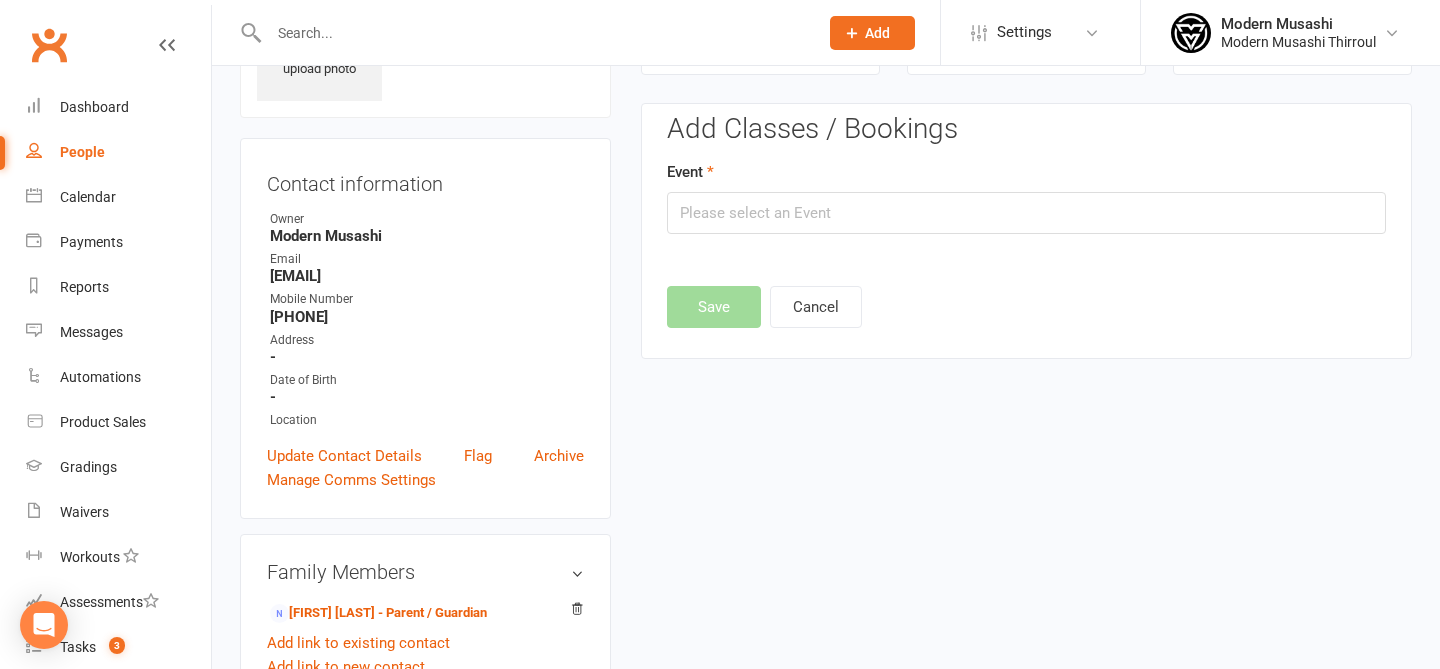 scroll, scrollTop: 137, scrollLeft: 0, axis: vertical 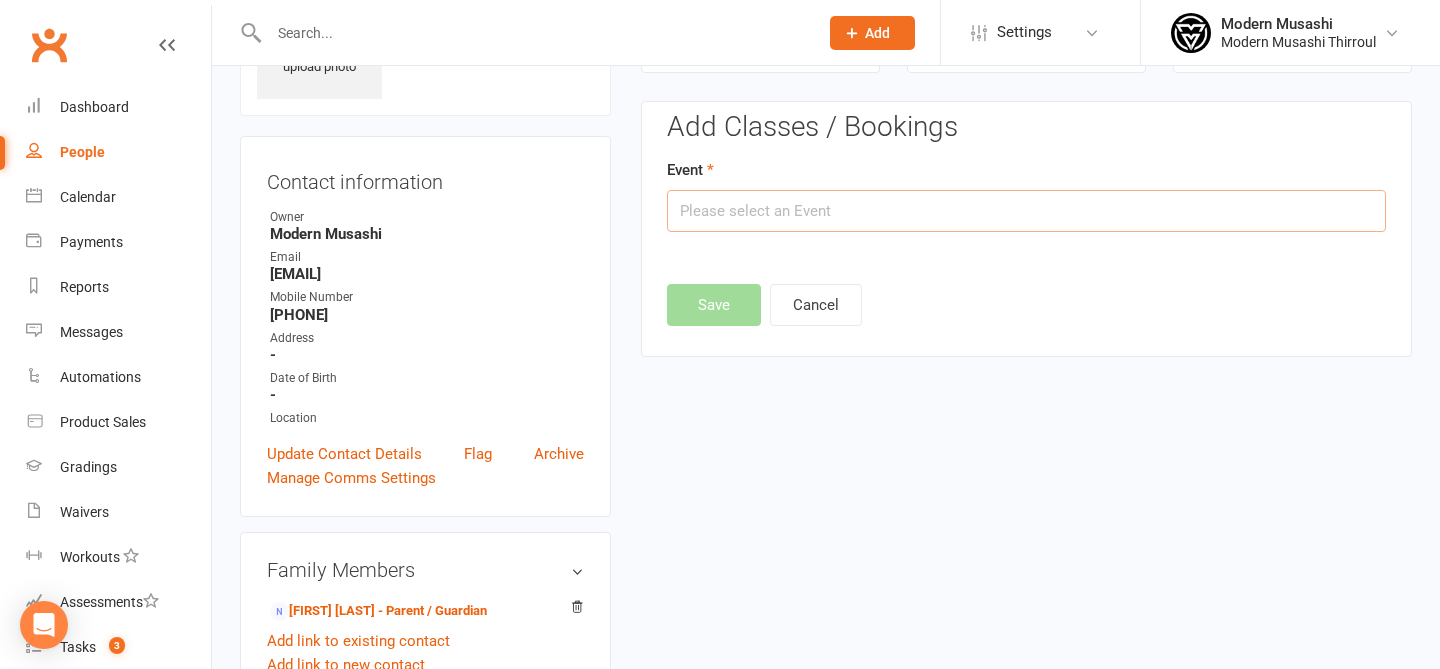 click at bounding box center [1026, 211] 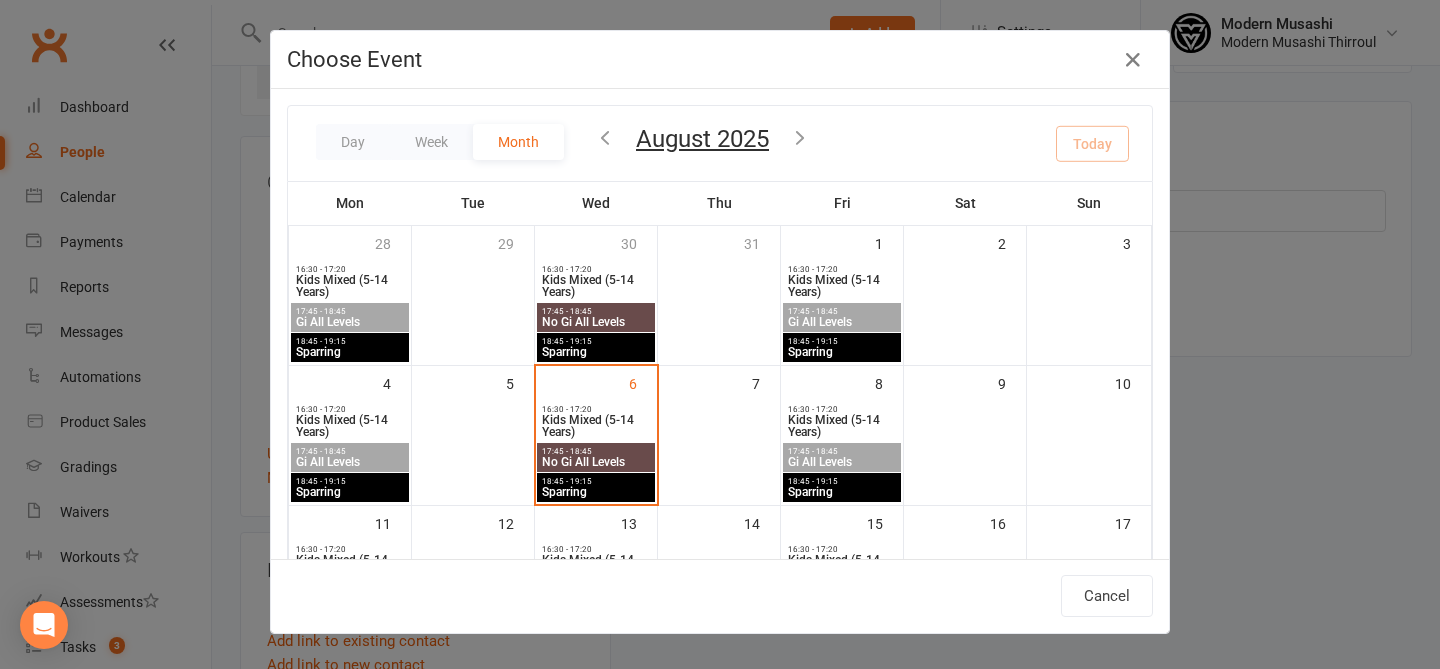 click on "Kids Mixed (5-14 Years)" at bounding box center (596, 426) 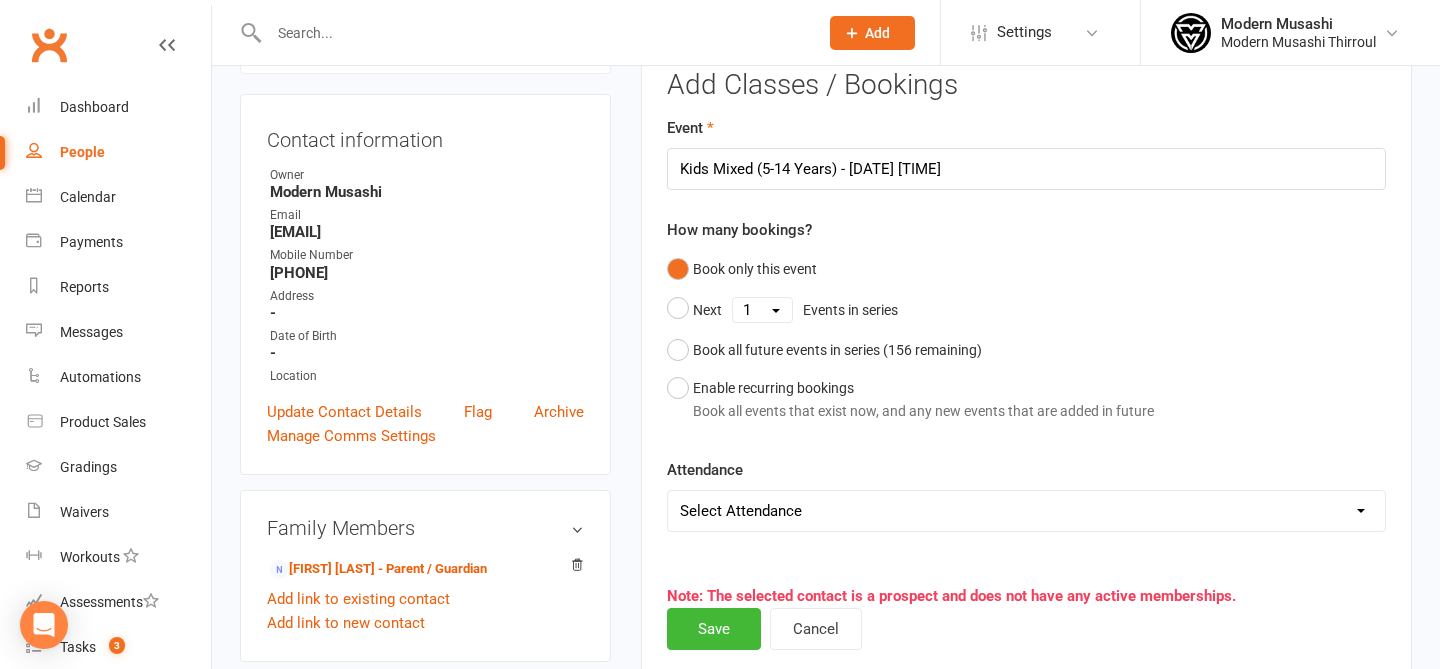 scroll, scrollTop: 186, scrollLeft: 0, axis: vertical 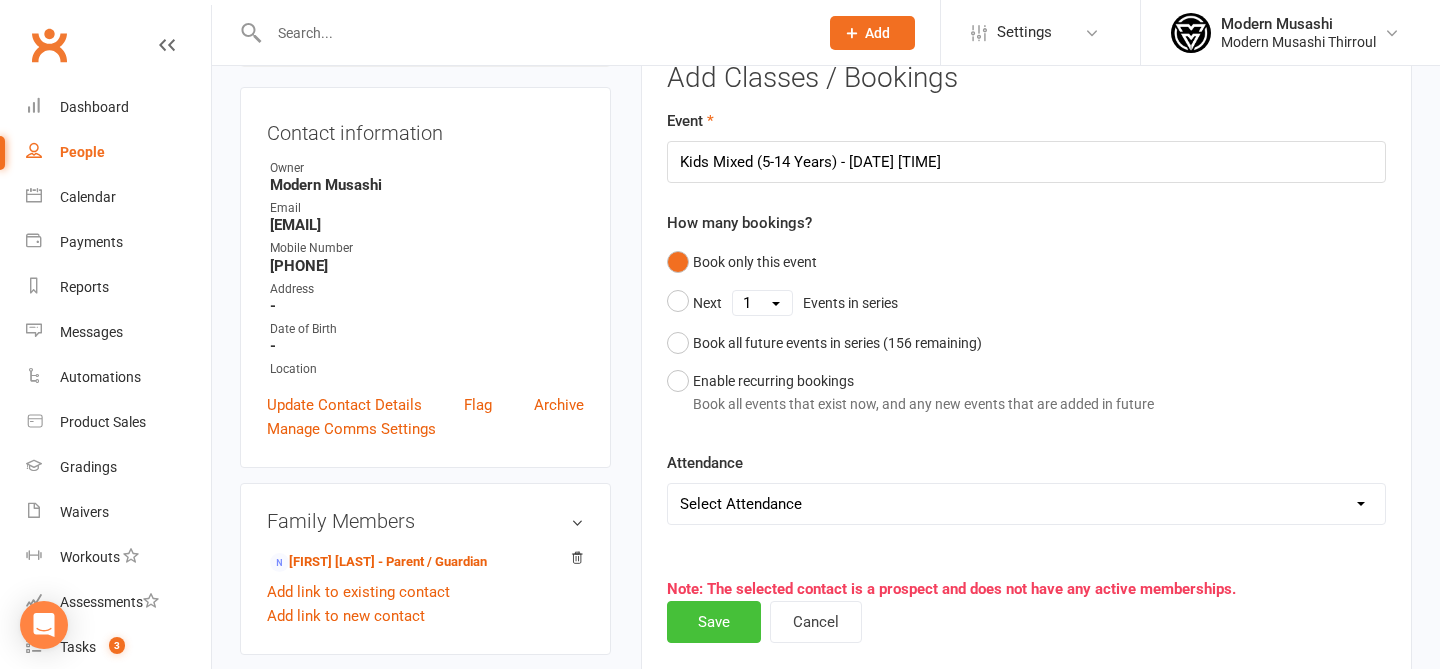 click on "Save" at bounding box center [714, 622] 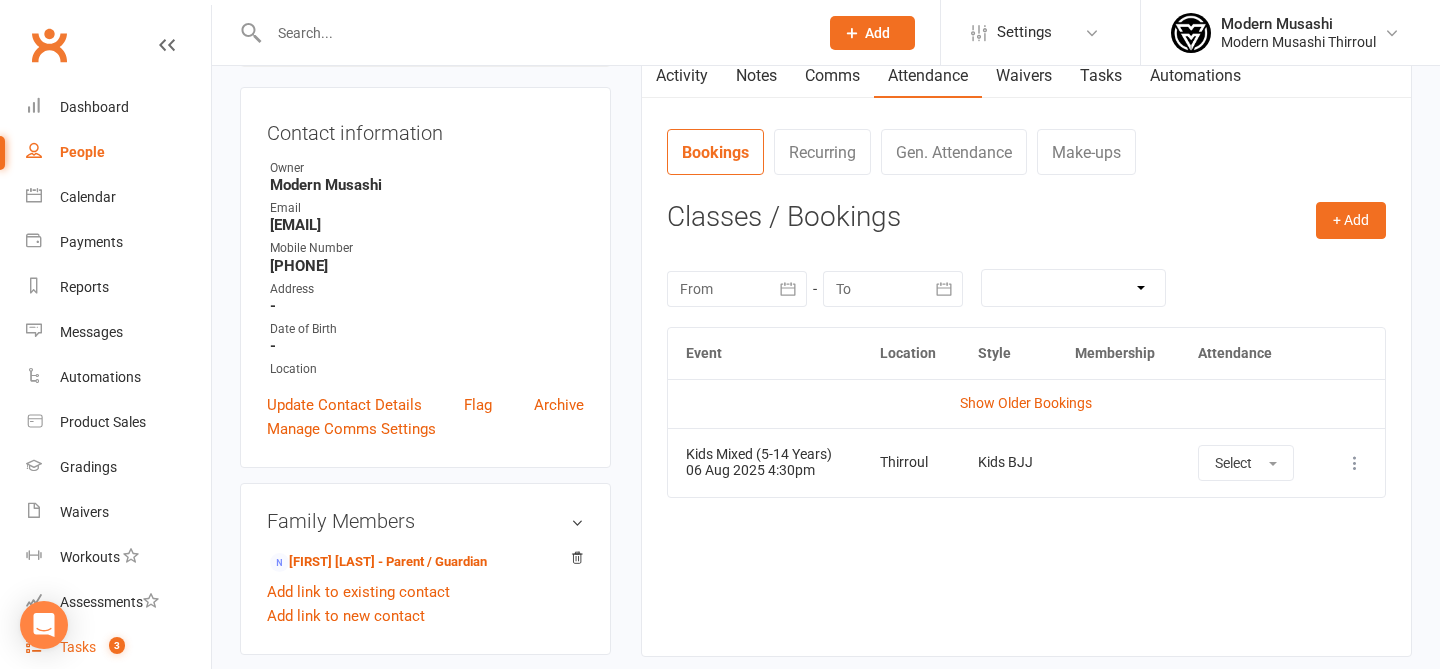 click on "Tasks" at bounding box center [78, 647] 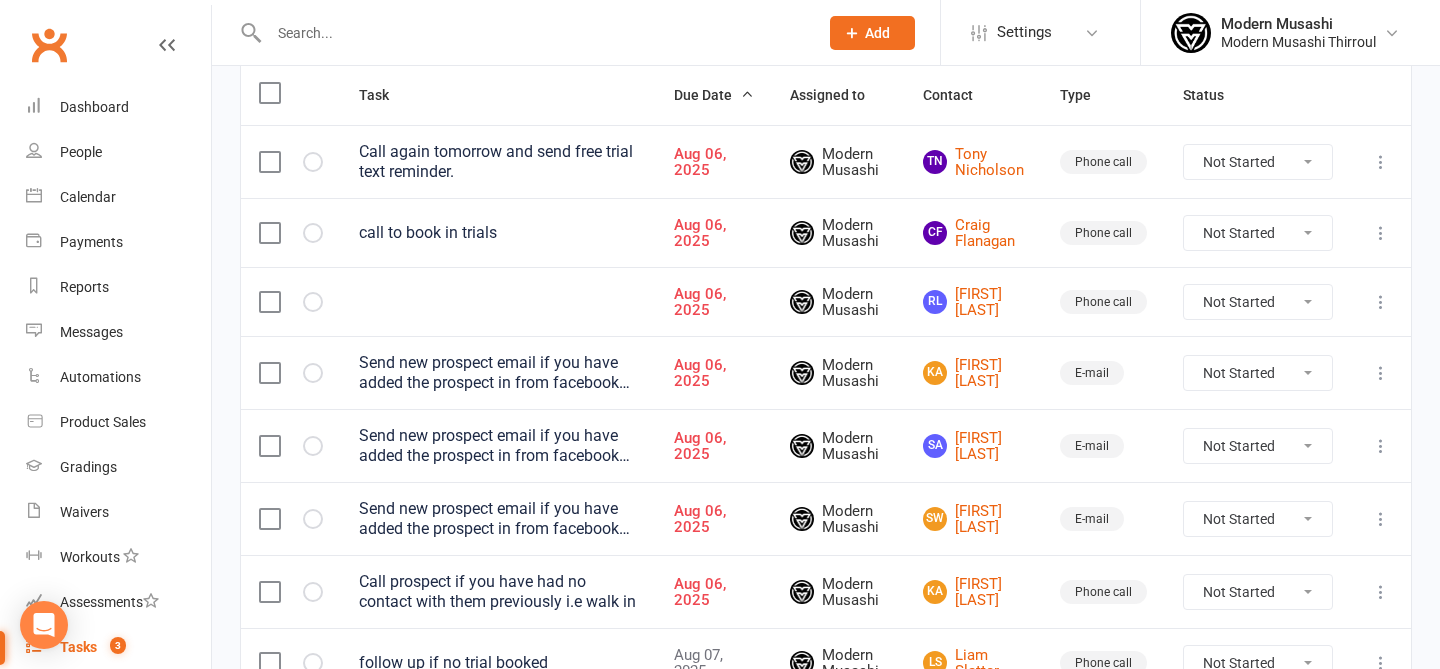 scroll, scrollTop: 275, scrollLeft: 0, axis: vertical 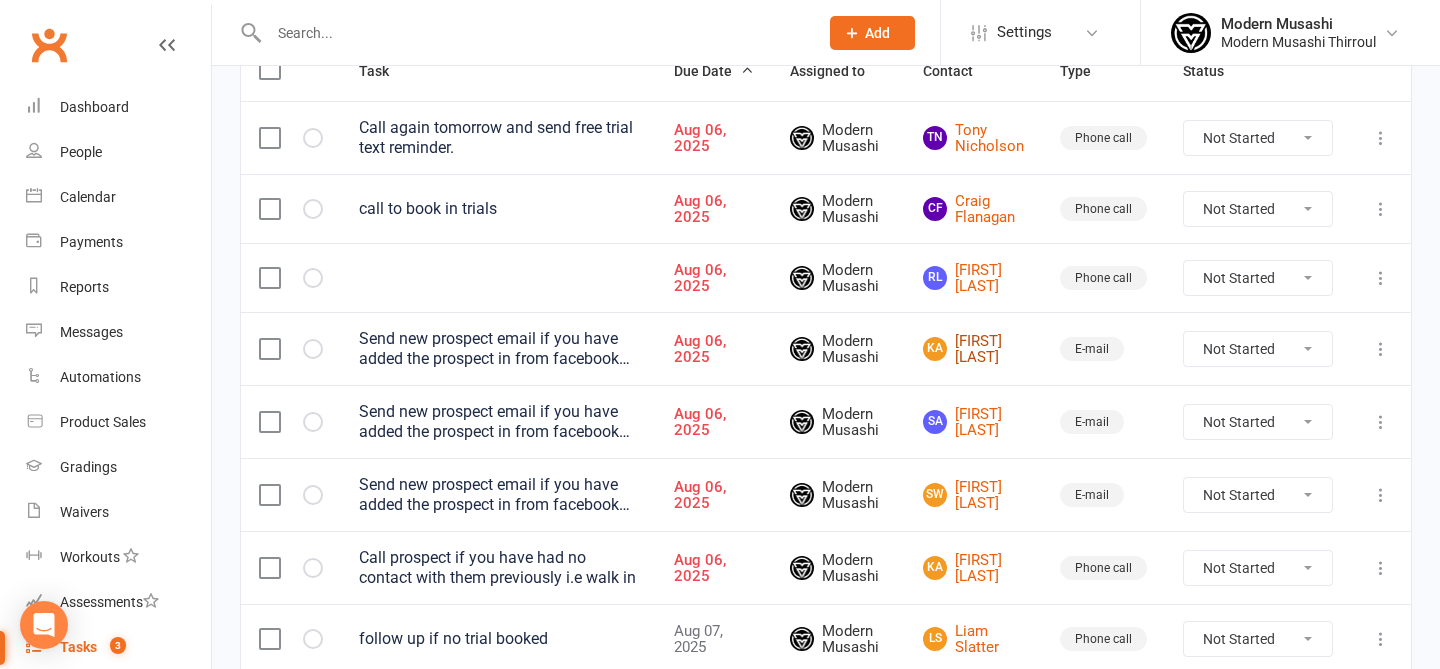 click on "[INITIALS] [FIRST] [LAST]" at bounding box center (973, 349) 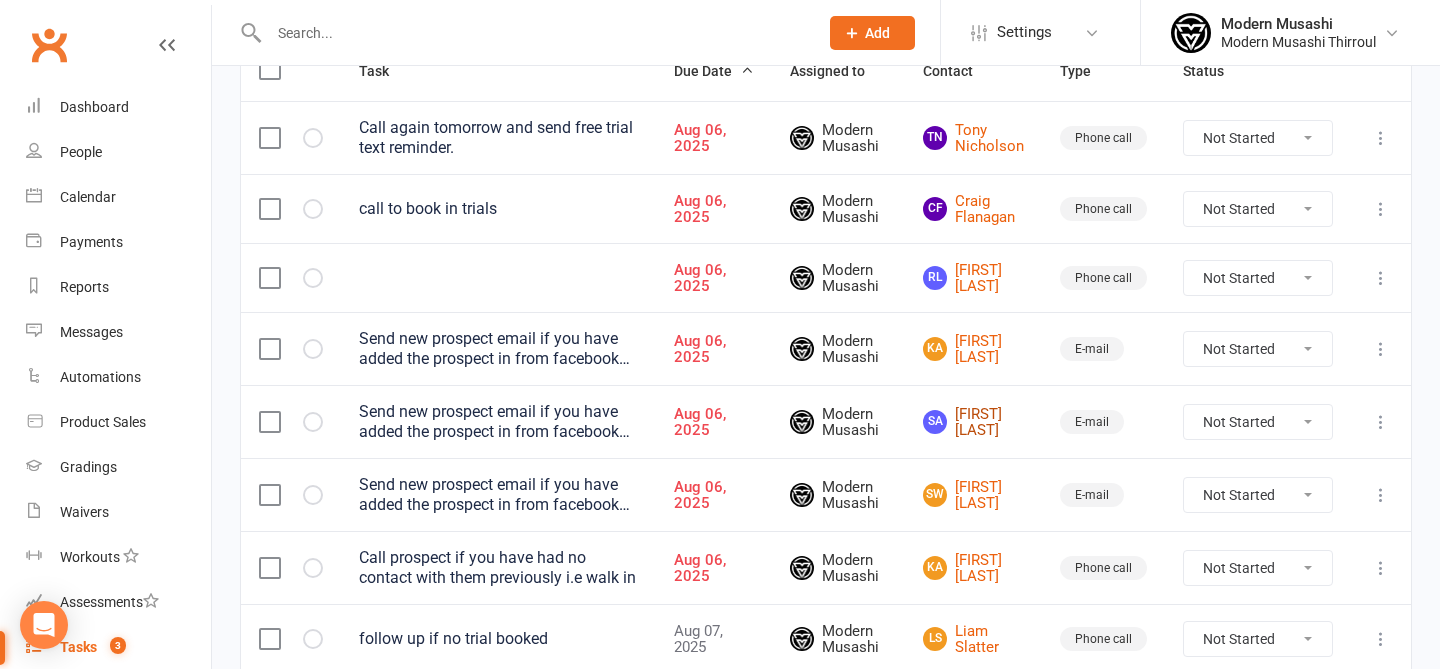 click on "[LOCATION] [LOCATION]" at bounding box center (973, 422) 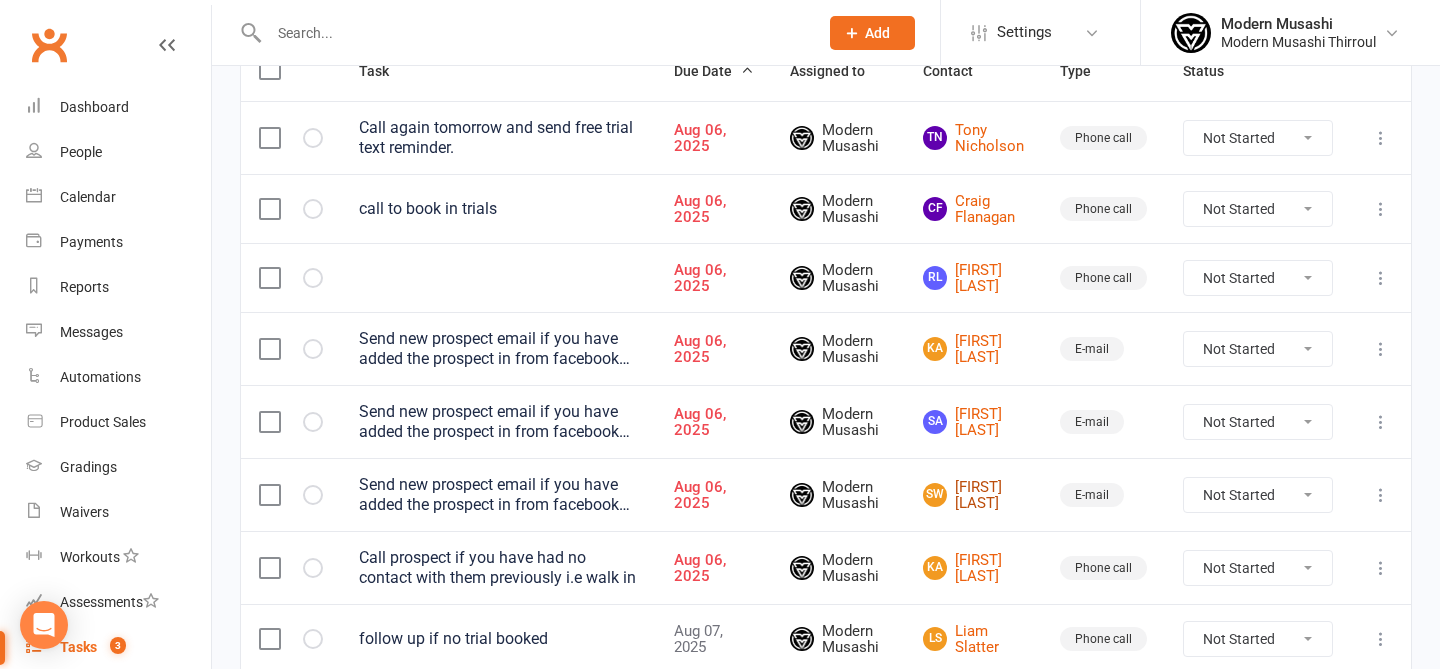 click on "[FIRST] [LAST]" at bounding box center (973, 495) 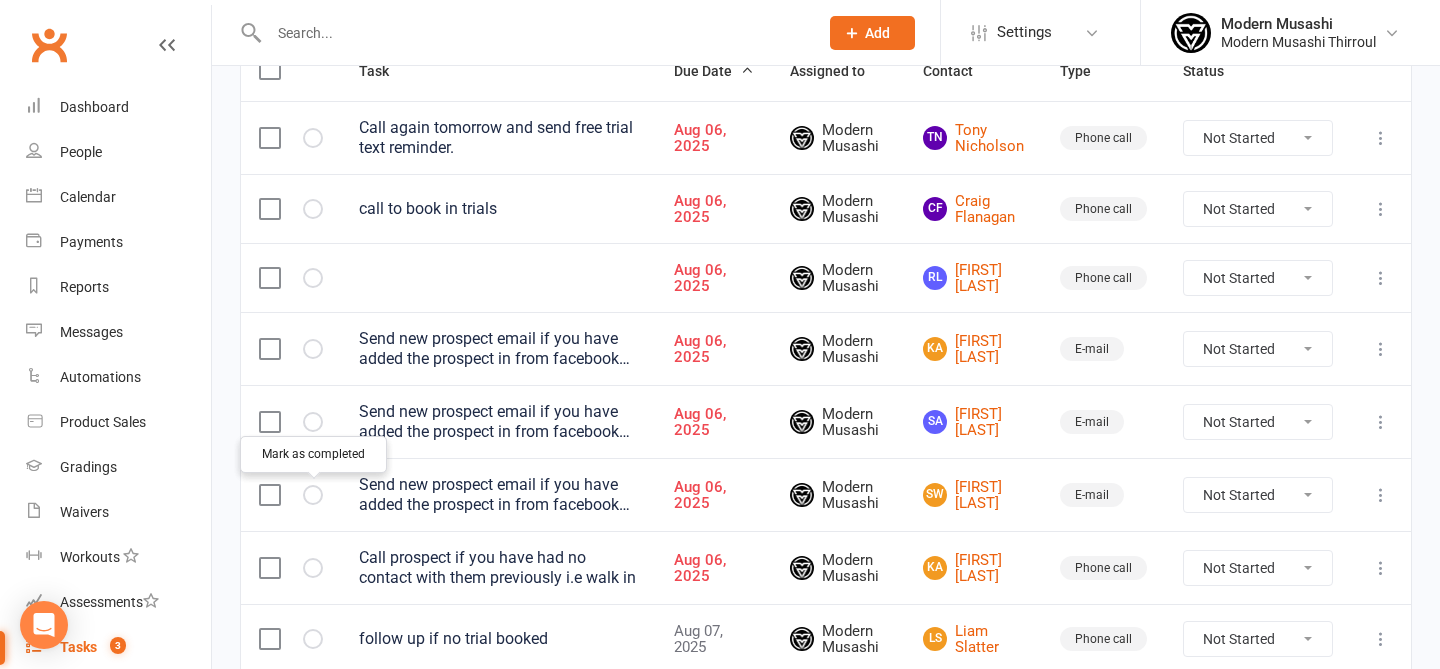 click at bounding box center [0, 0] 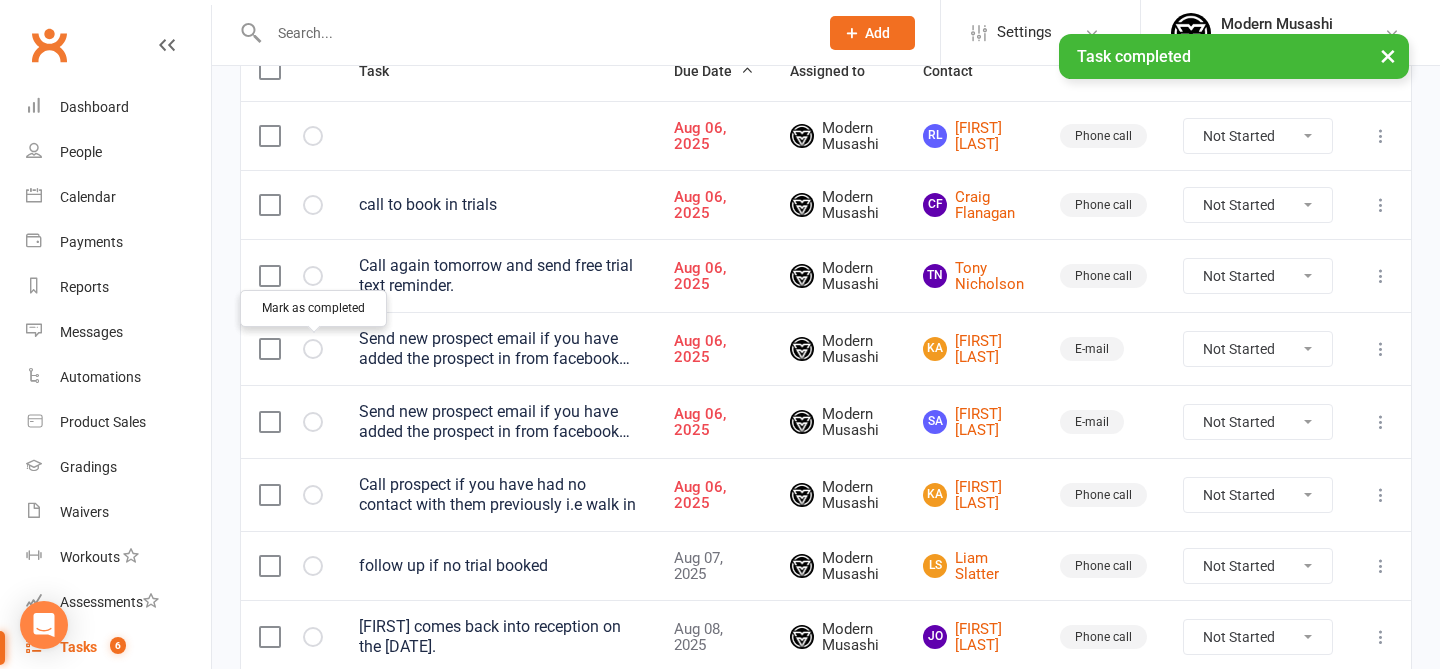 click at bounding box center (0, 0) 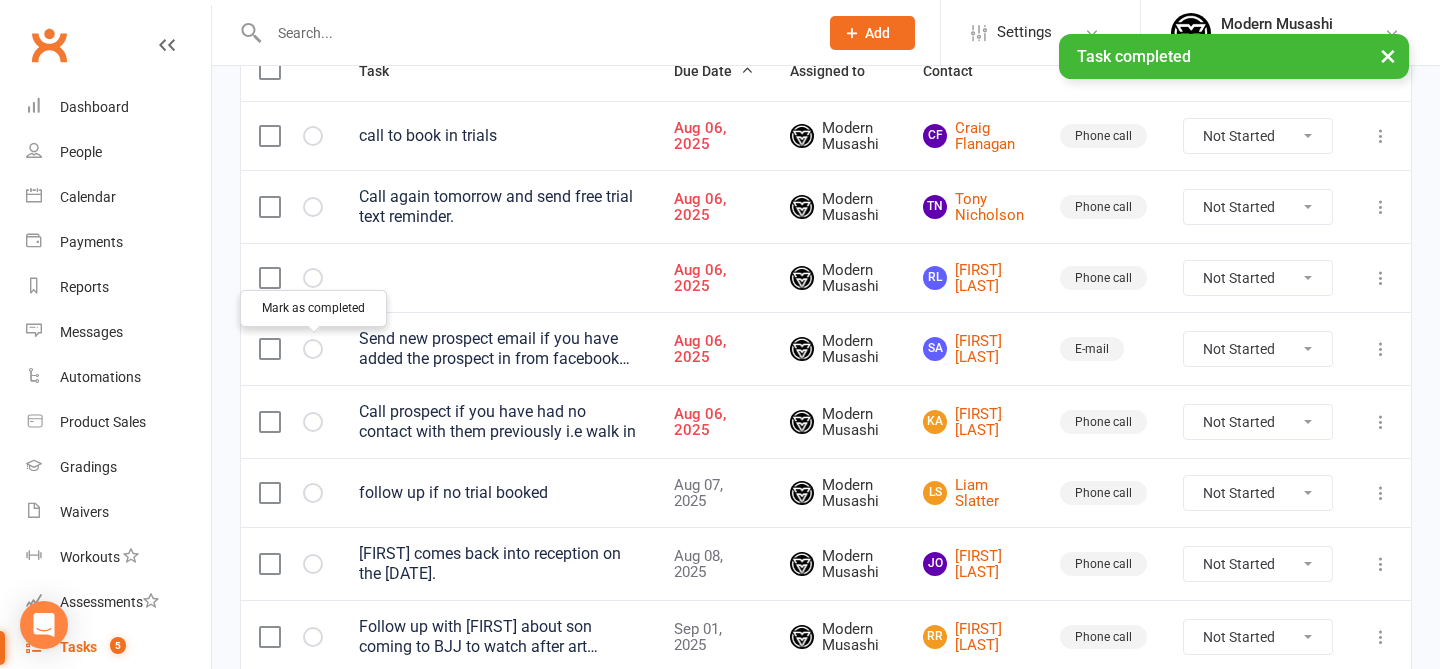 click at bounding box center (0, 0) 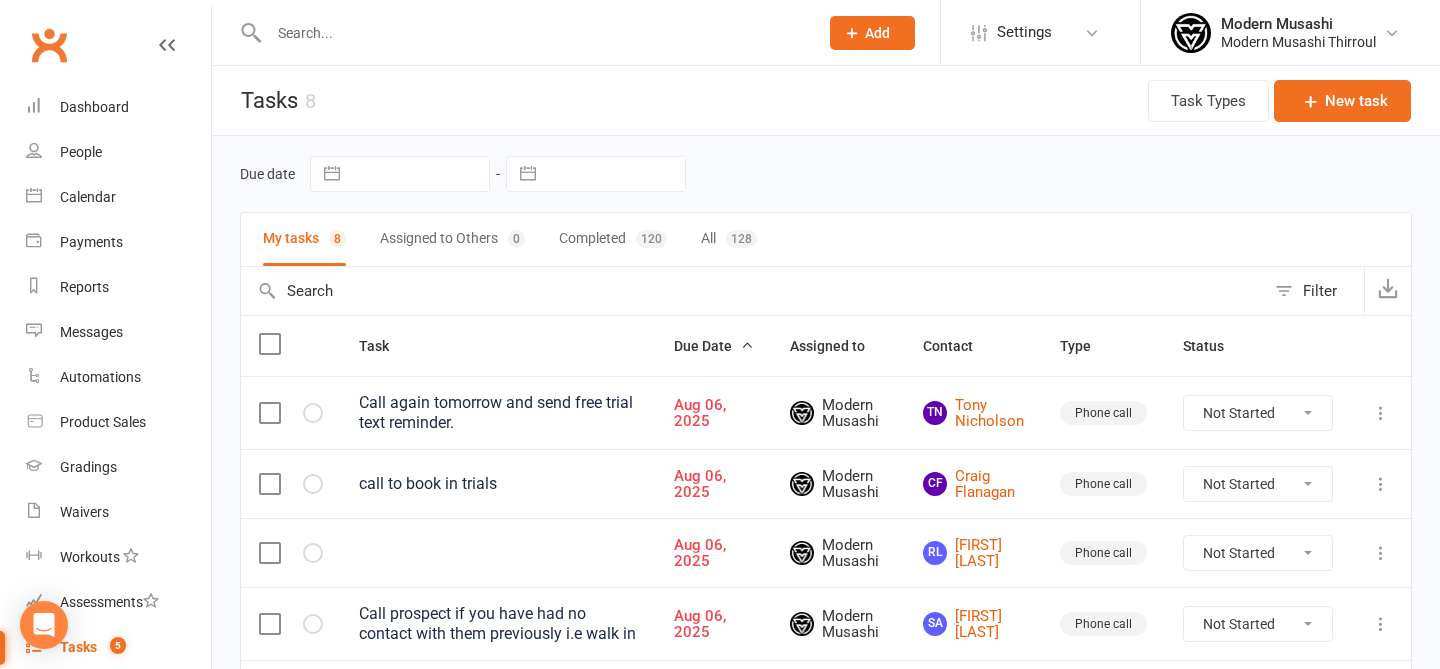 scroll, scrollTop: 374, scrollLeft: 0, axis: vertical 